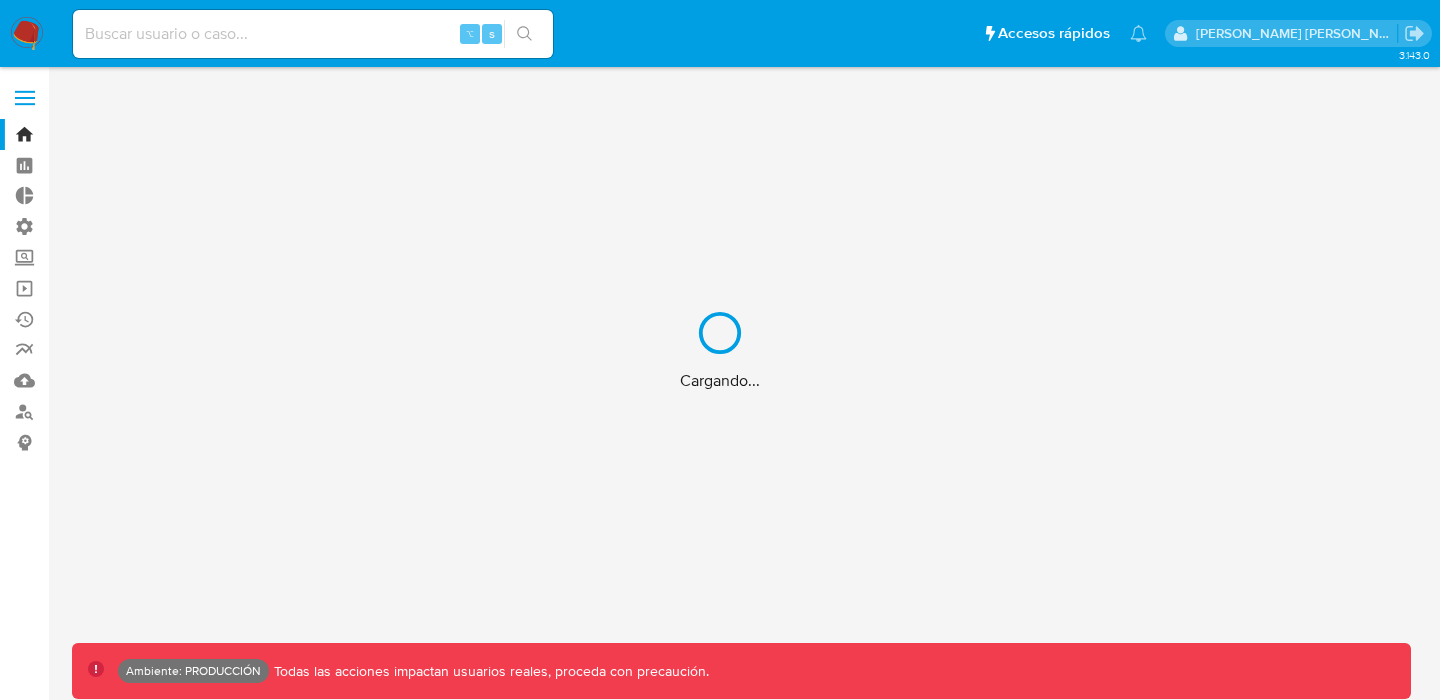 scroll, scrollTop: 0, scrollLeft: 0, axis: both 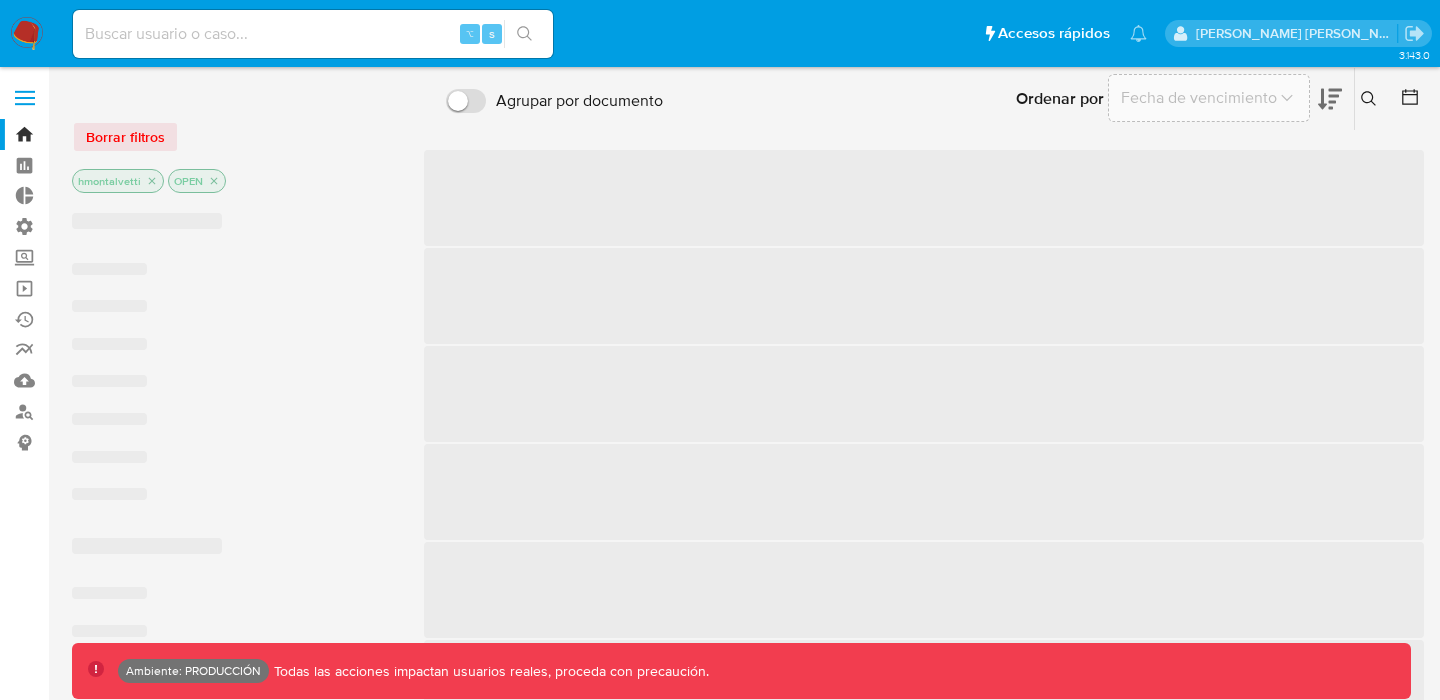 click on "⌥ s" at bounding box center (313, 34) 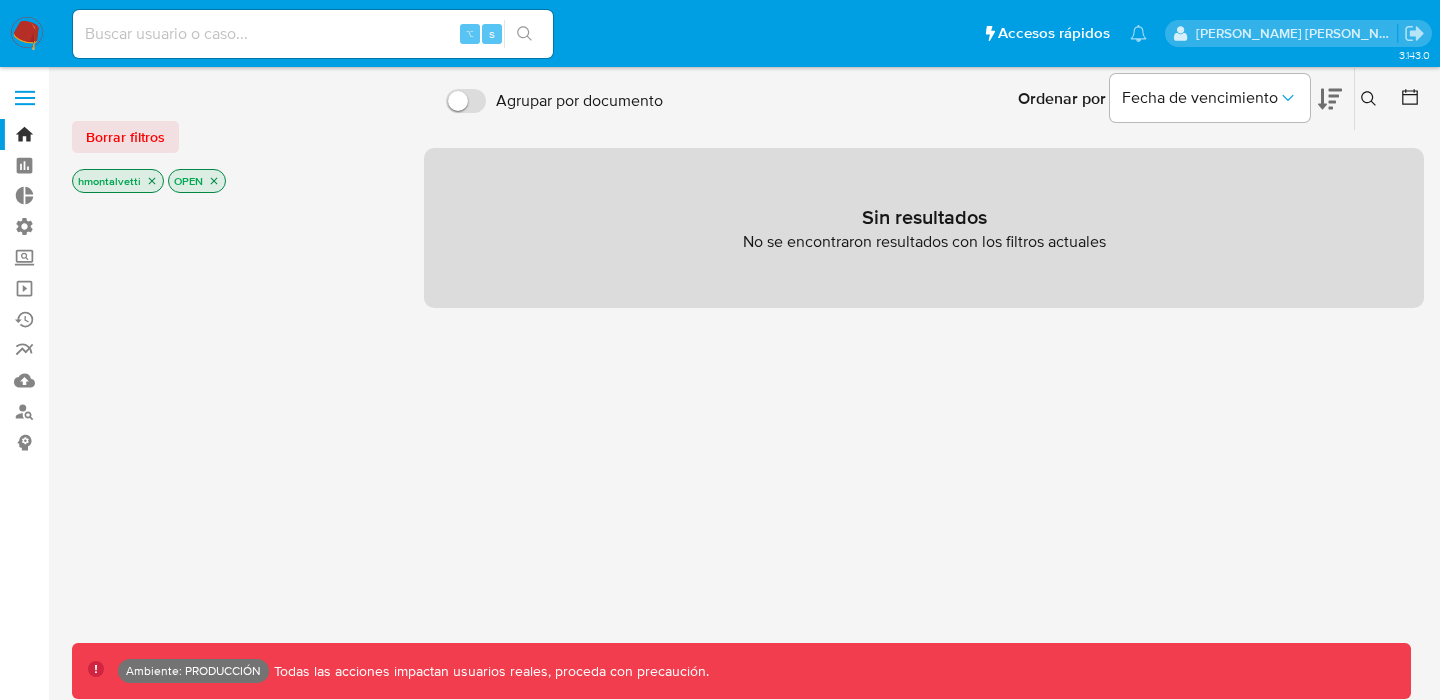 click at bounding box center (313, 34) 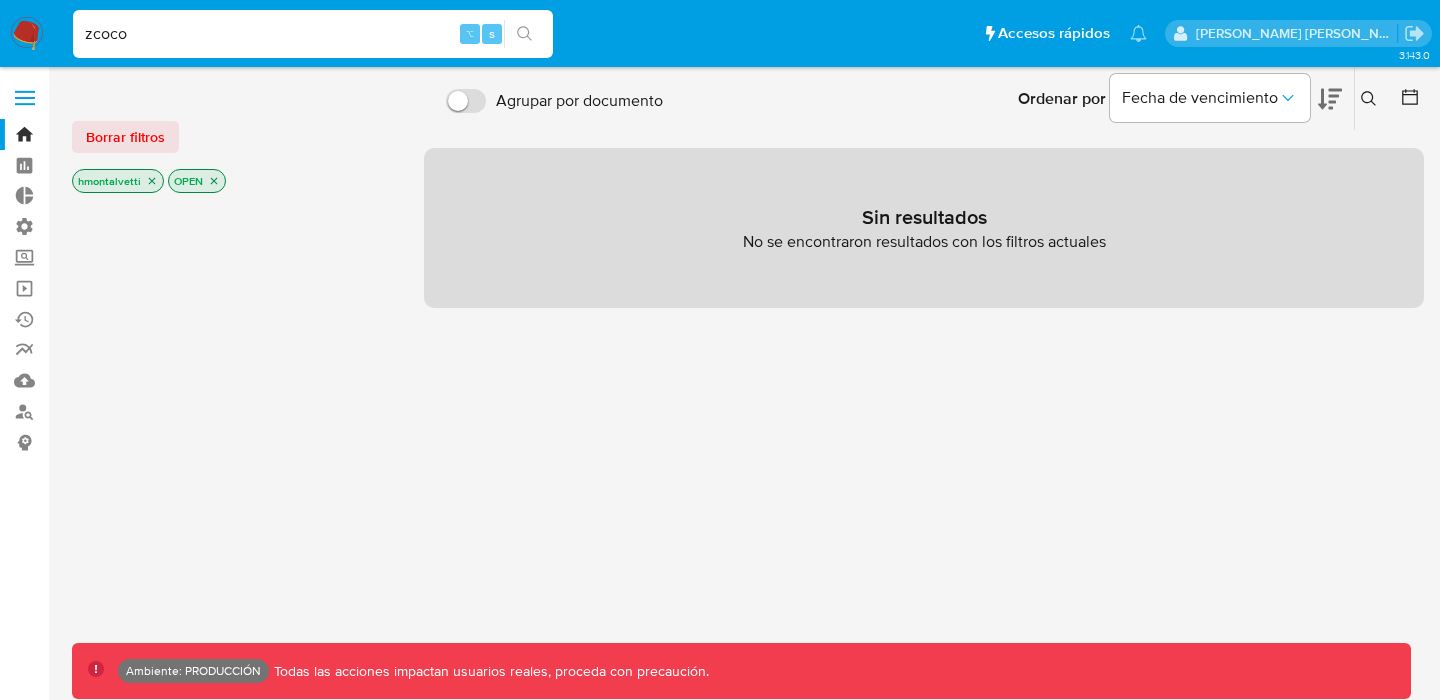type on "zcoco" 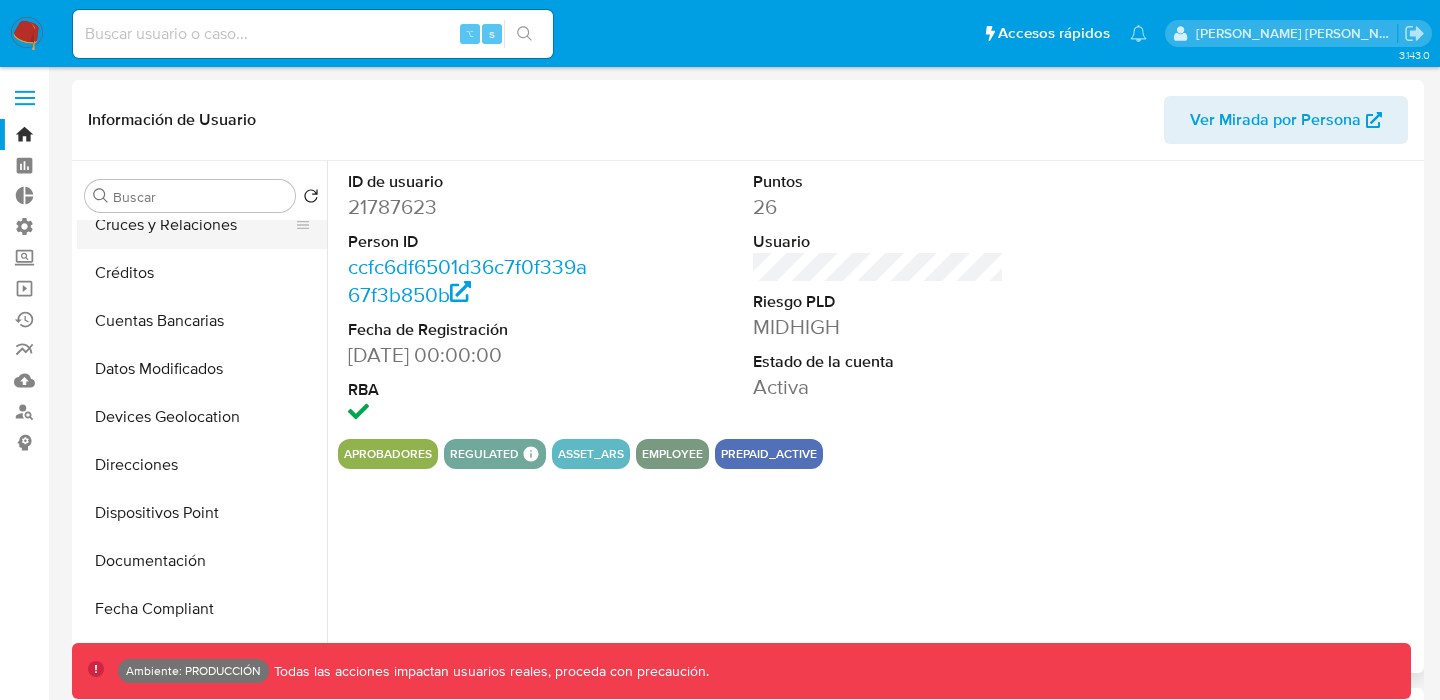 select on "10" 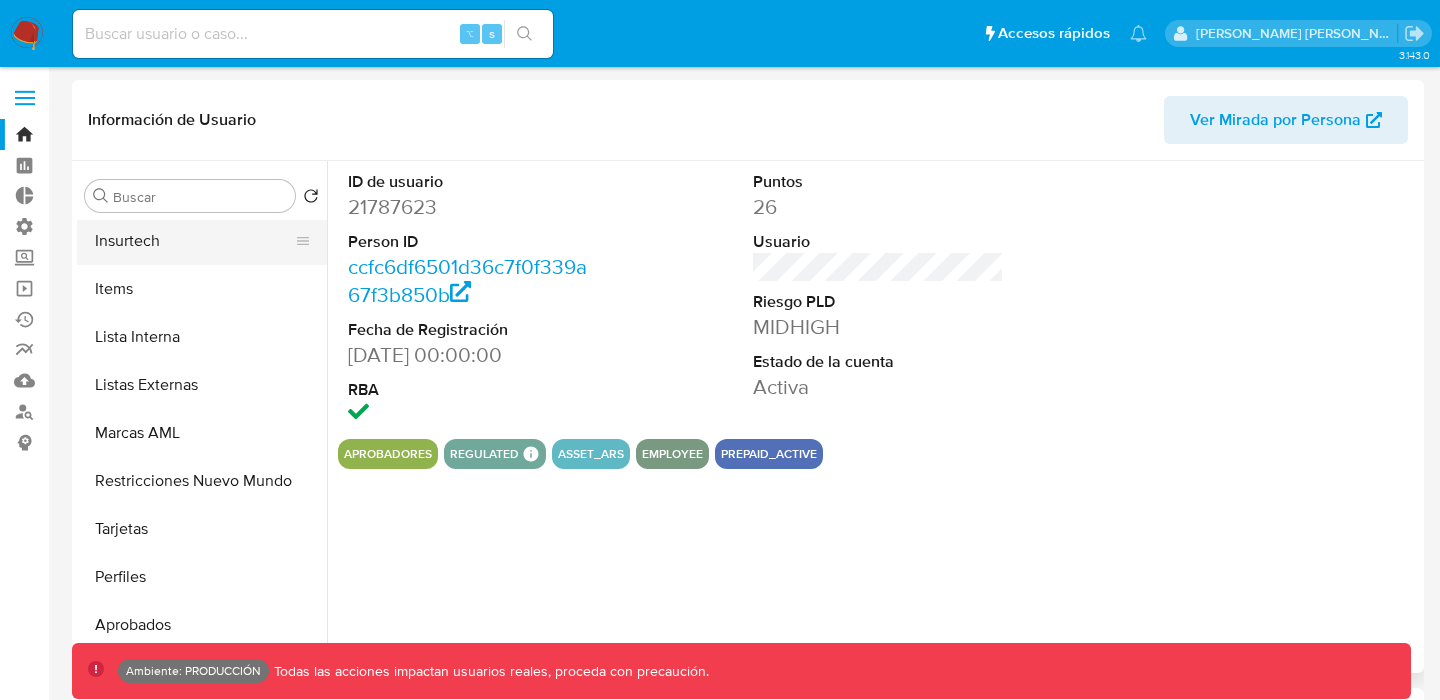 scroll, scrollTop: 941, scrollLeft: 0, axis: vertical 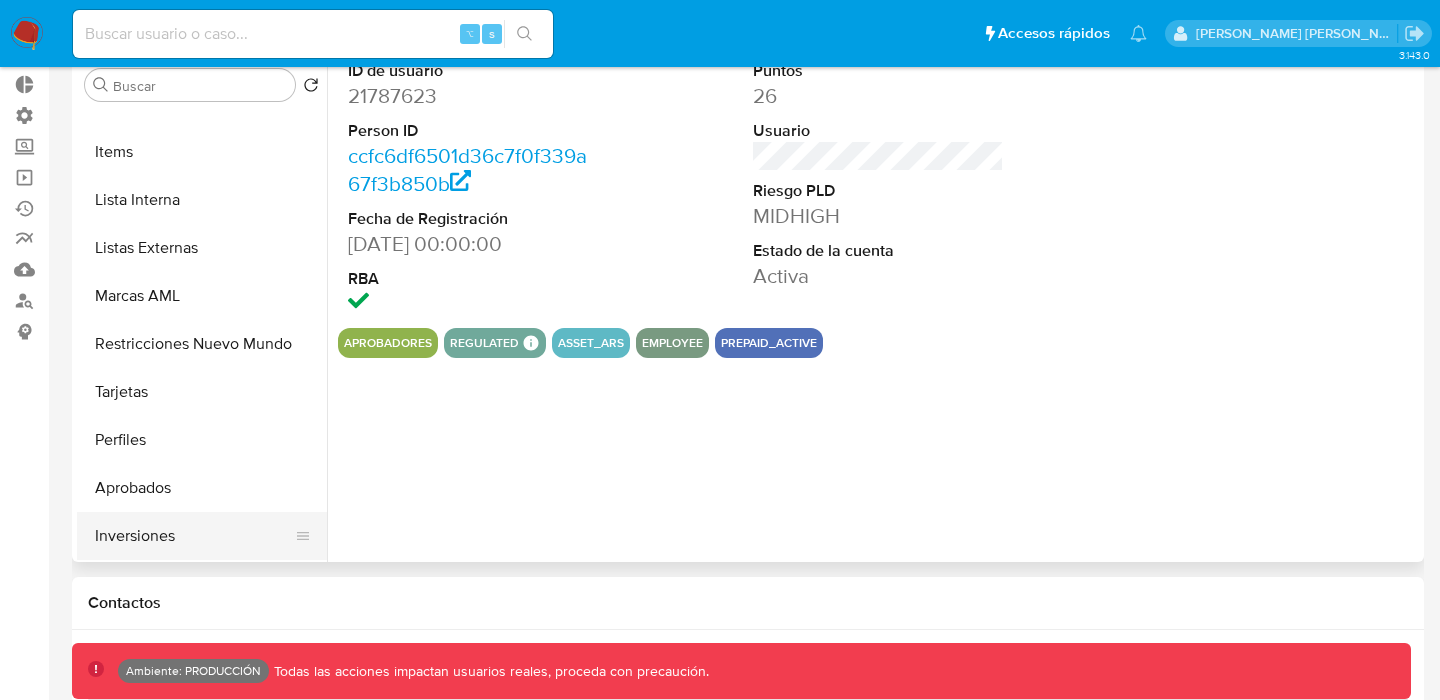click on "Inversiones" at bounding box center (194, 536) 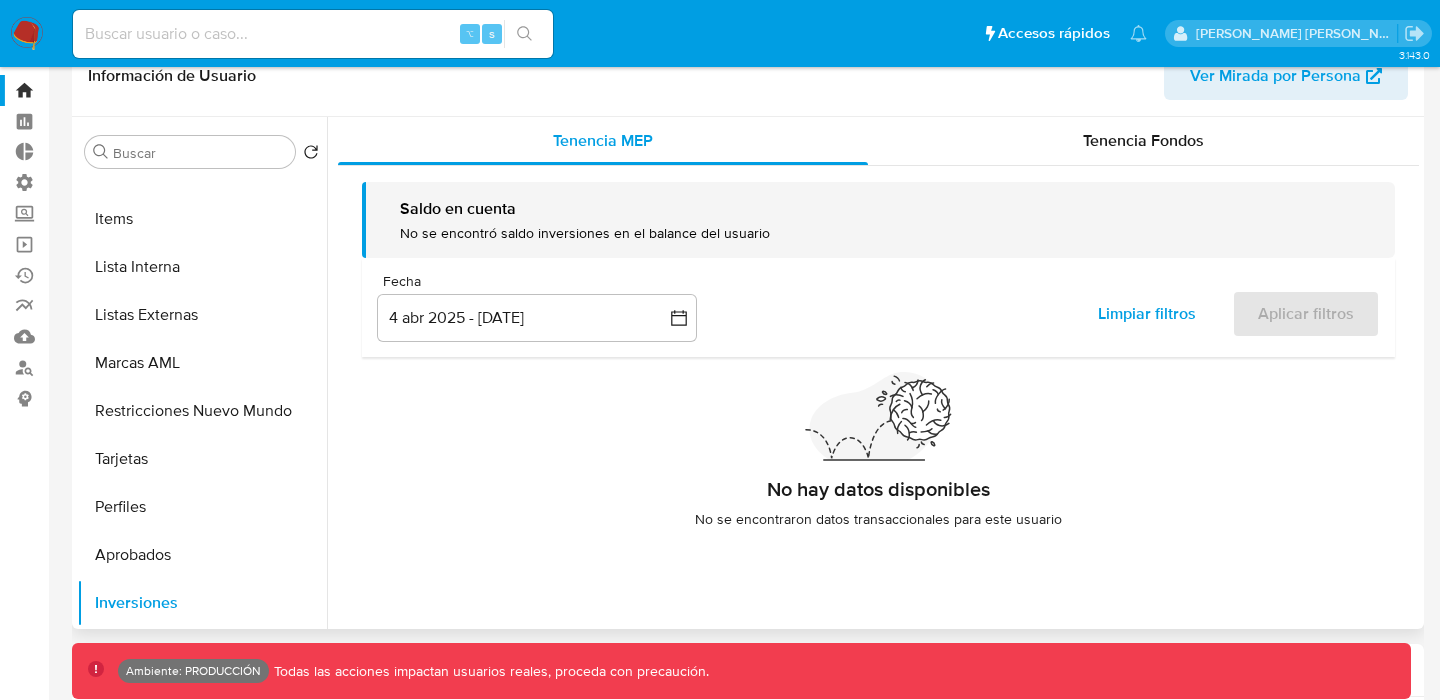 scroll, scrollTop: 45, scrollLeft: 0, axis: vertical 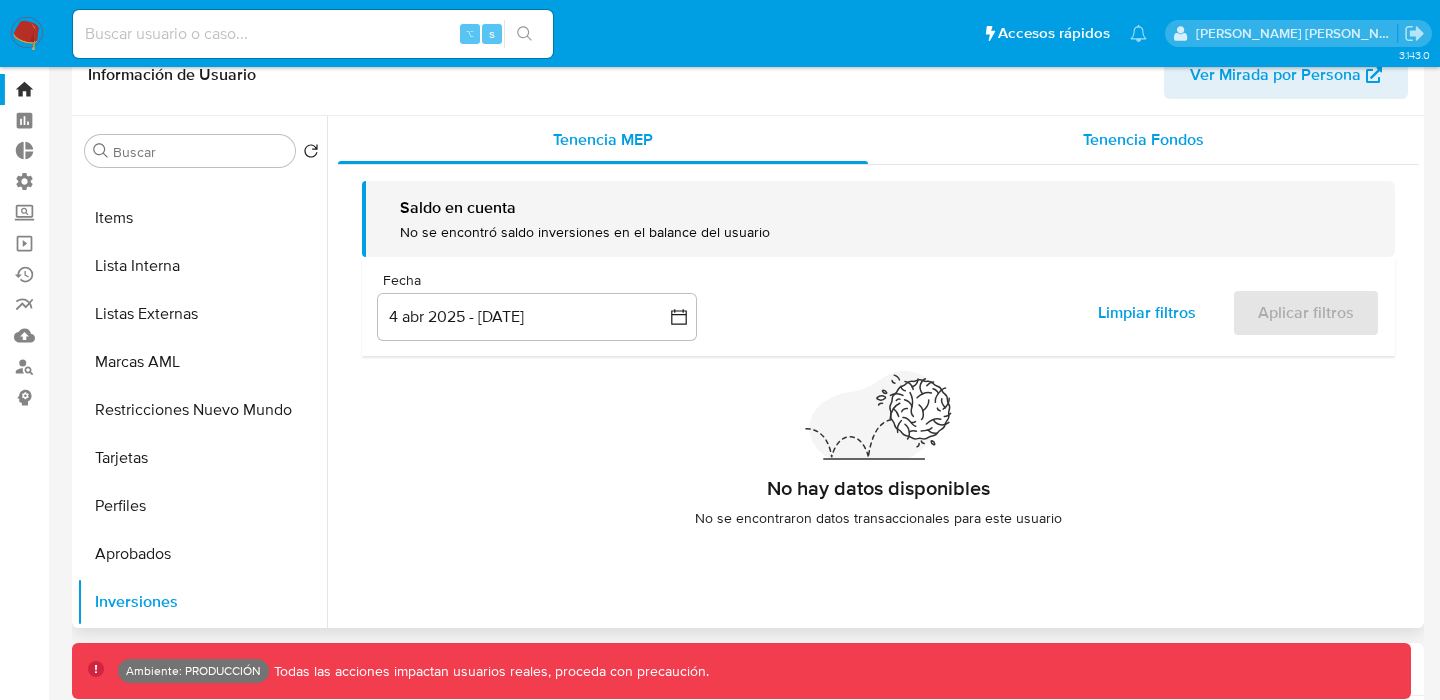 click on "Tenencia Fondos" at bounding box center (1143, 139) 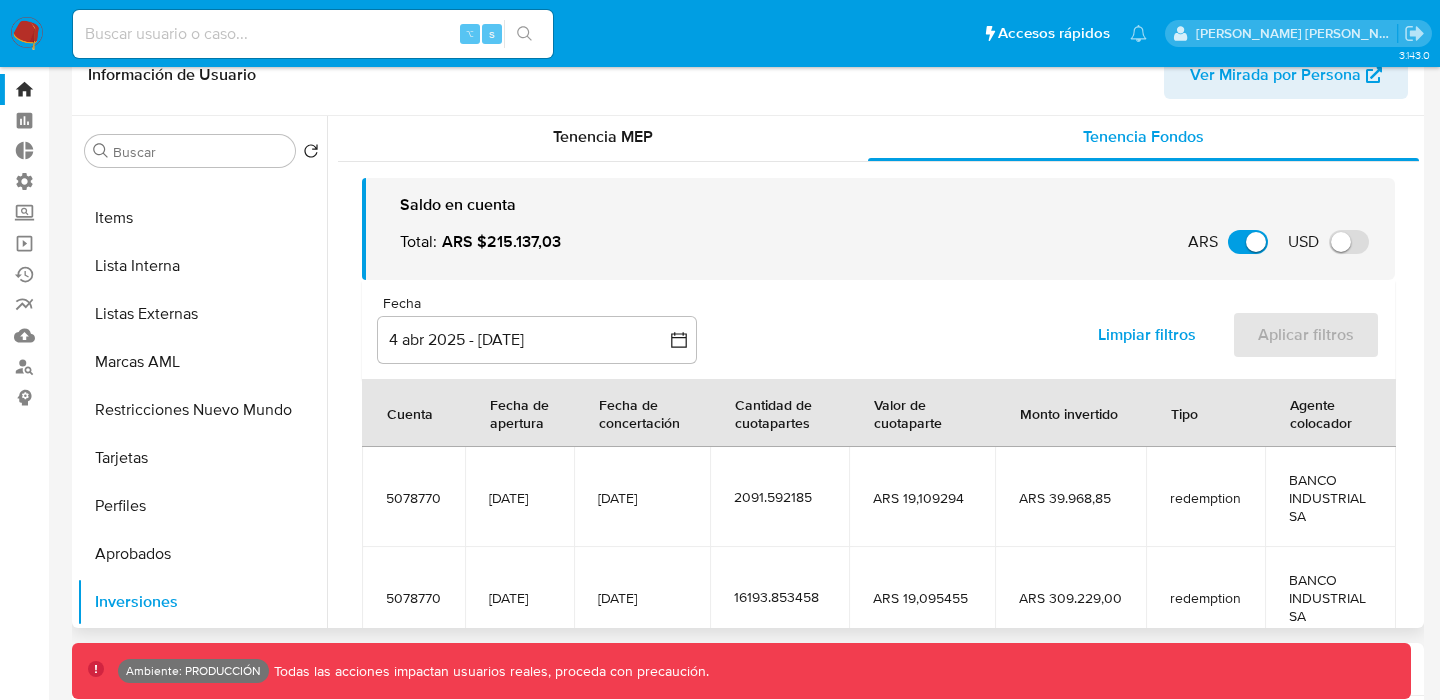 scroll, scrollTop: 4, scrollLeft: 0, axis: vertical 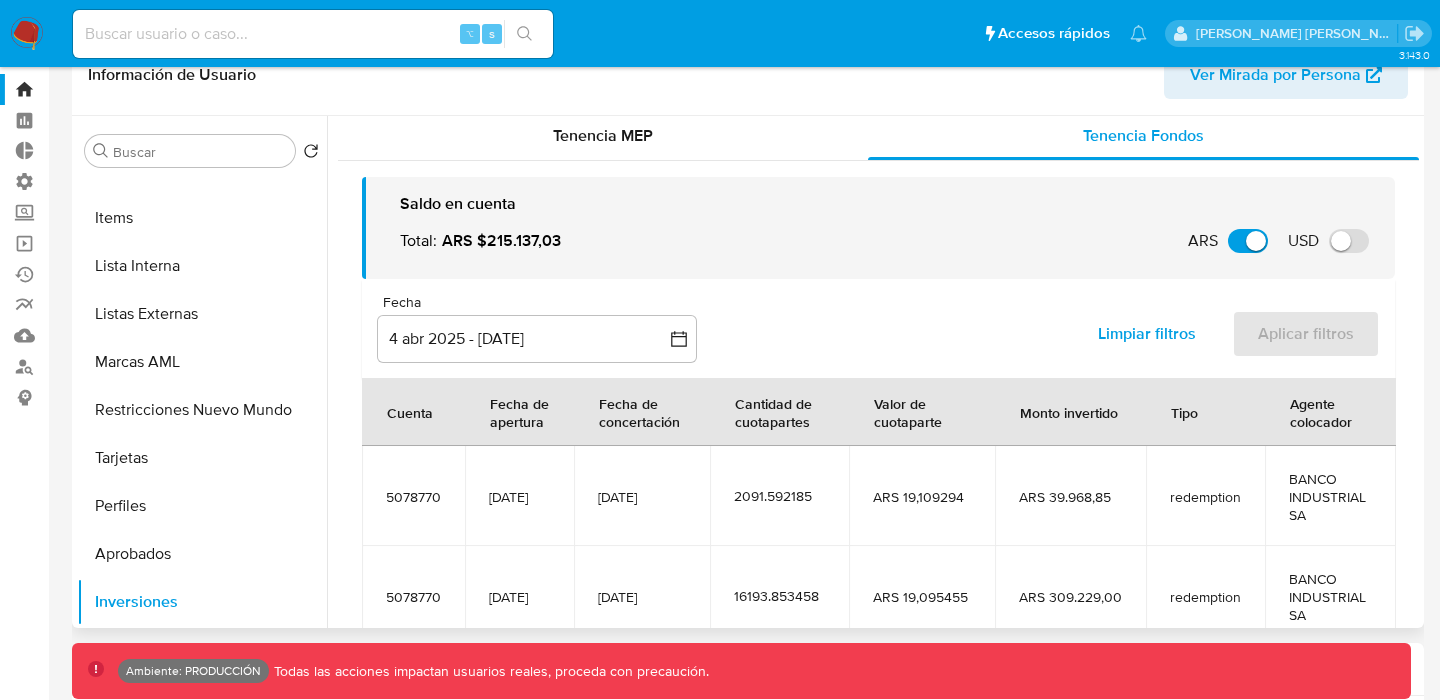 click on "ARS $215.137,03" at bounding box center (501, 241) 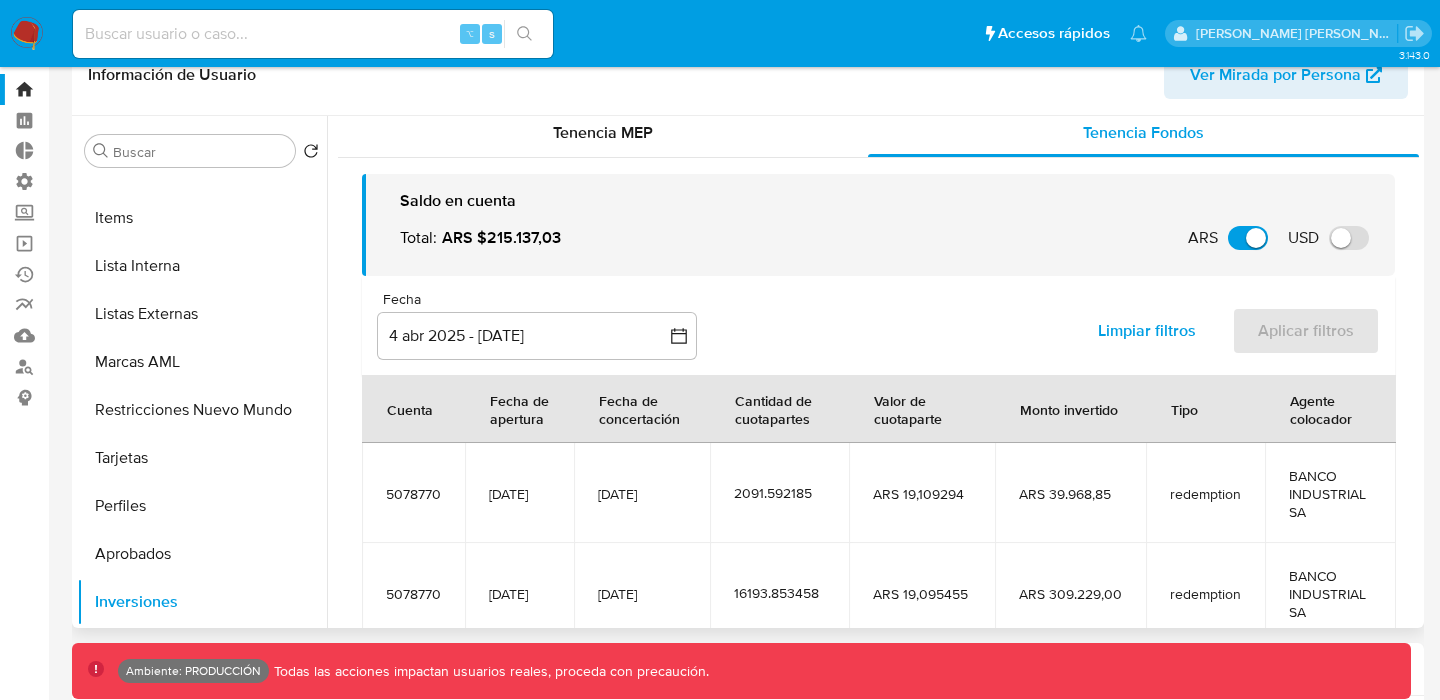 scroll, scrollTop: 0, scrollLeft: 0, axis: both 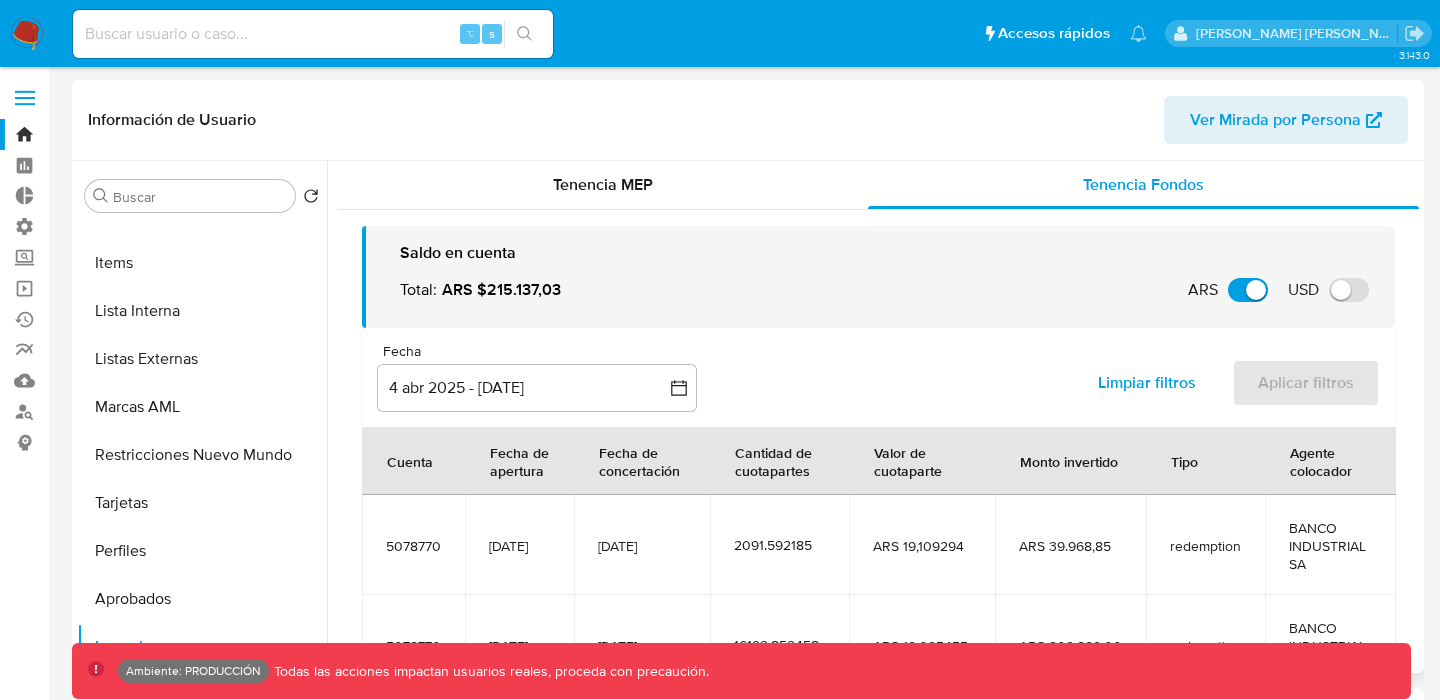 click on "Total : ARS $215.137,03 ARS   Cambiar entre moneda local y ARS USD   Cambiar entre moneda local y USD" at bounding box center (889, 290) 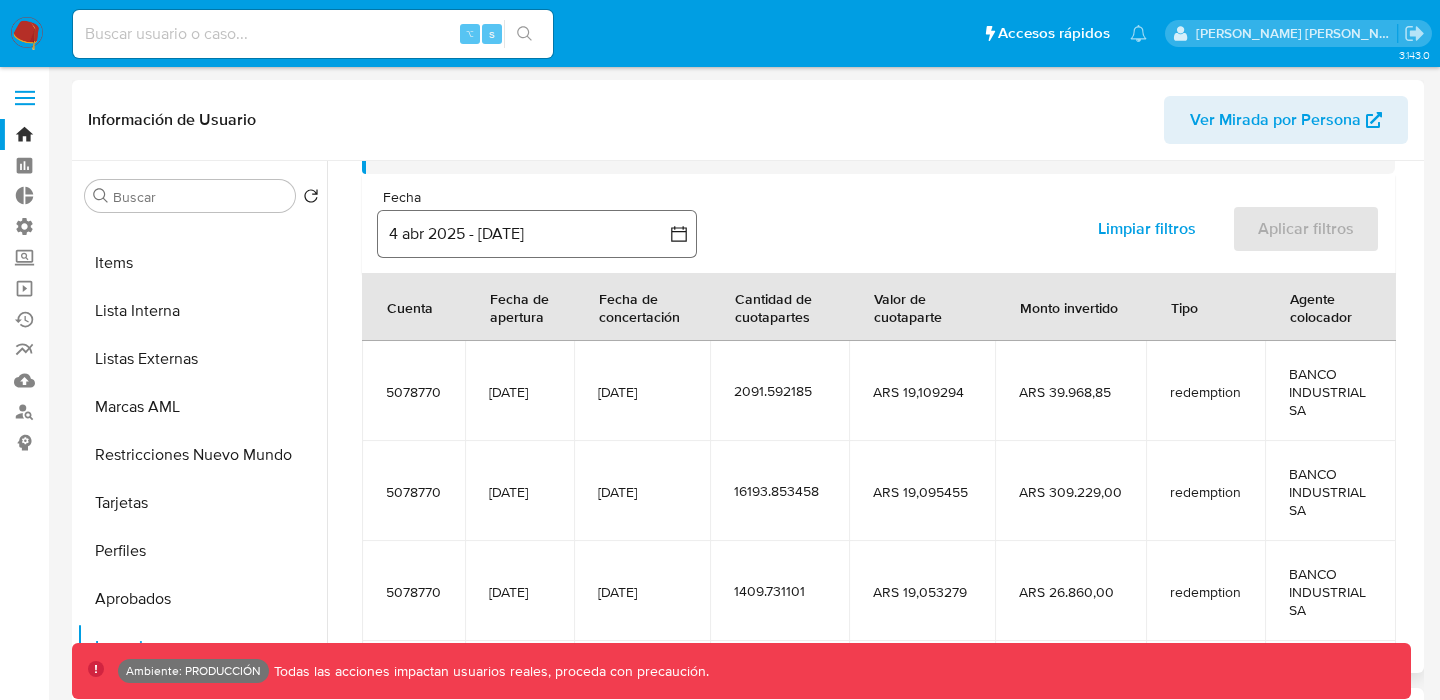 scroll, scrollTop: 155, scrollLeft: 0, axis: vertical 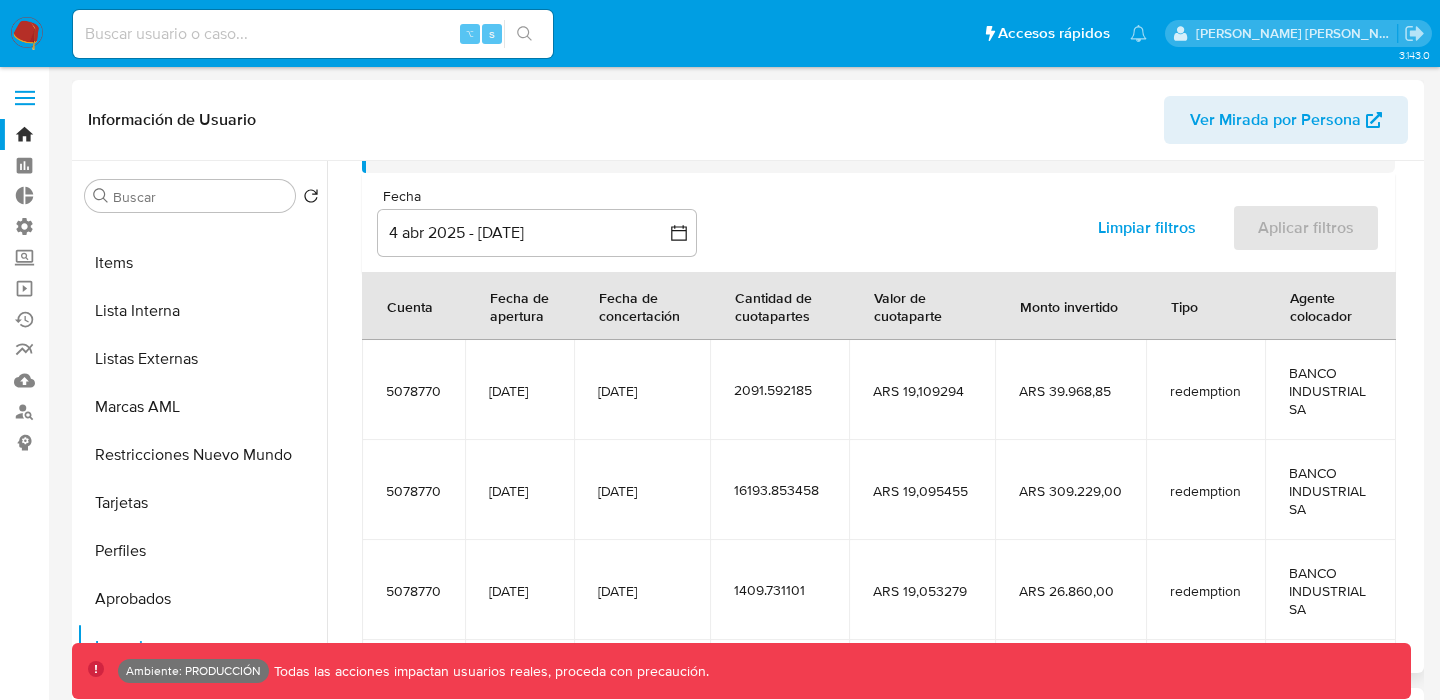 click on "[DATE]" at bounding box center (519, 390) 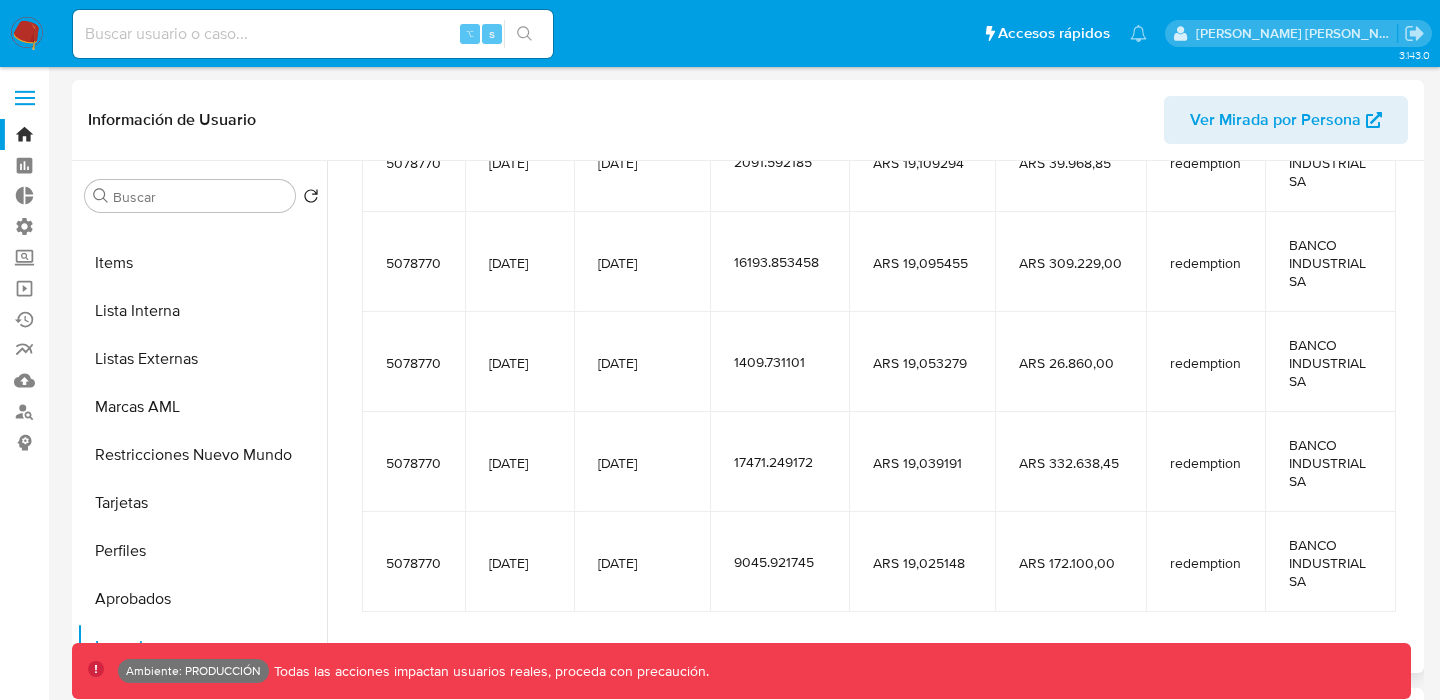 scroll, scrollTop: 443, scrollLeft: 0, axis: vertical 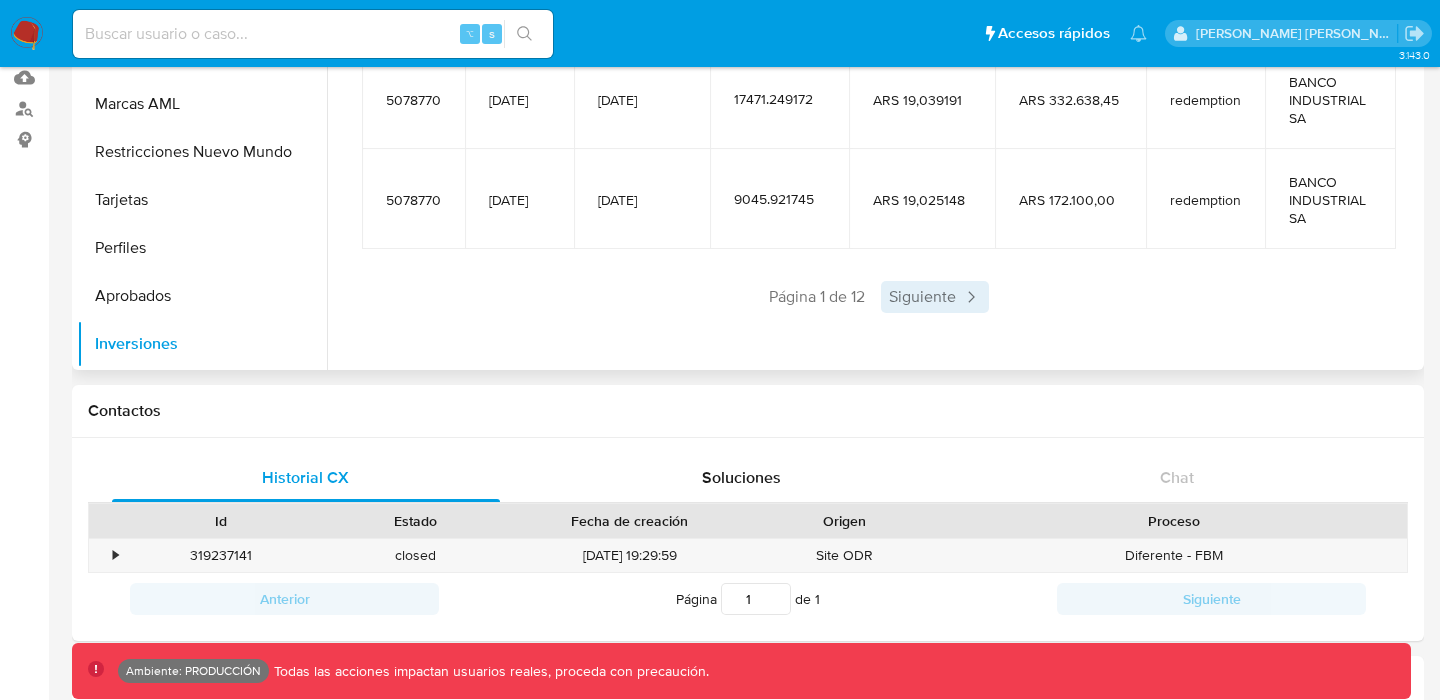 click on "Siguiente" at bounding box center (935, 297) 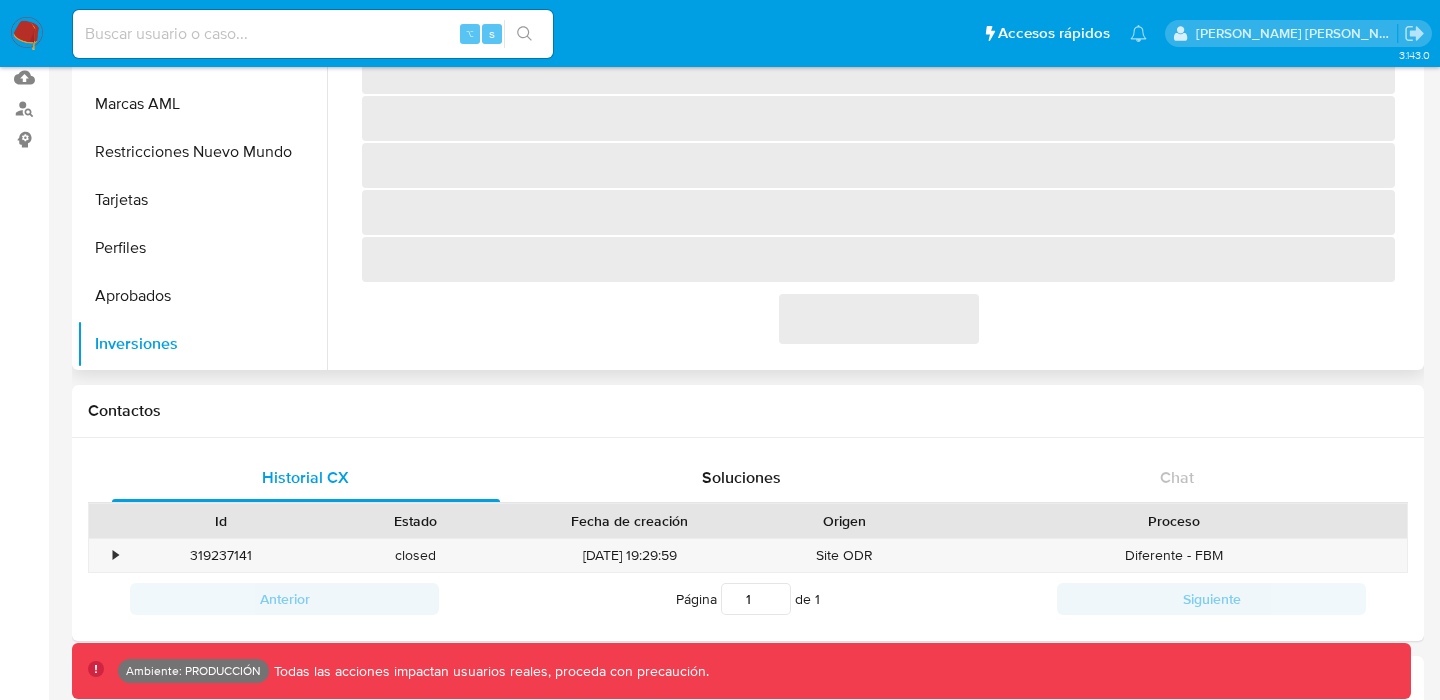 scroll, scrollTop: 0, scrollLeft: 0, axis: both 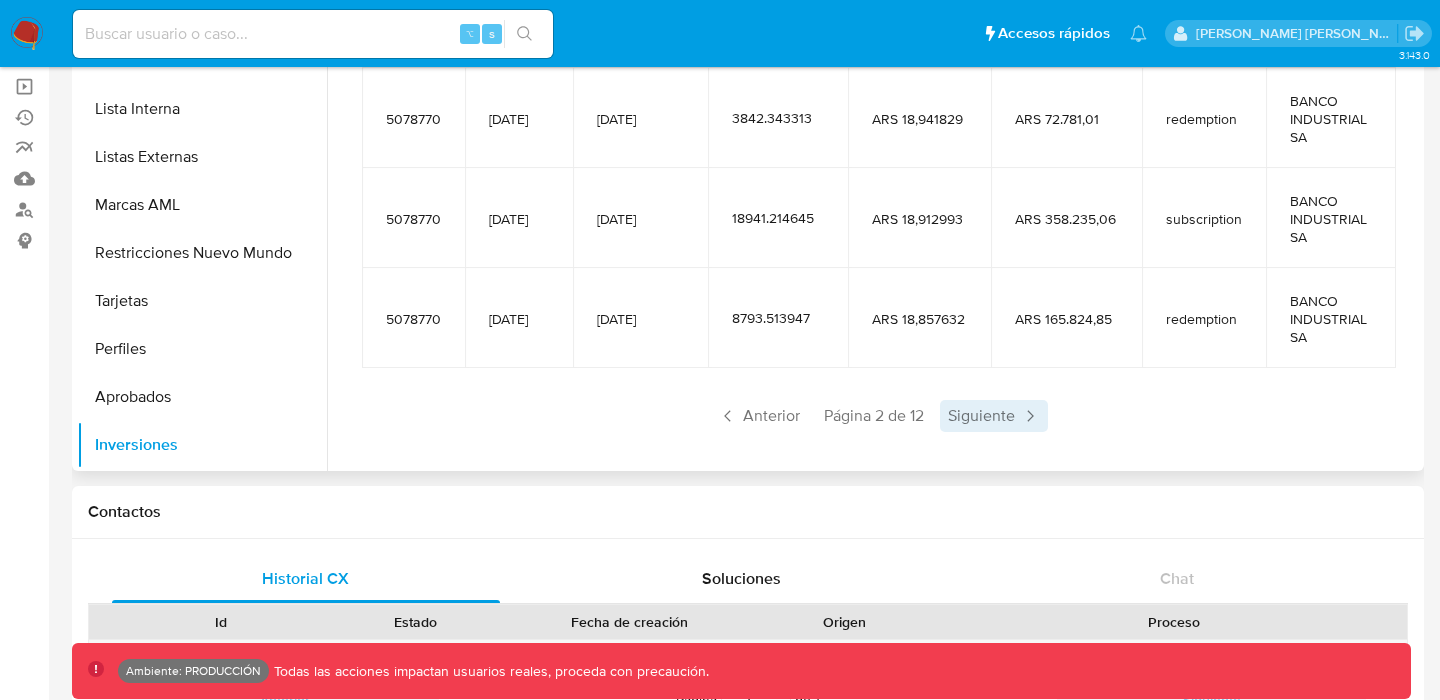 click on "Siguiente" at bounding box center (994, 416) 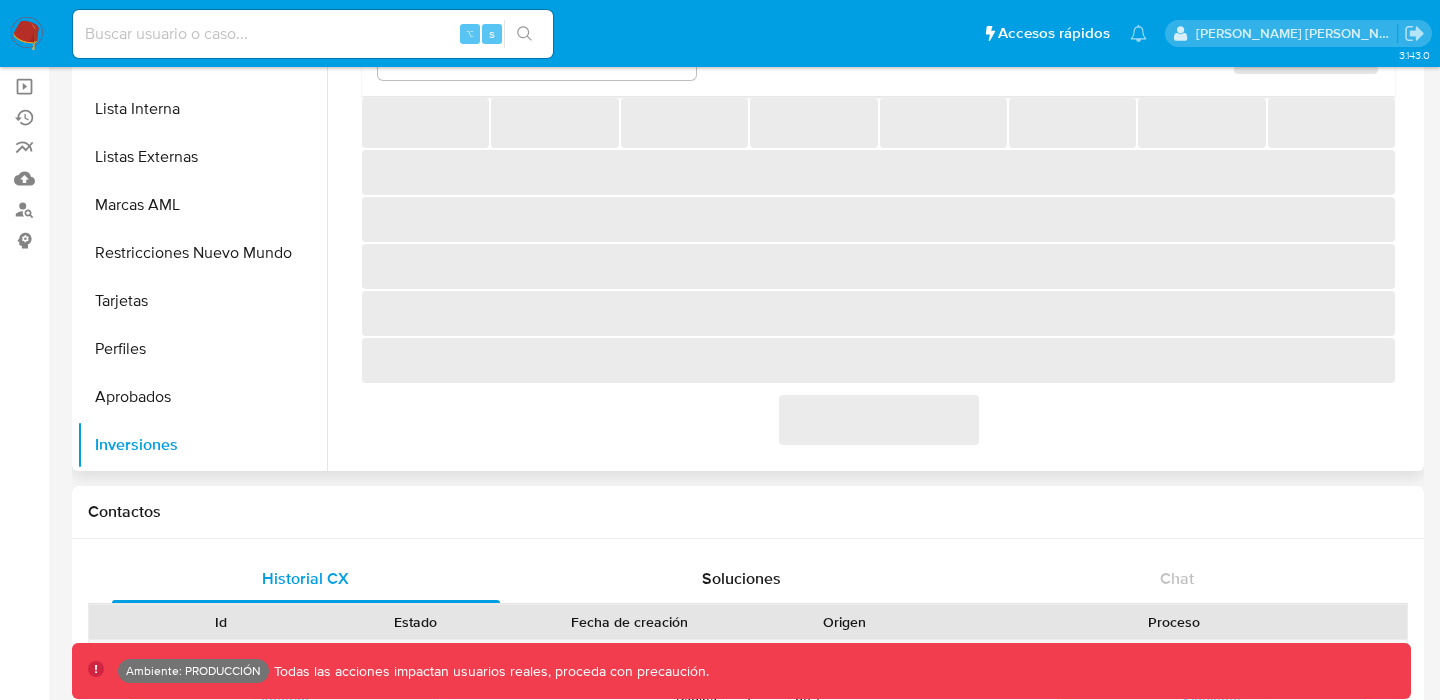 scroll, scrollTop: 443, scrollLeft: 0, axis: vertical 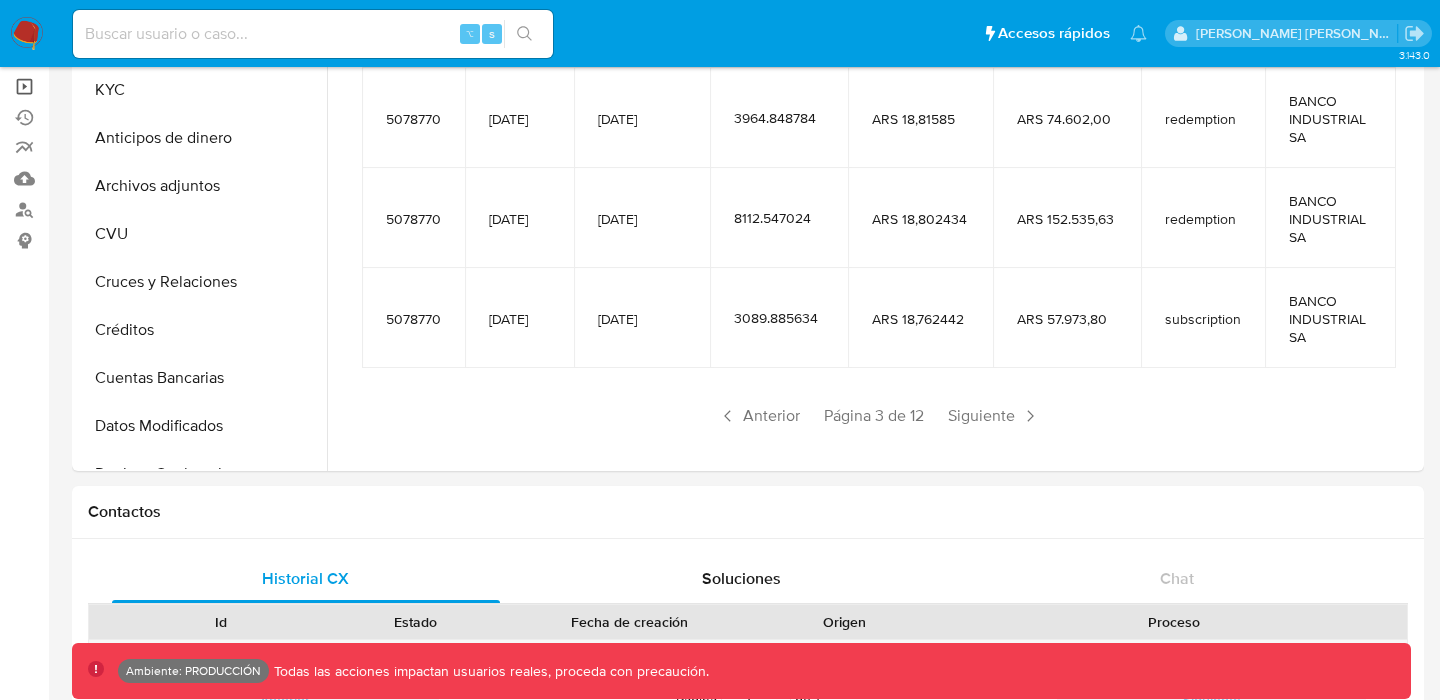 click on "Operaciones masivas" at bounding box center [119, 86] 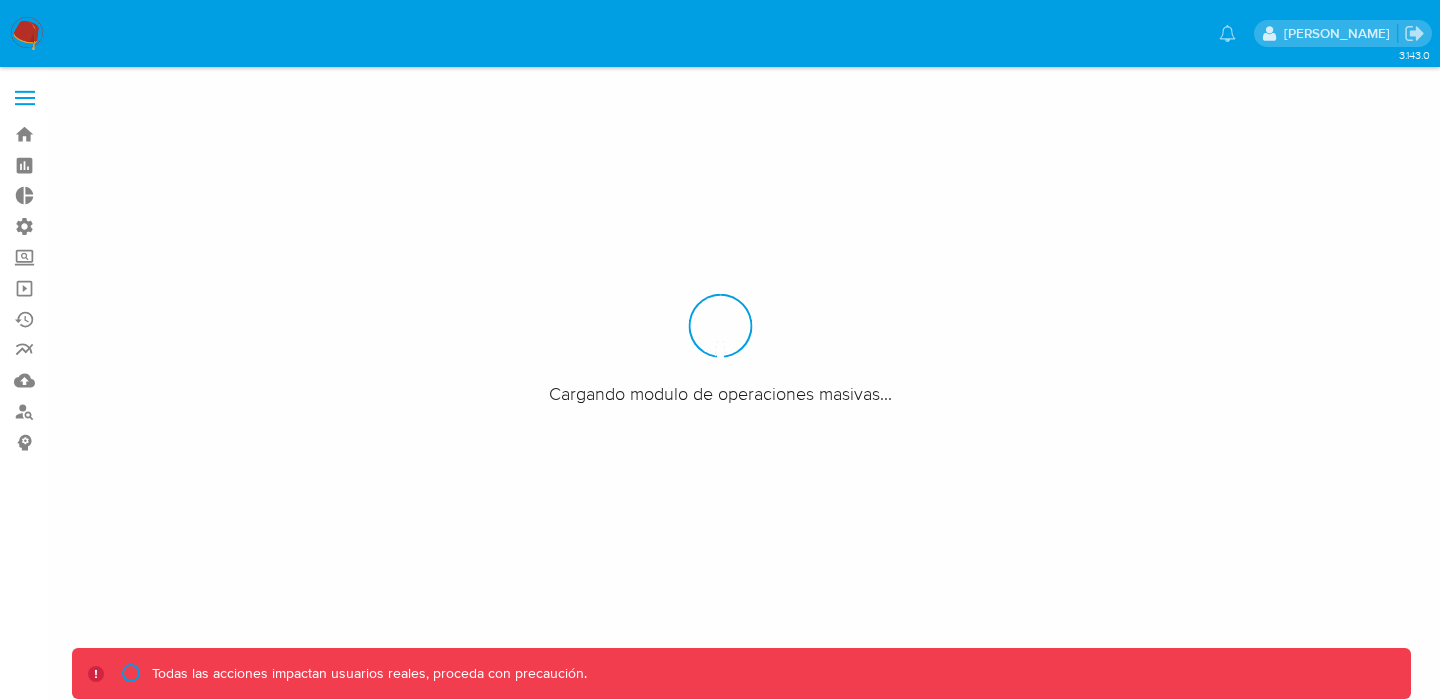 scroll, scrollTop: 0, scrollLeft: 0, axis: both 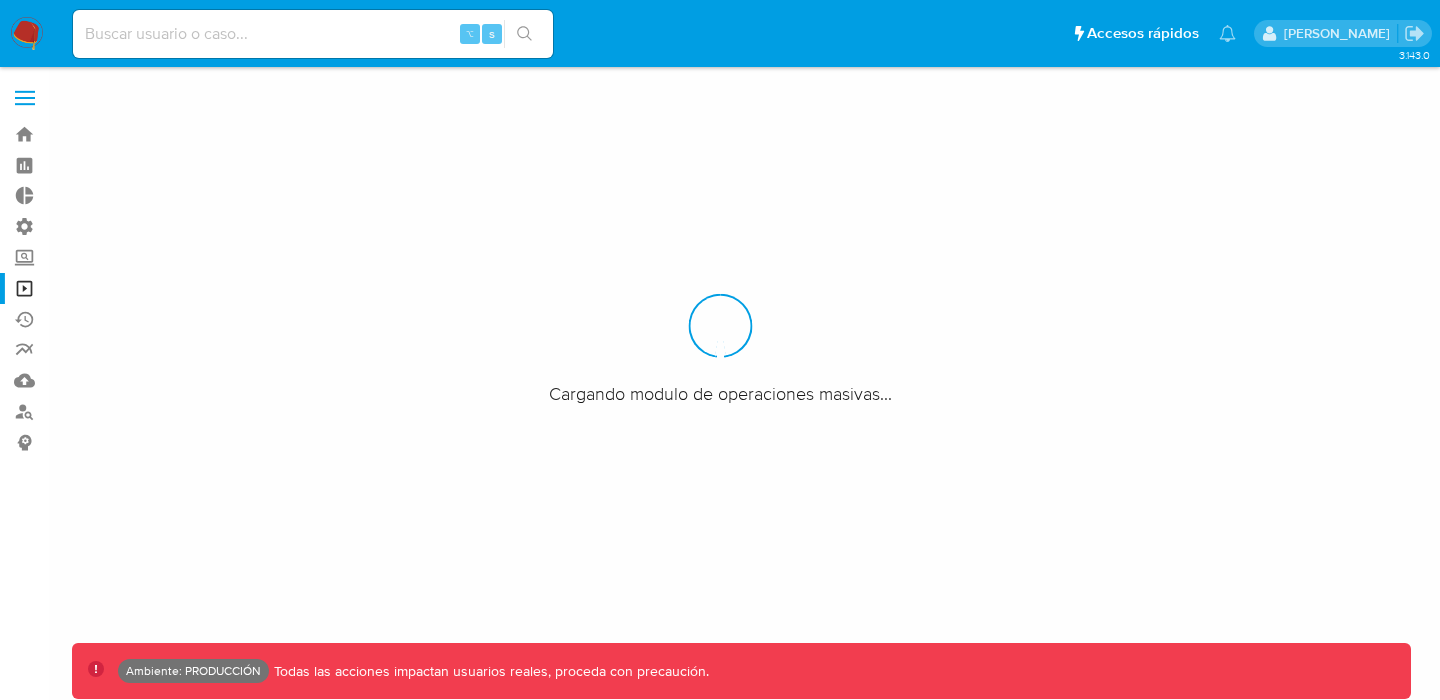click at bounding box center (25, 98) 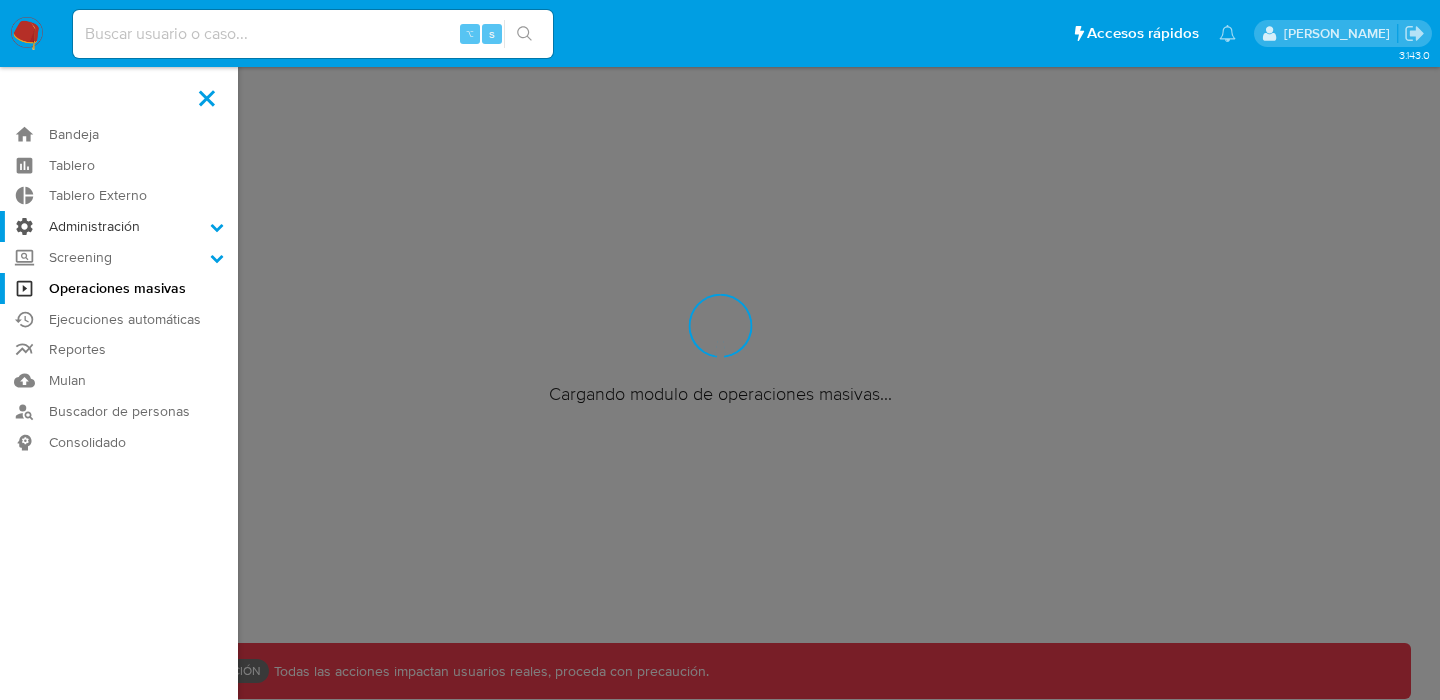click on "Administración" at bounding box center [119, 226] 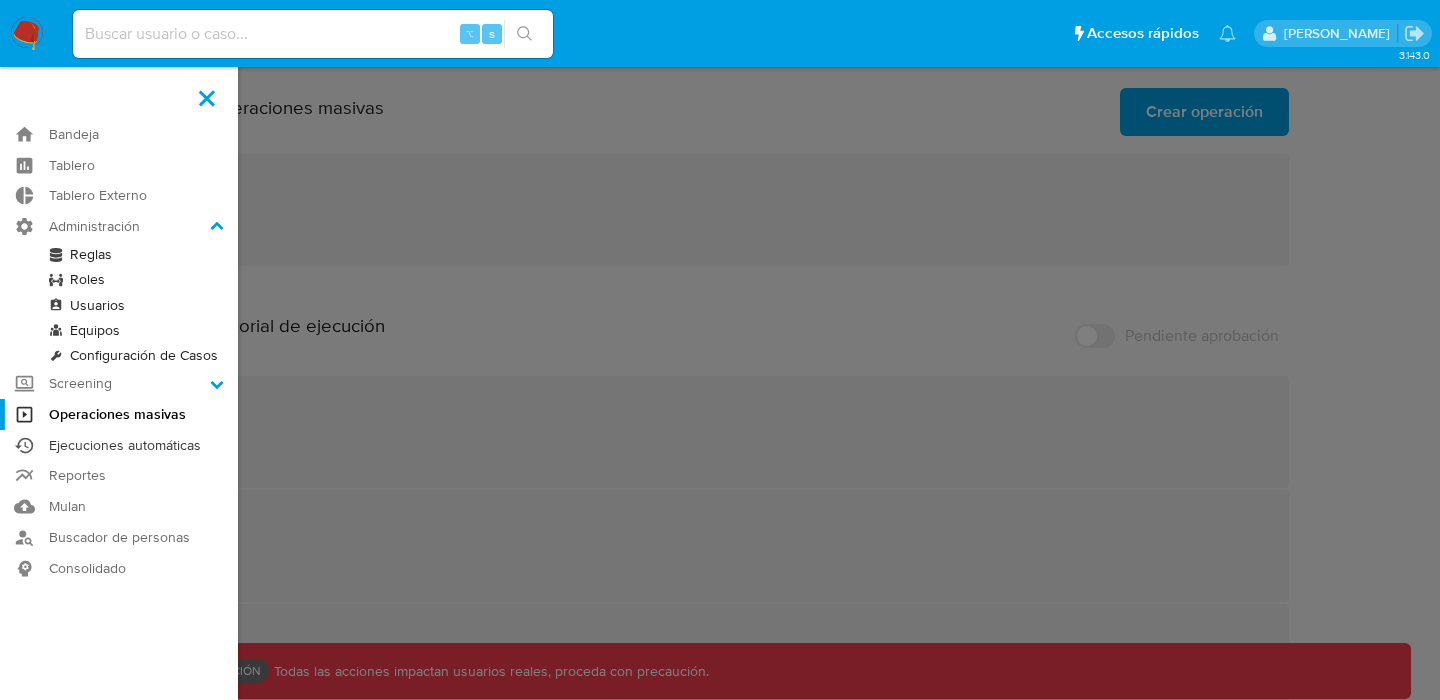 click on "Ejecuciones automáticas" at bounding box center [119, 445] 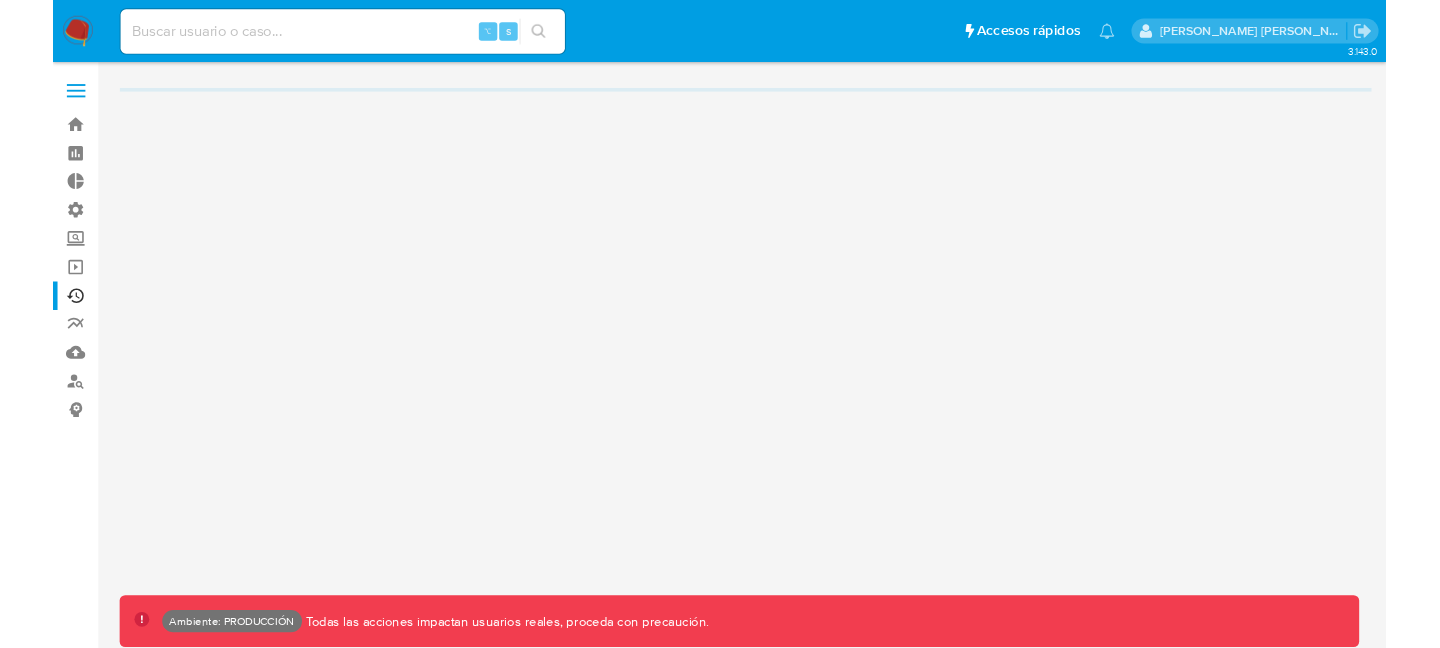 scroll, scrollTop: 0, scrollLeft: 0, axis: both 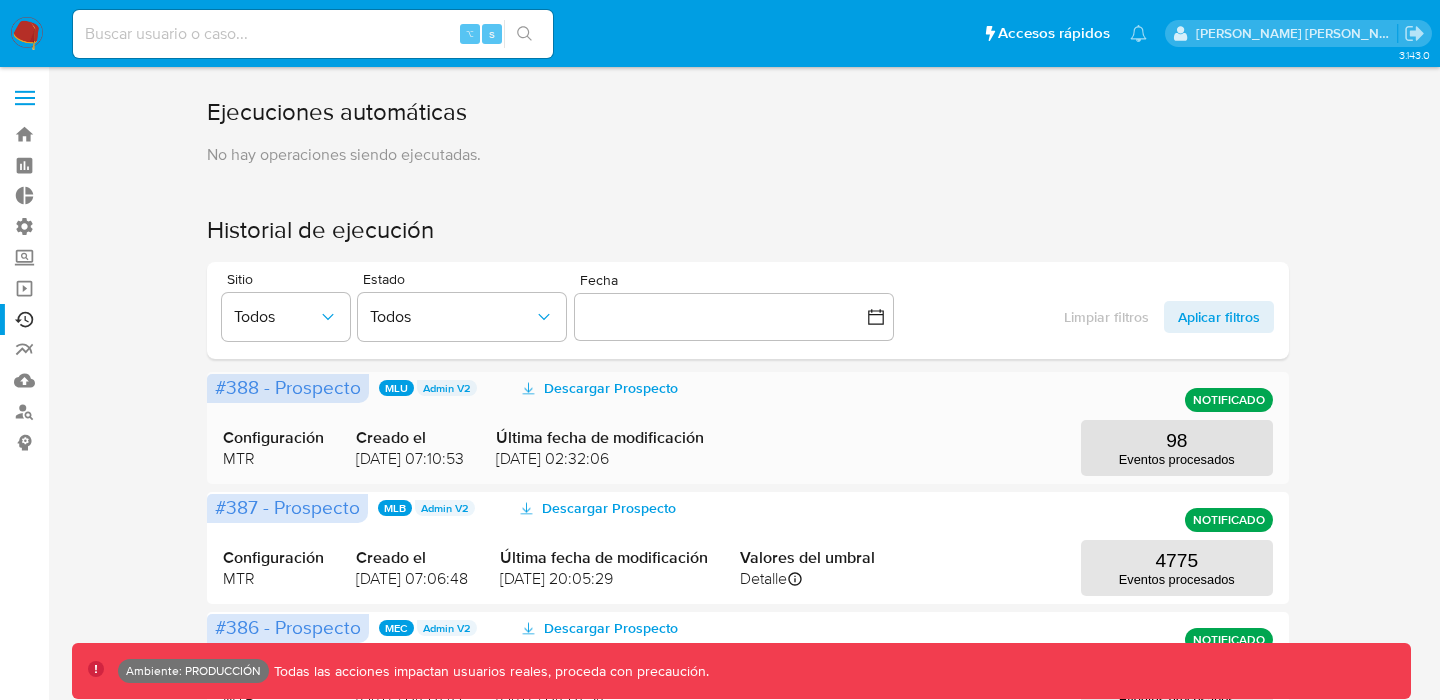 drag, startPoint x: 1154, startPoint y: 435, endPoint x: 895, endPoint y: 475, distance: 262.0706 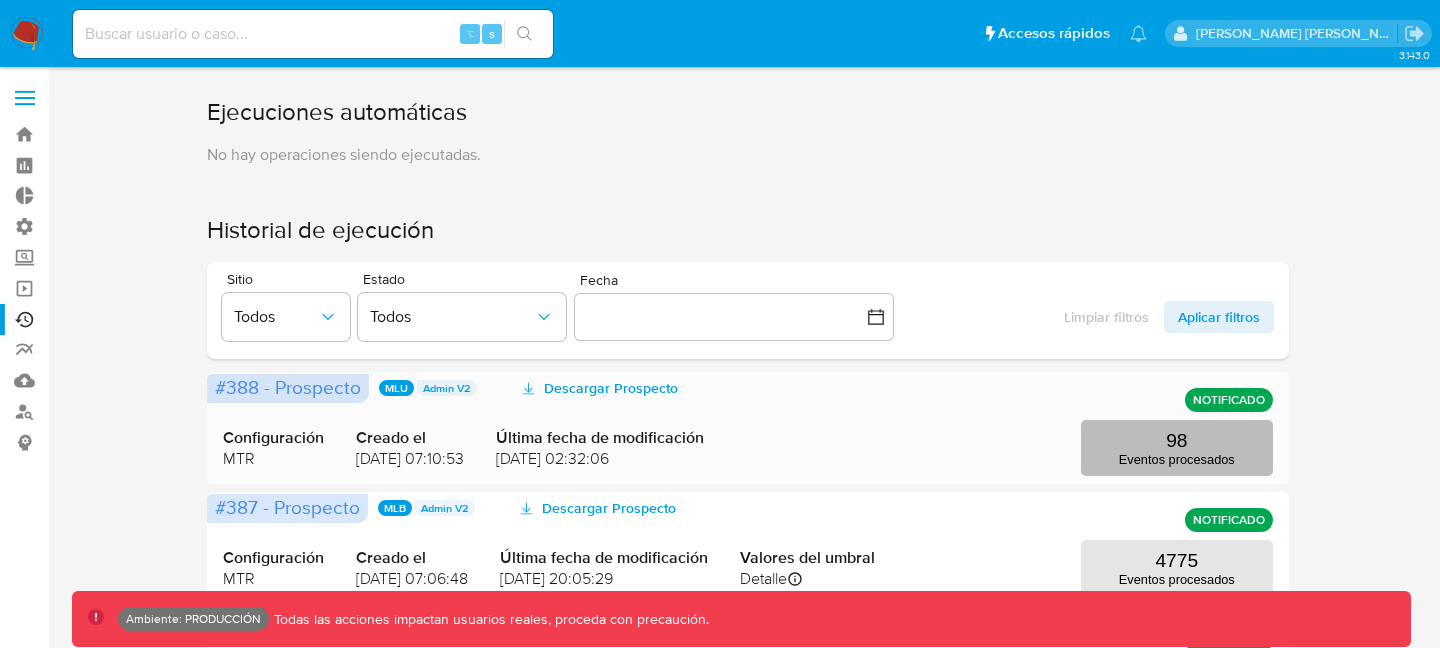 click on "98 Eventos procesados" at bounding box center [1177, 448] 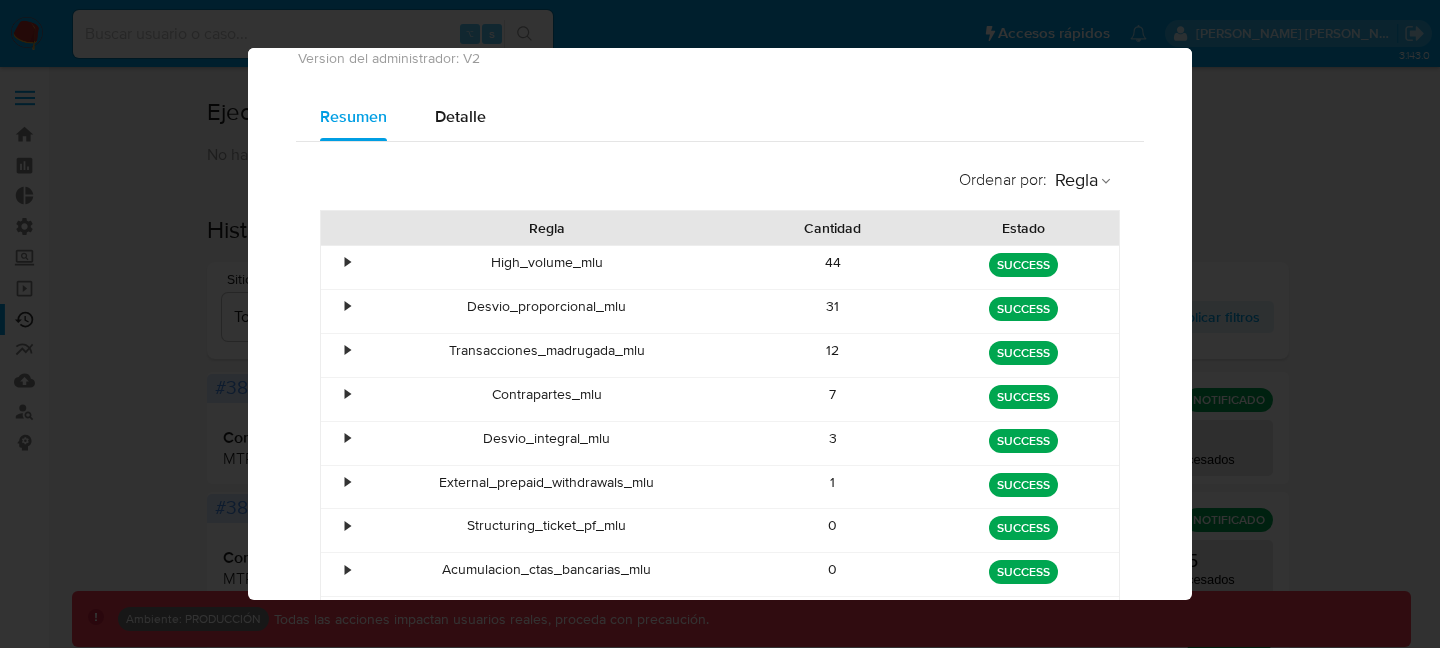 scroll, scrollTop: 130, scrollLeft: 0, axis: vertical 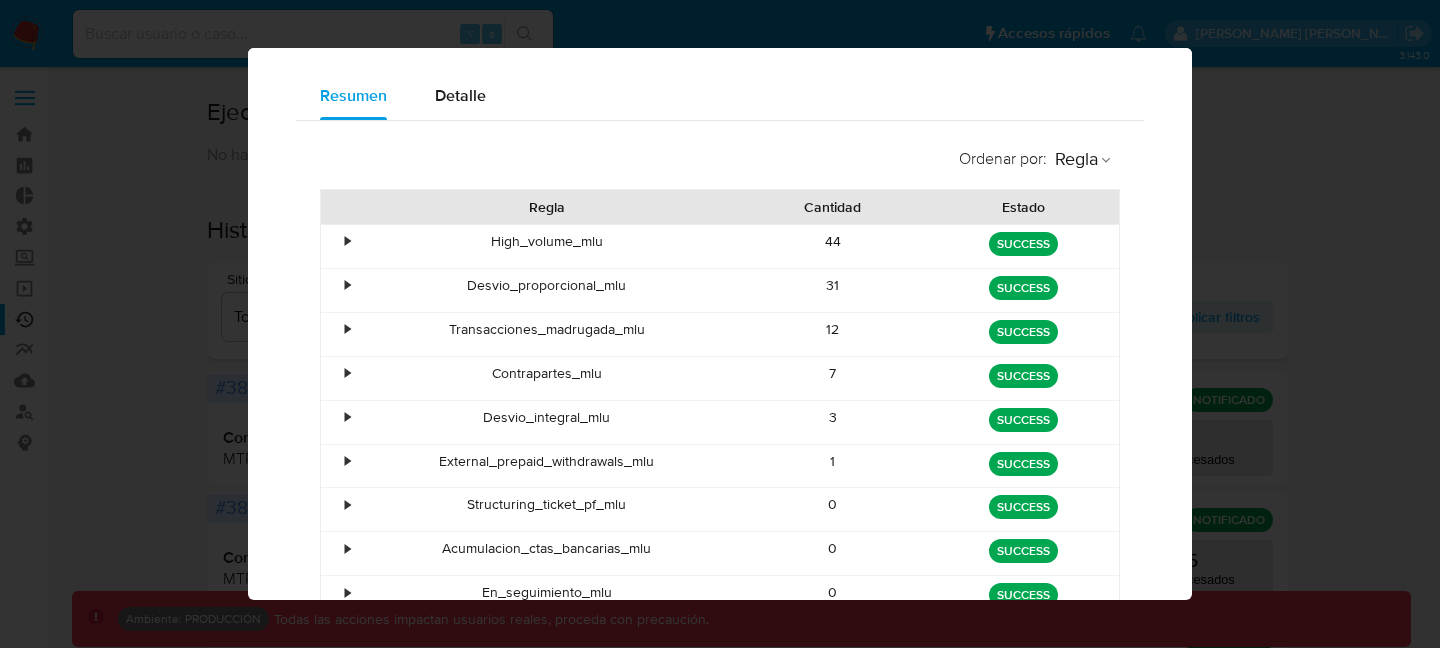 click on "•" at bounding box center [338, 246] 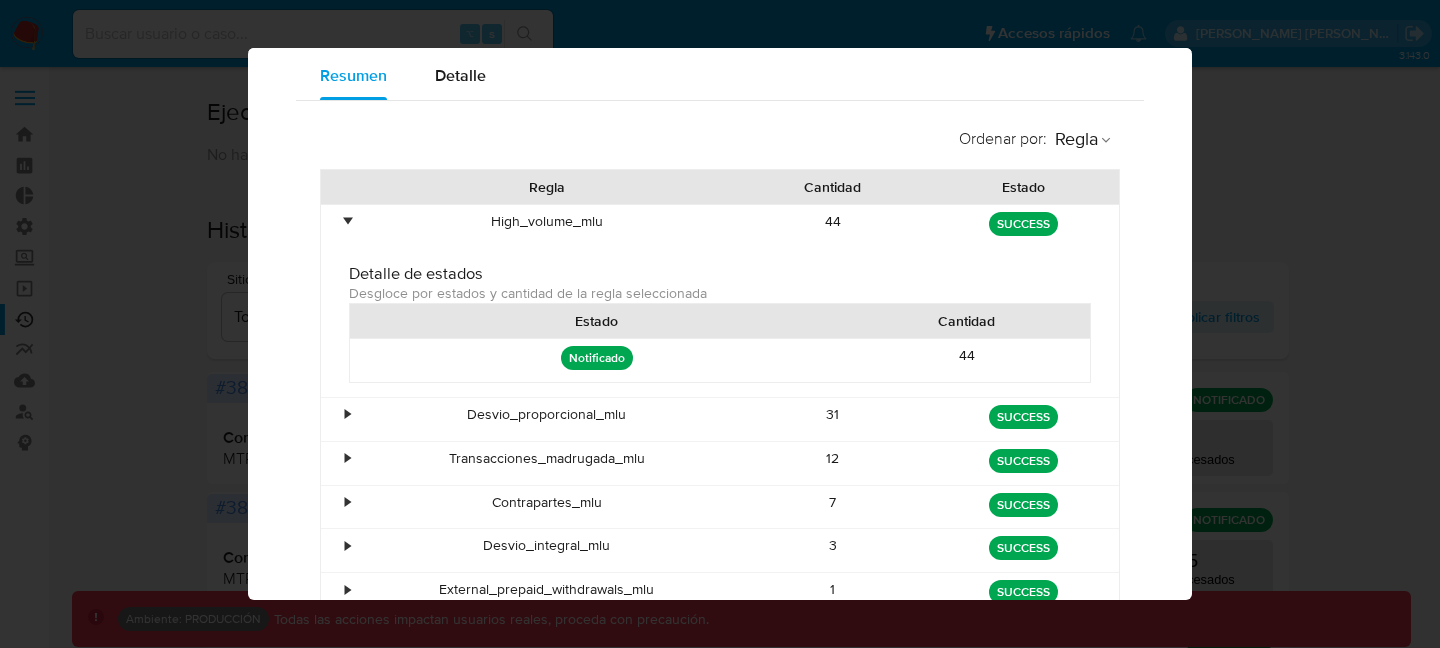 scroll, scrollTop: 153, scrollLeft: 0, axis: vertical 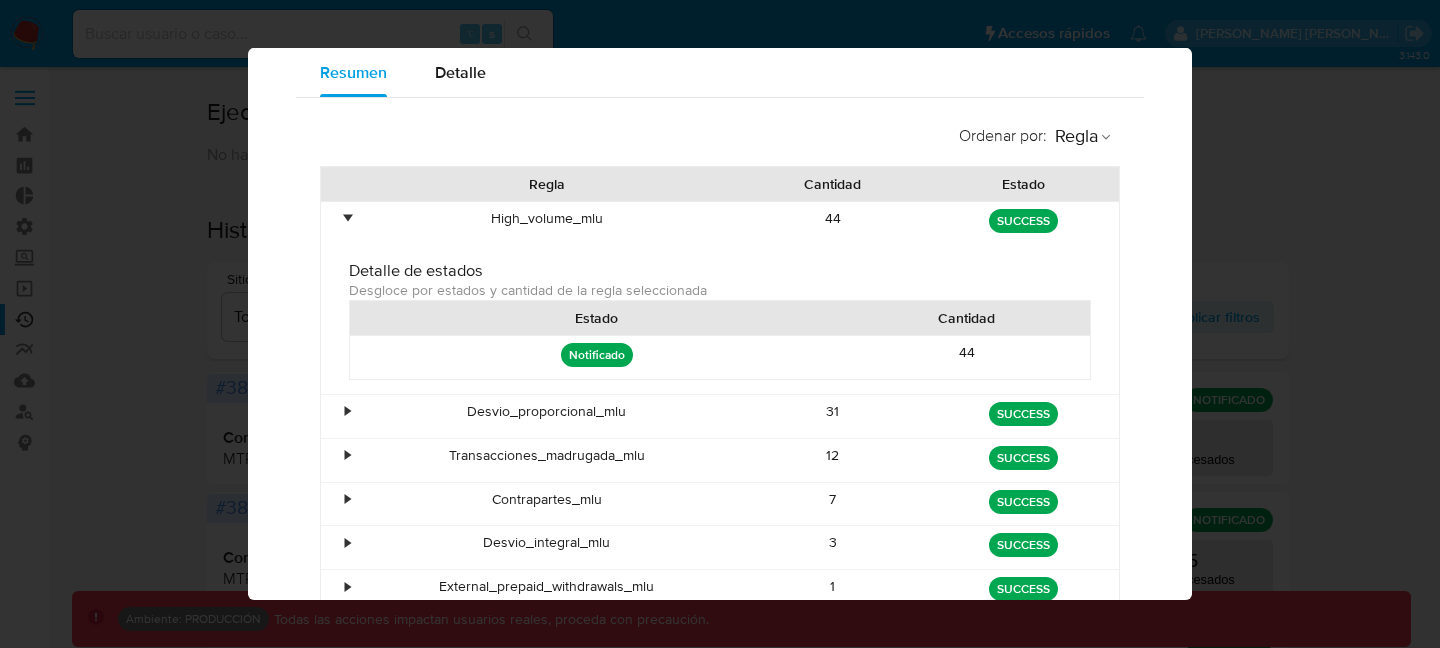 click on "44" at bounding box center (966, 357) 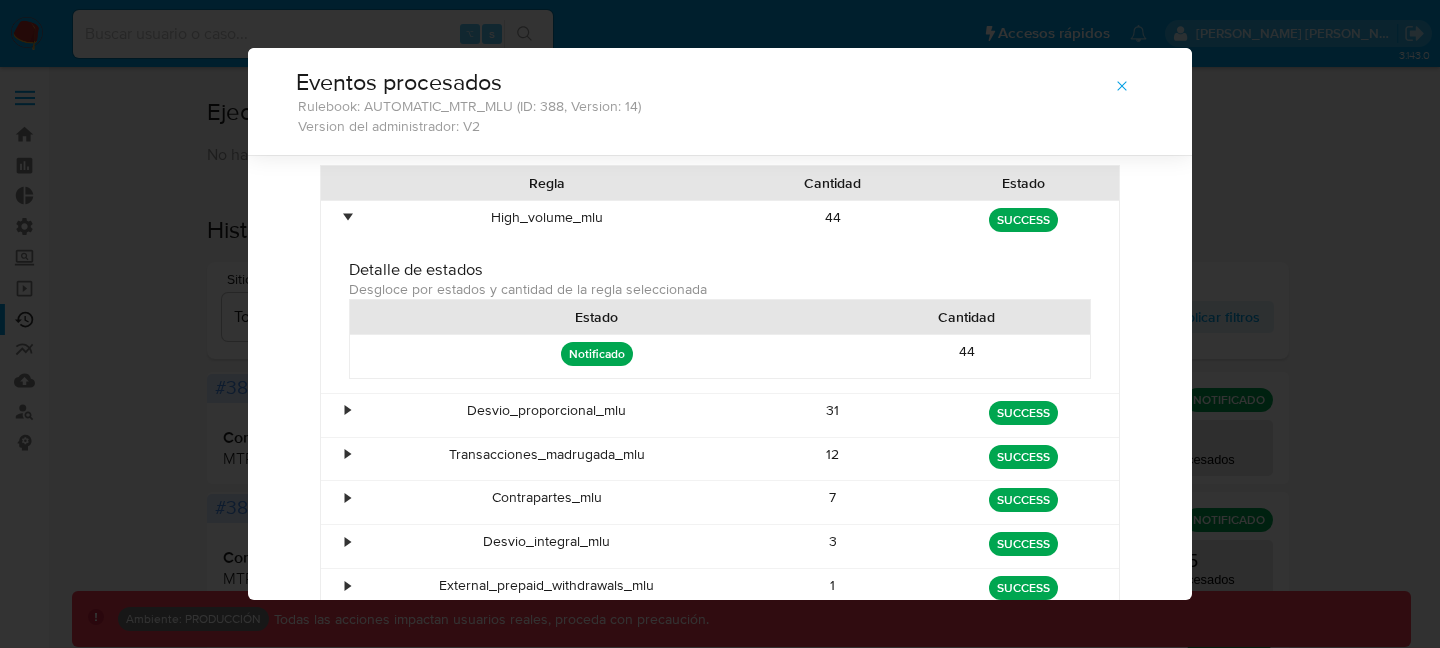 scroll, scrollTop: 318, scrollLeft: 0, axis: vertical 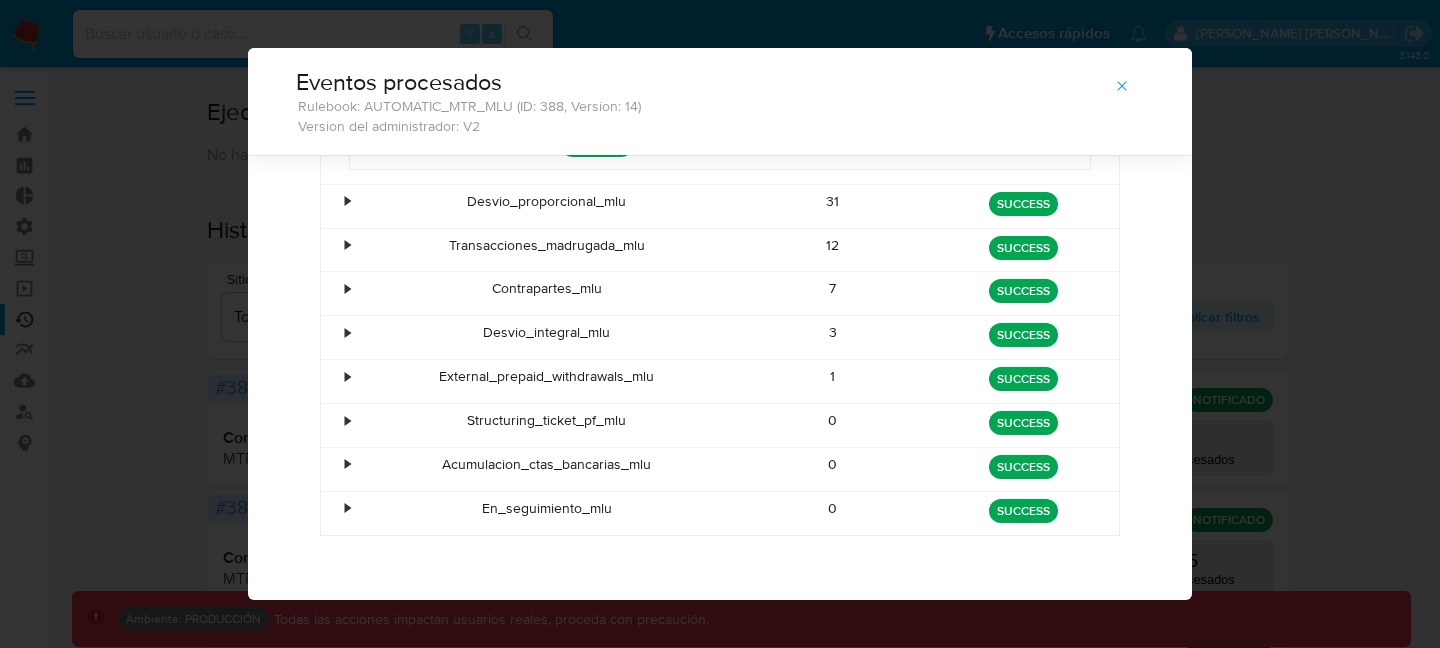click on "Desvio_integral_mlu" at bounding box center (547, 337) 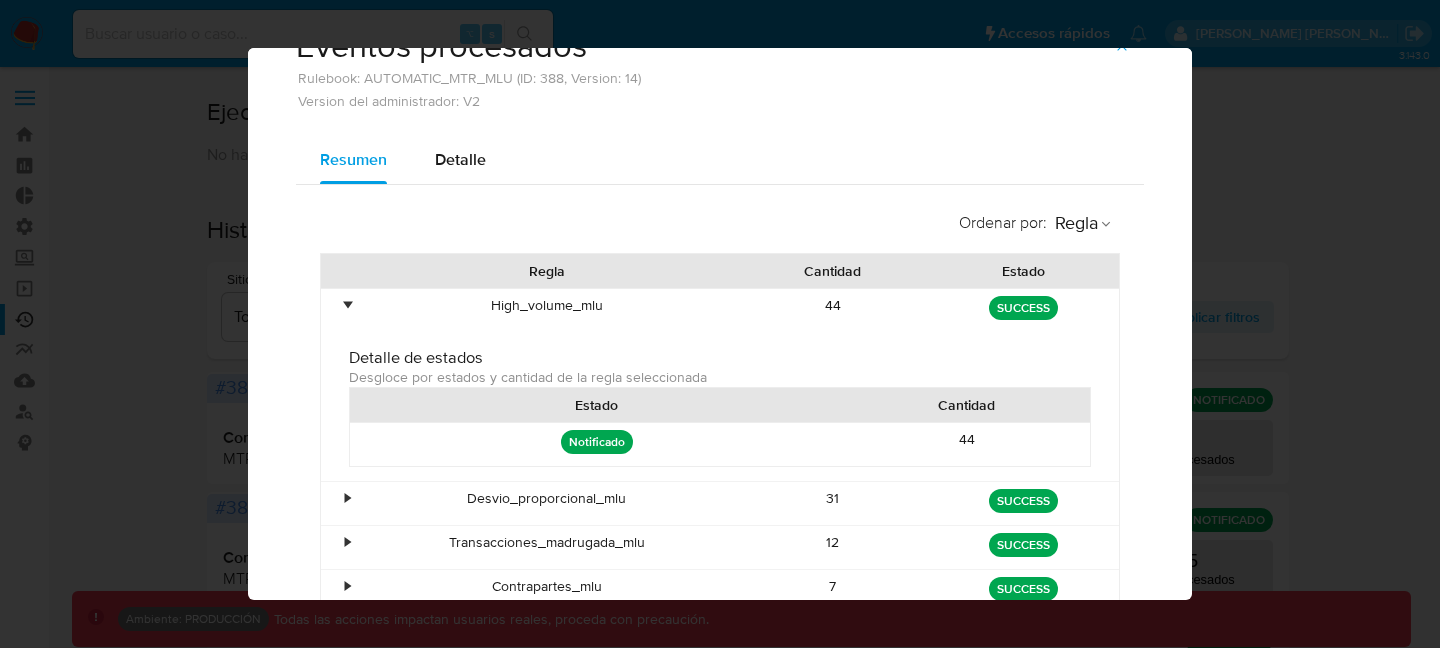 scroll, scrollTop: 8, scrollLeft: 0, axis: vertical 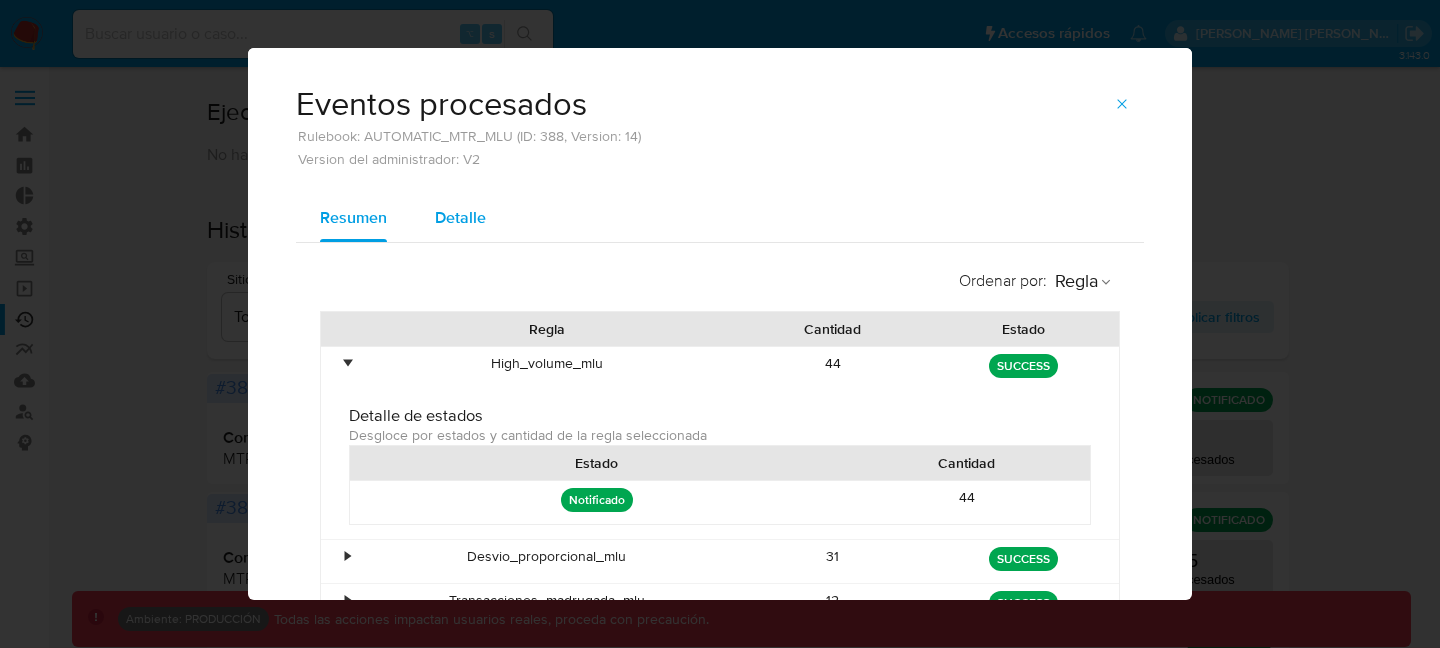 click on "Detalle" at bounding box center [460, 217] 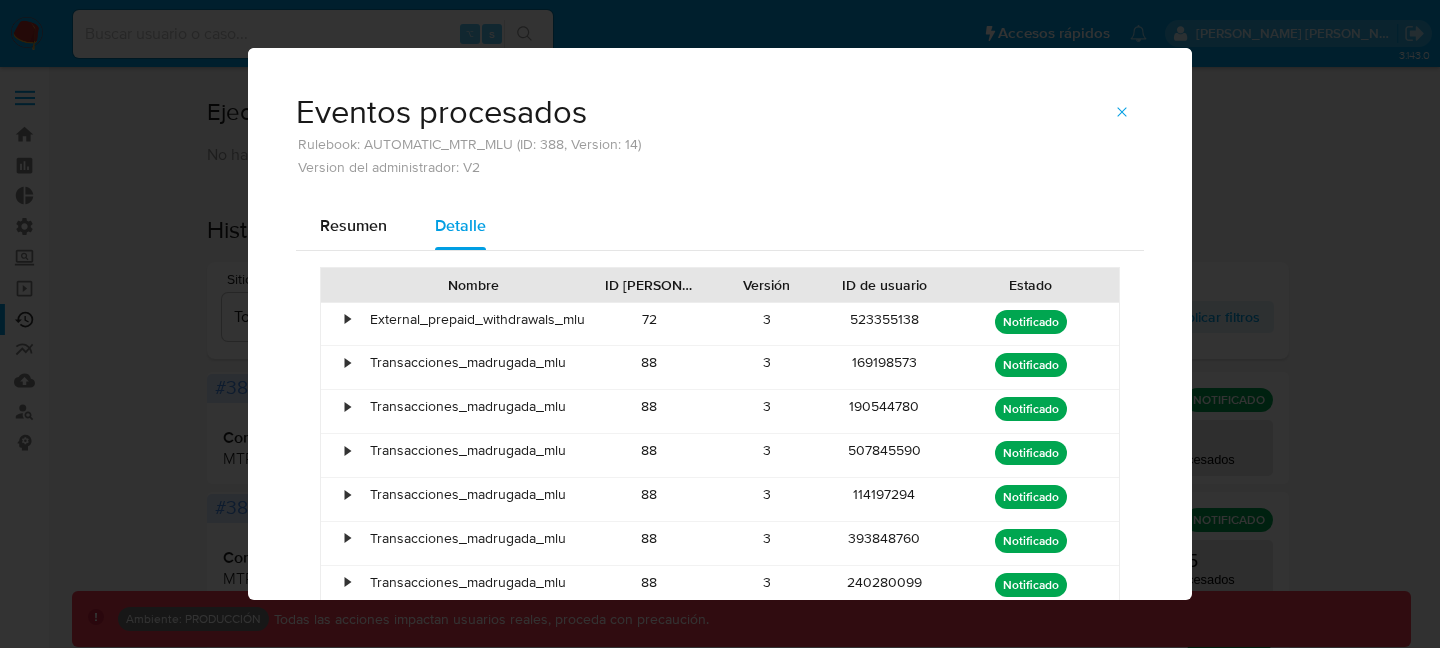 scroll, scrollTop: 5, scrollLeft: 0, axis: vertical 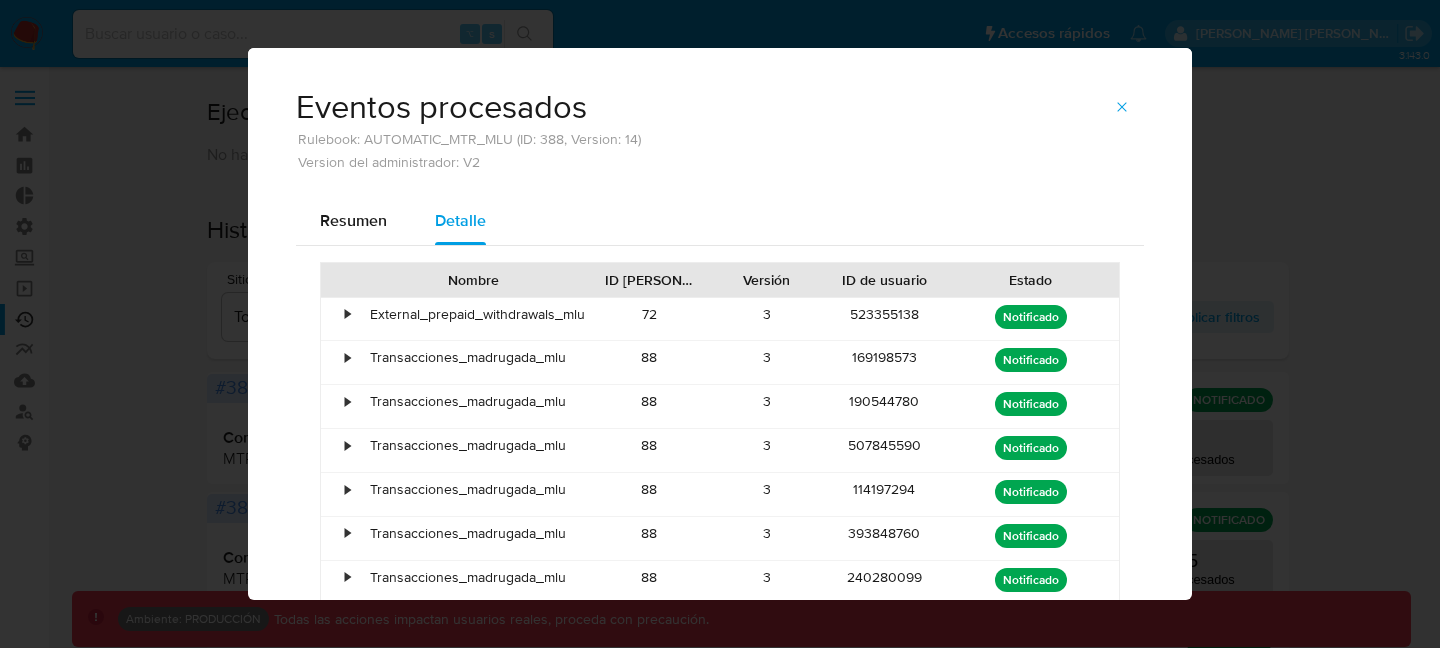 click on "•" at bounding box center [338, 319] 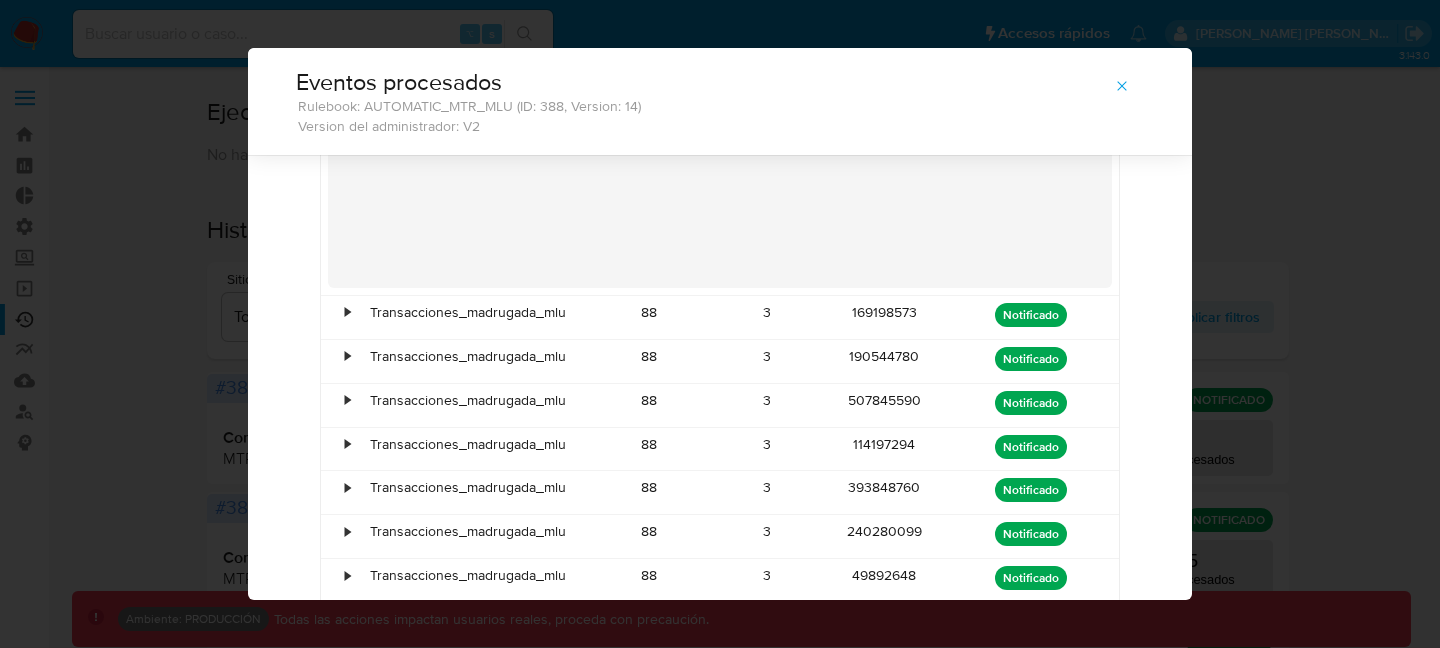 scroll, scrollTop: 535, scrollLeft: 0, axis: vertical 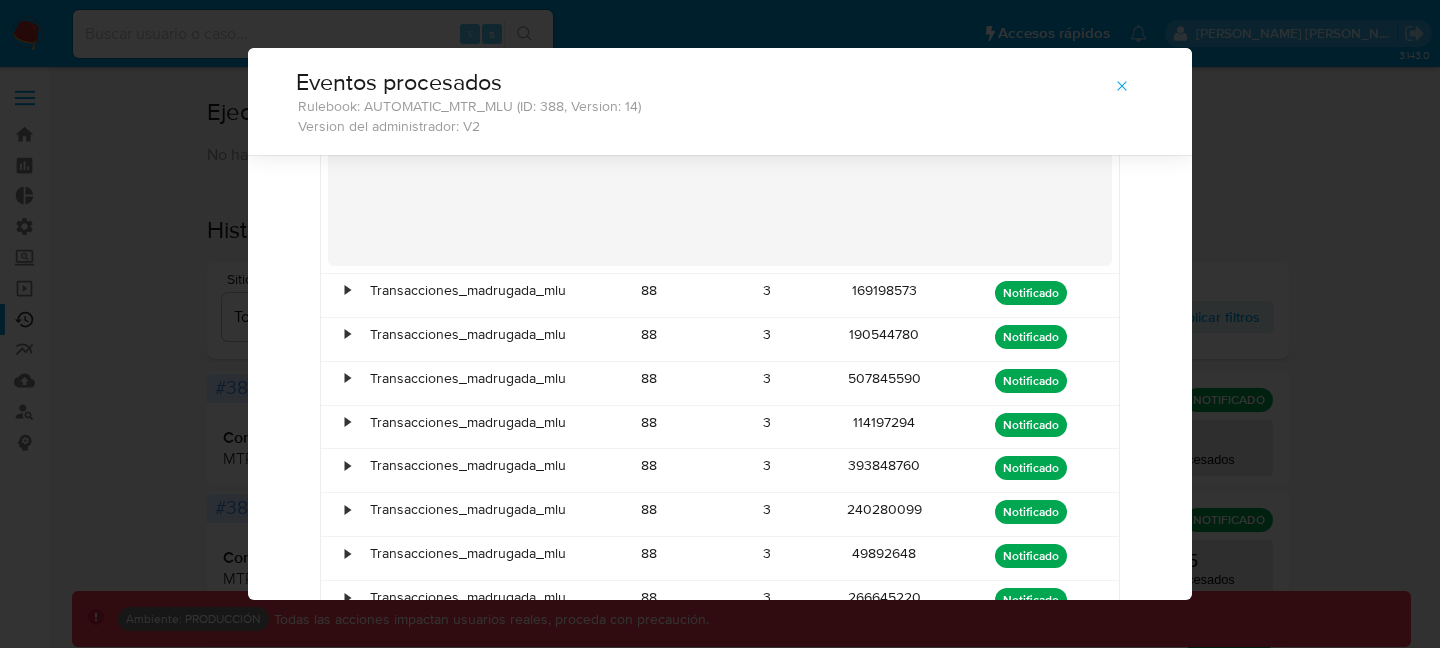 click on "•" at bounding box center (338, 295) 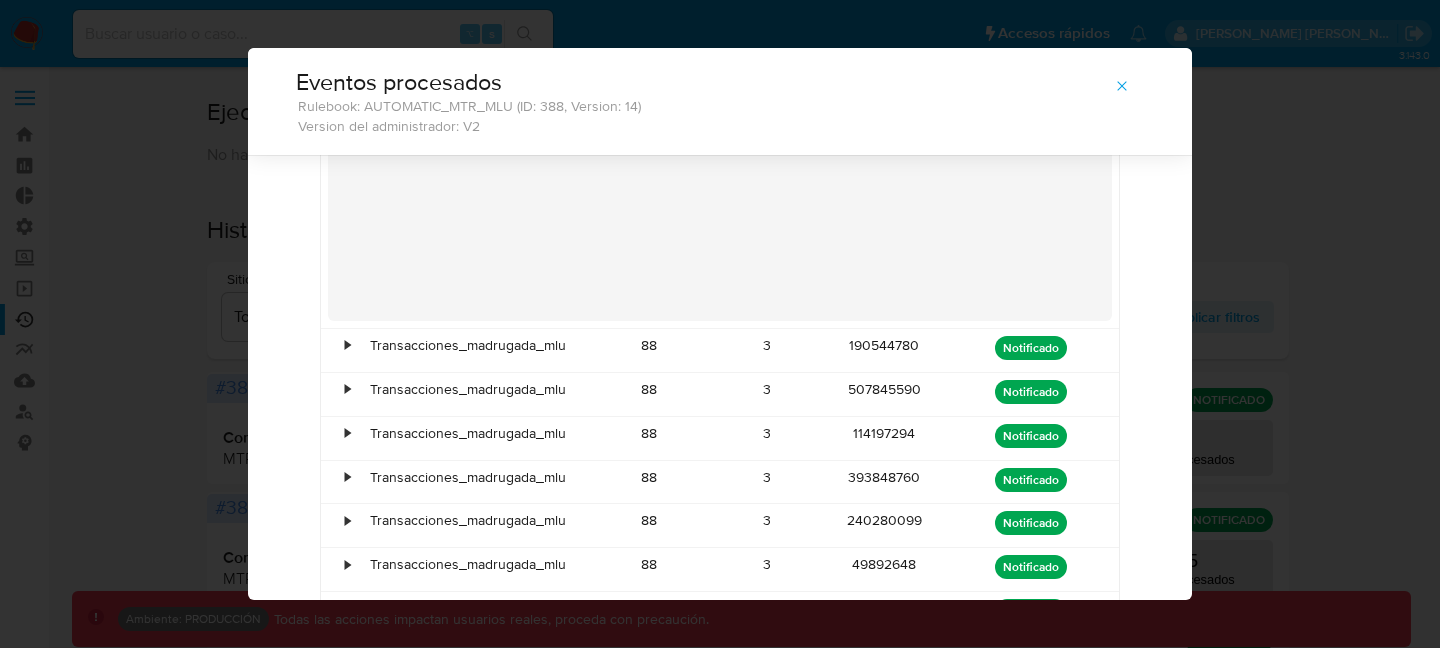 scroll, scrollTop: 1384, scrollLeft: 0, axis: vertical 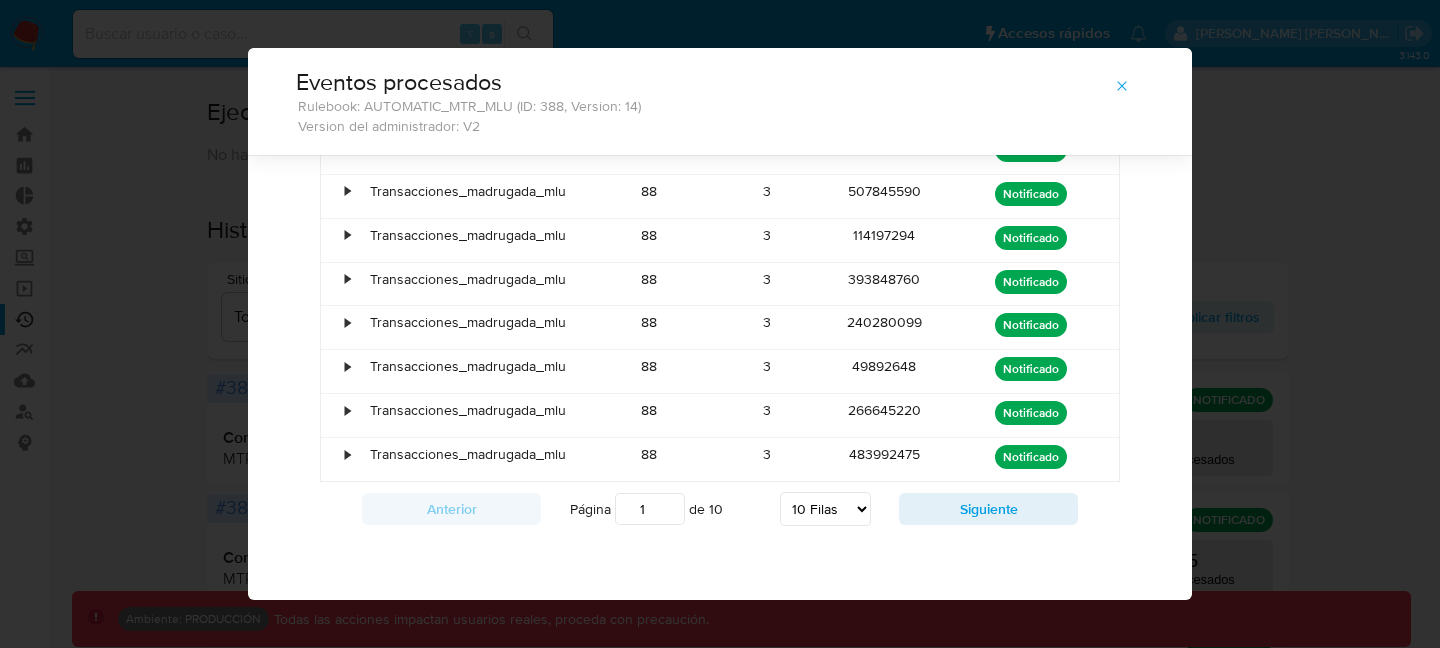 click on "5   Filas 10   Filas 20   Filas 25   Filas 50   Filas 100   Filas" at bounding box center (825, 509) 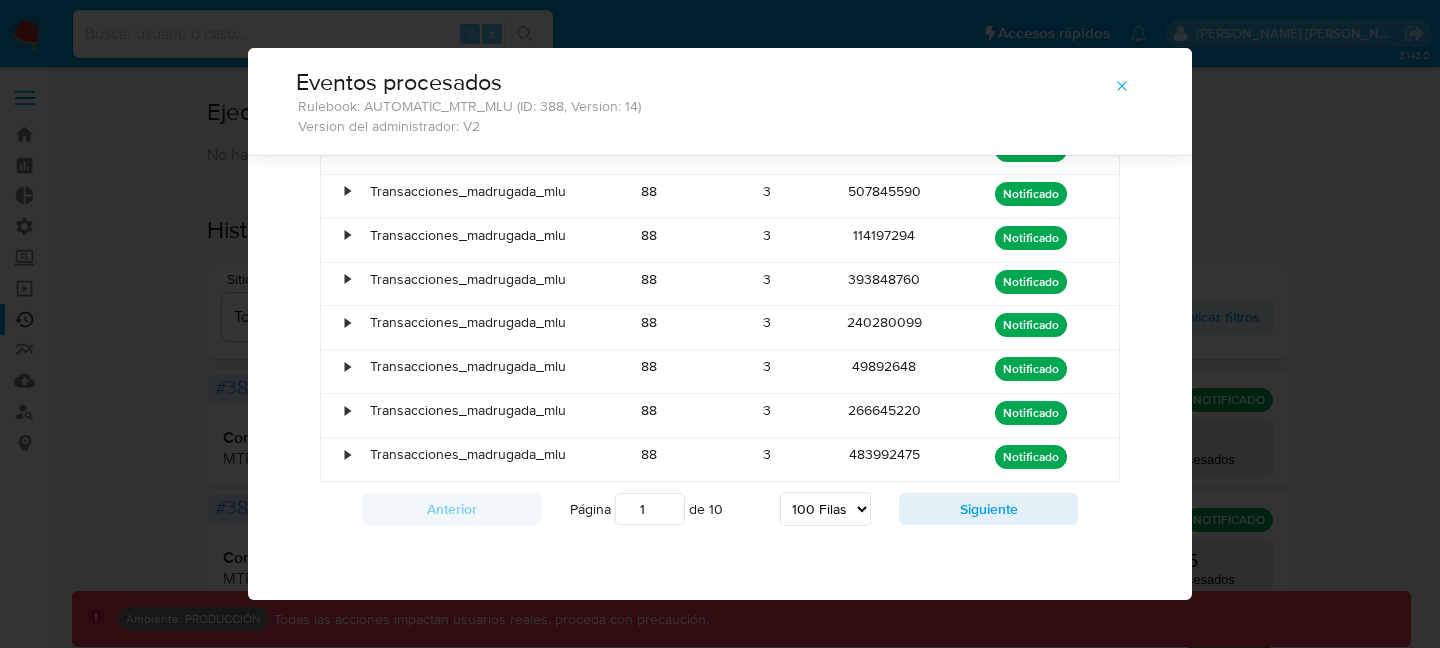 select on "100" 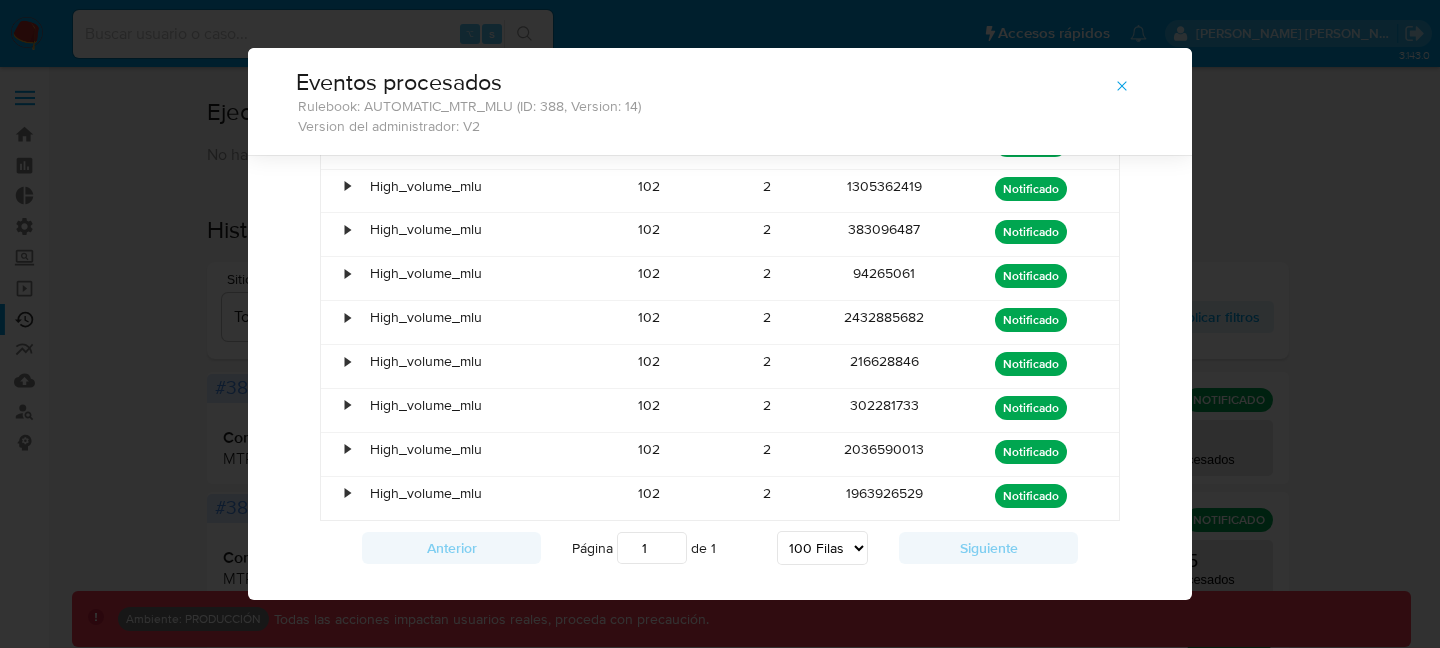 scroll, scrollTop: 4077, scrollLeft: 0, axis: vertical 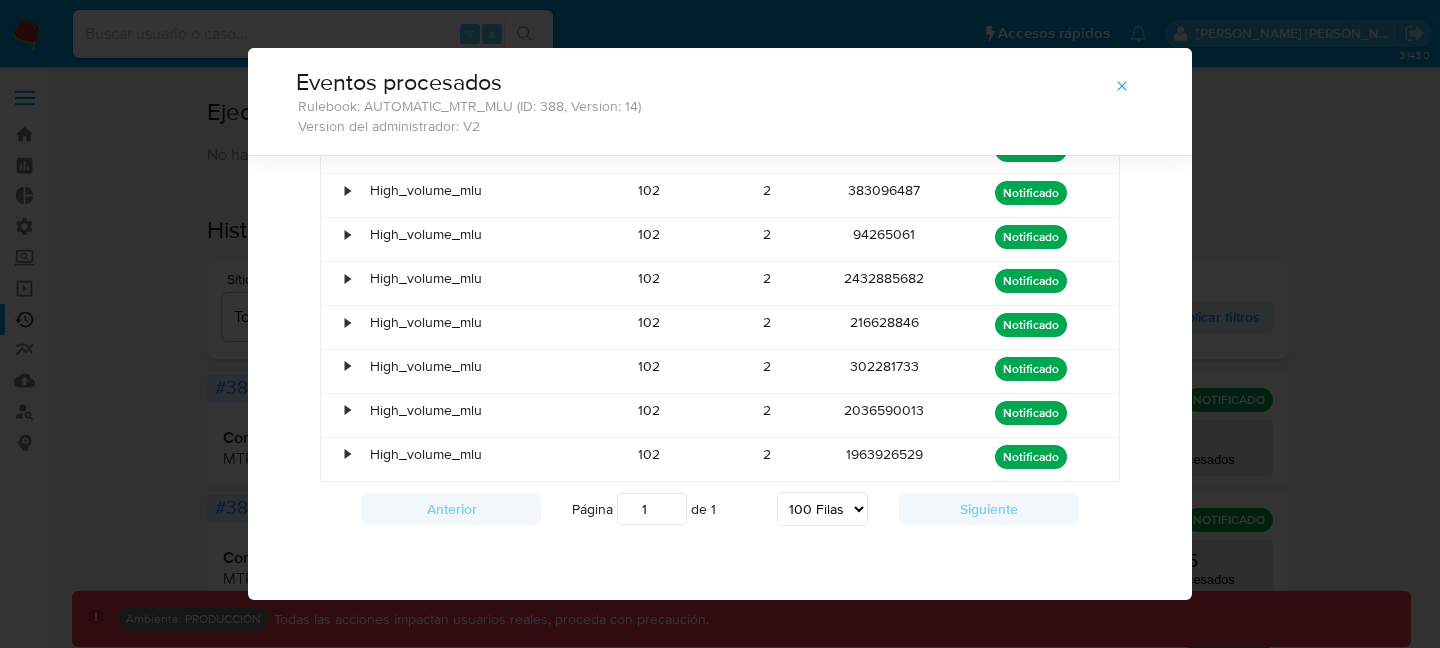 click on "Eventos procesados Rulebook: AUTOMATIC_MTR_MLU (ID: 388, Version: 14) Version del administrador: V2" at bounding box center (720, 101) 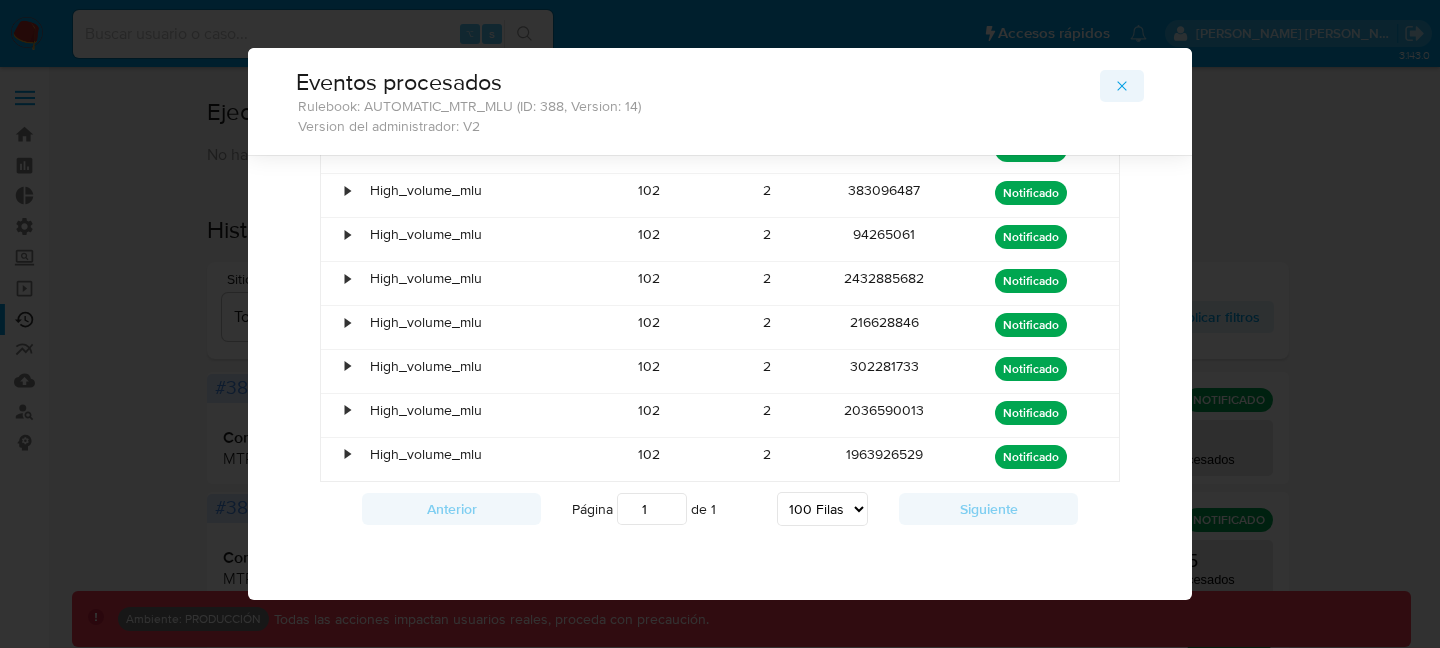 click 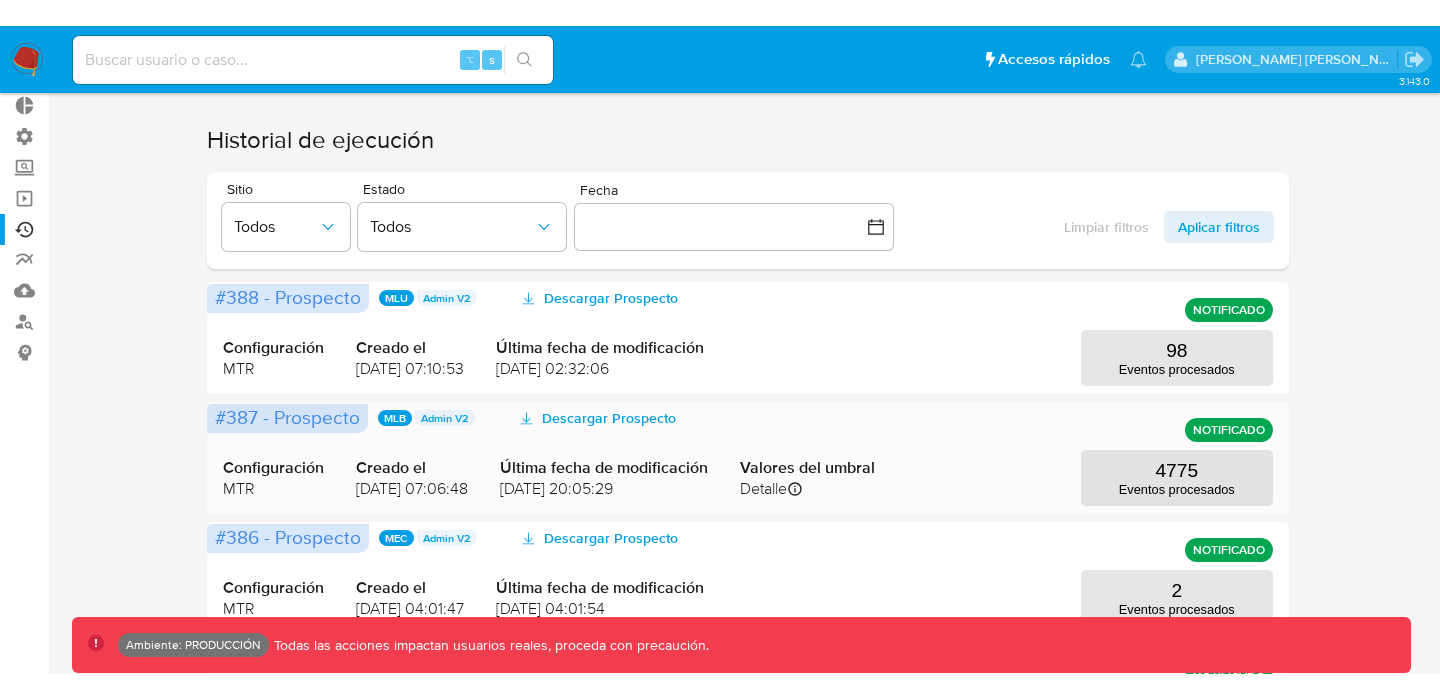 scroll, scrollTop: 127, scrollLeft: 0, axis: vertical 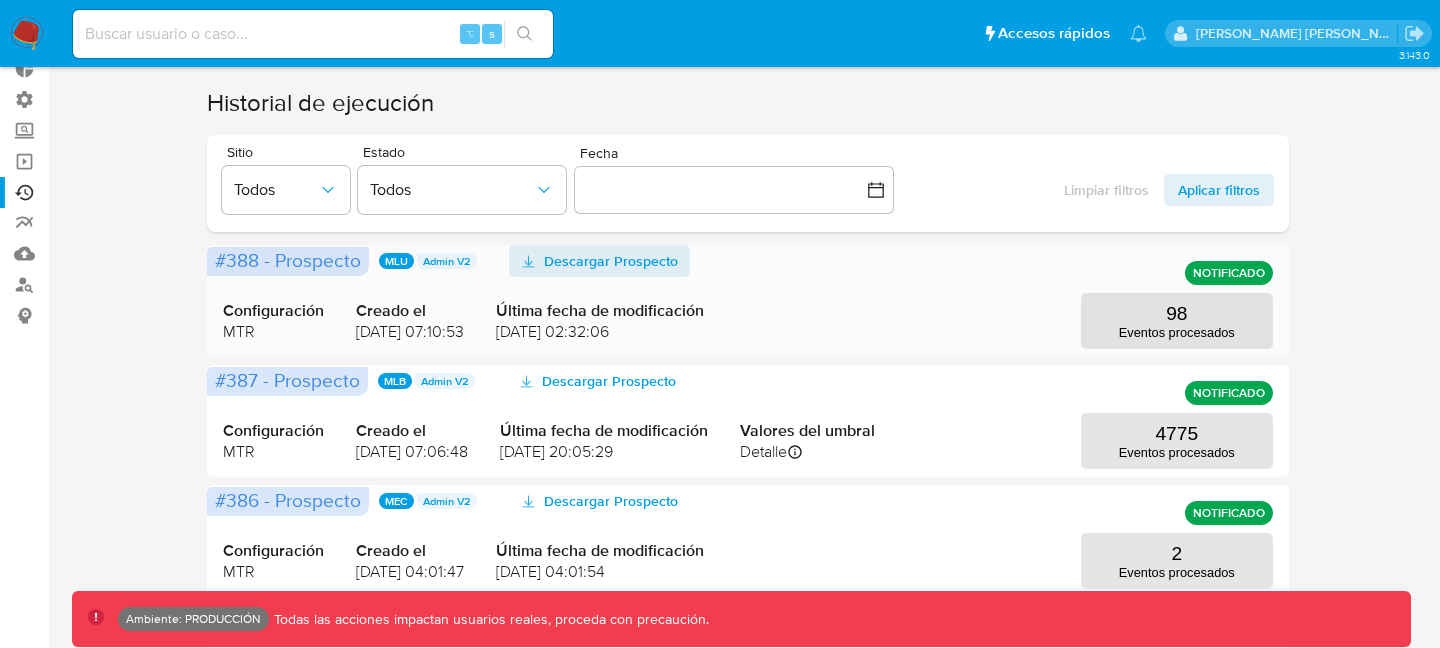 click on "Descargar Prospecto" at bounding box center (611, 261) 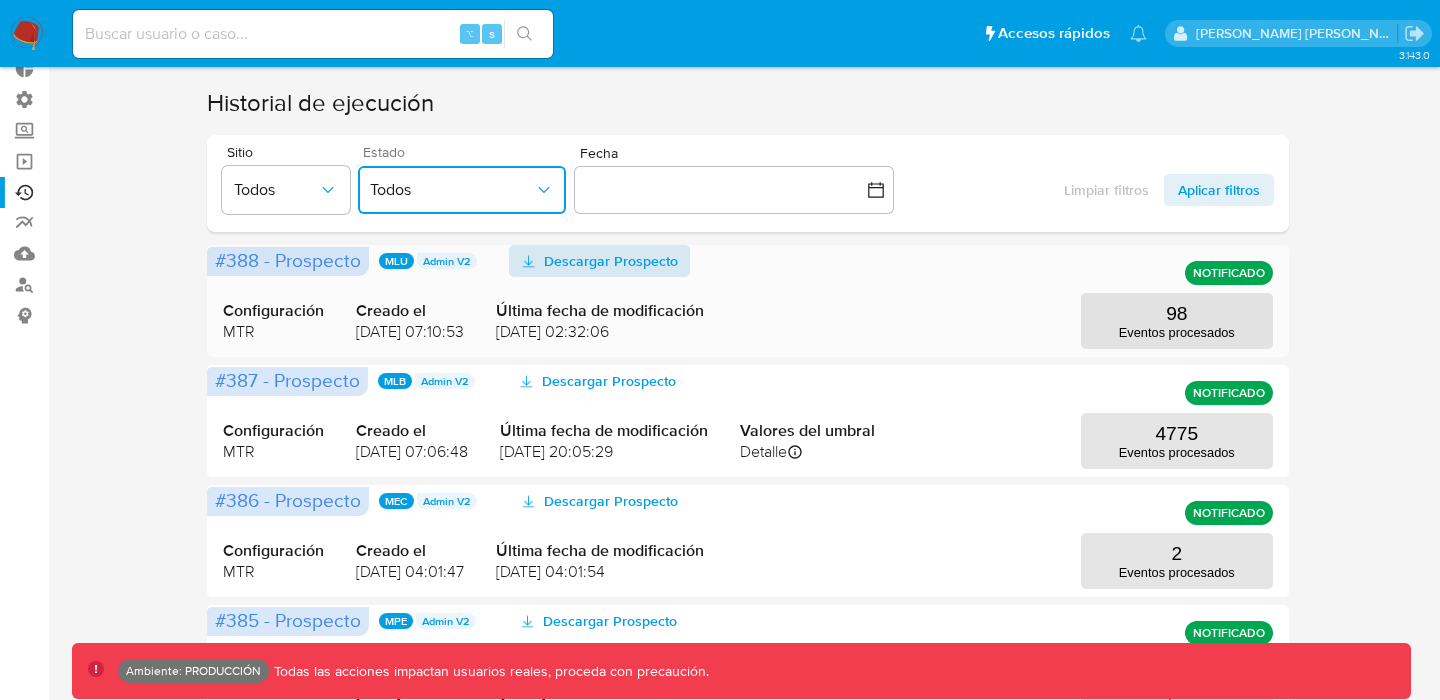 click on "Todos" at bounding box center (462, 190) 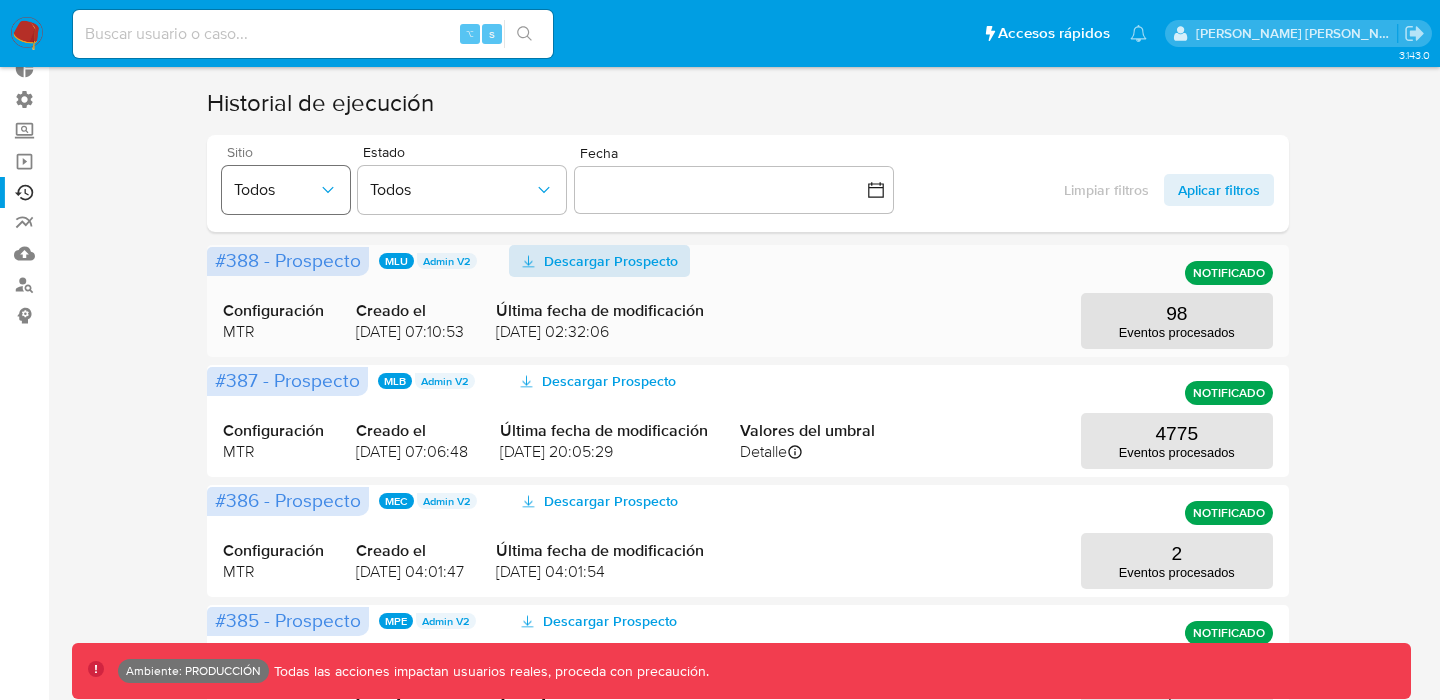 click 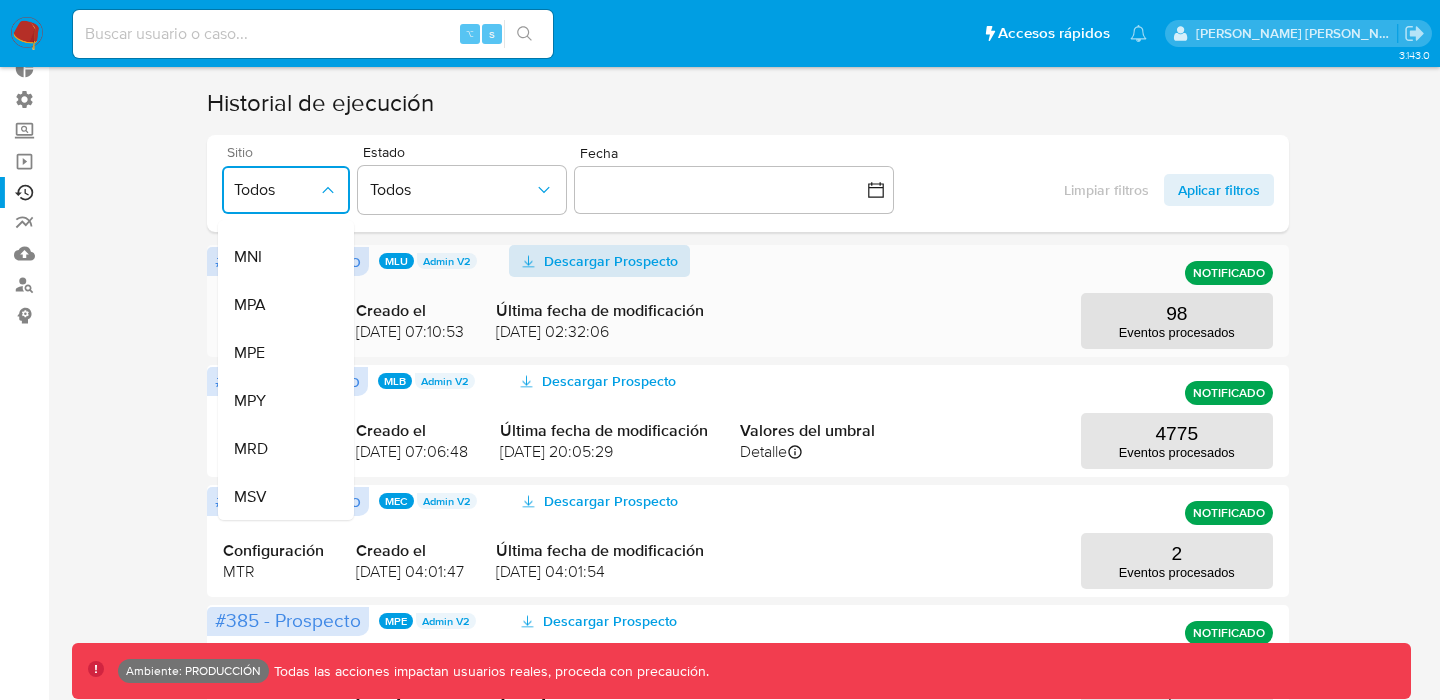 scroll, scrollTop: 724, scrollLeft: 0, axis: vertical 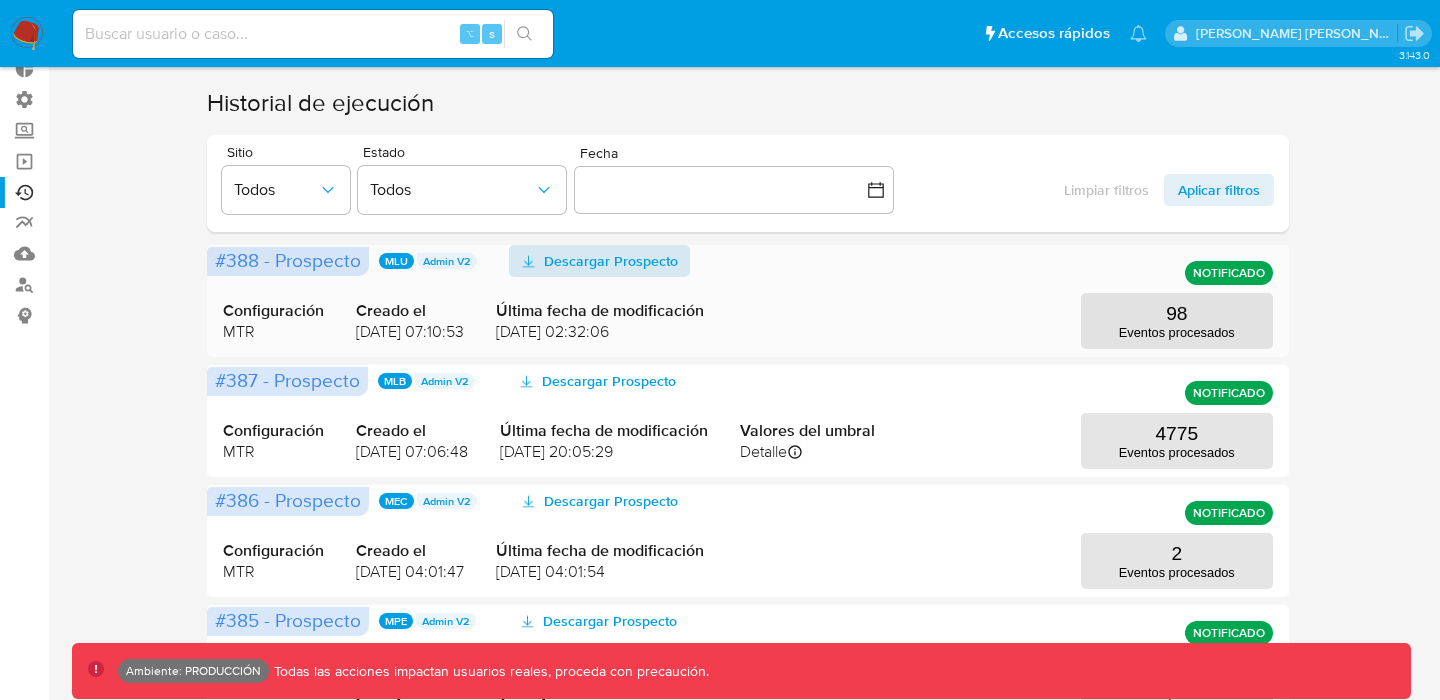click at bounding box center [313, 34] 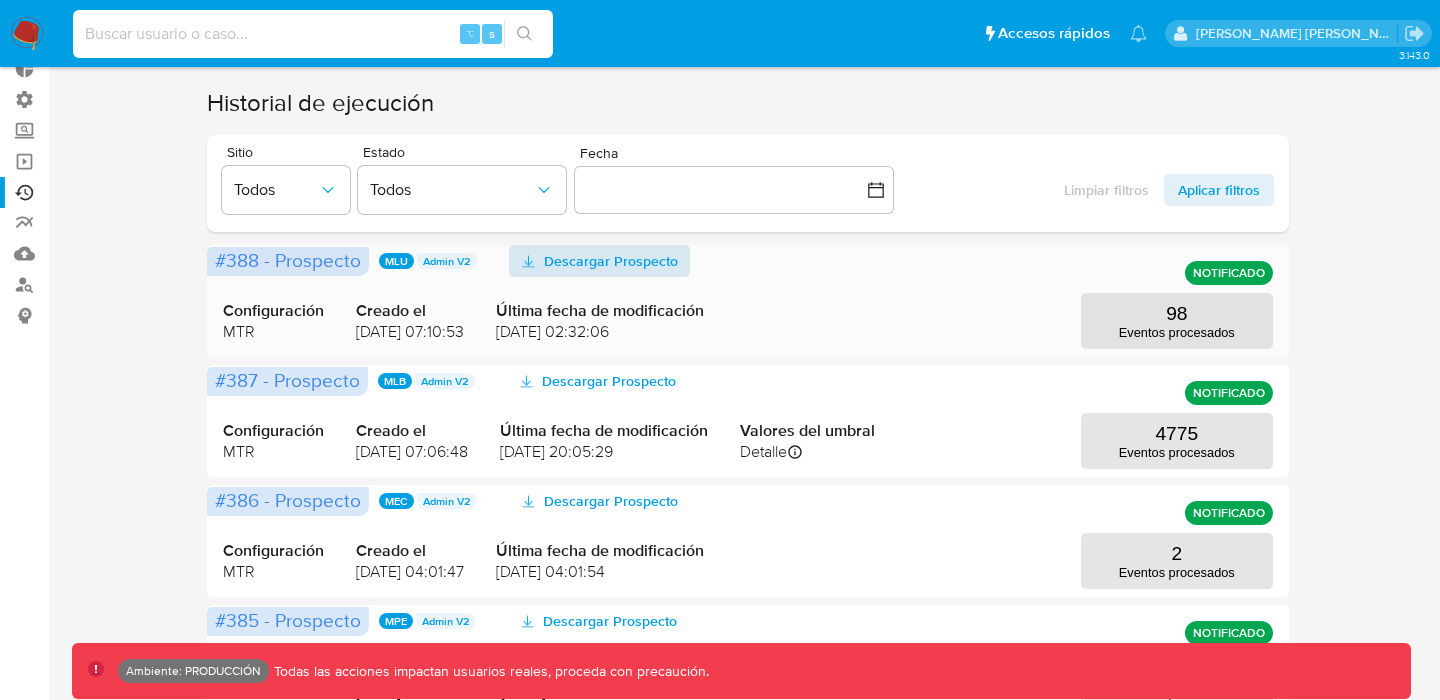 click at bounding box center (313, 34) 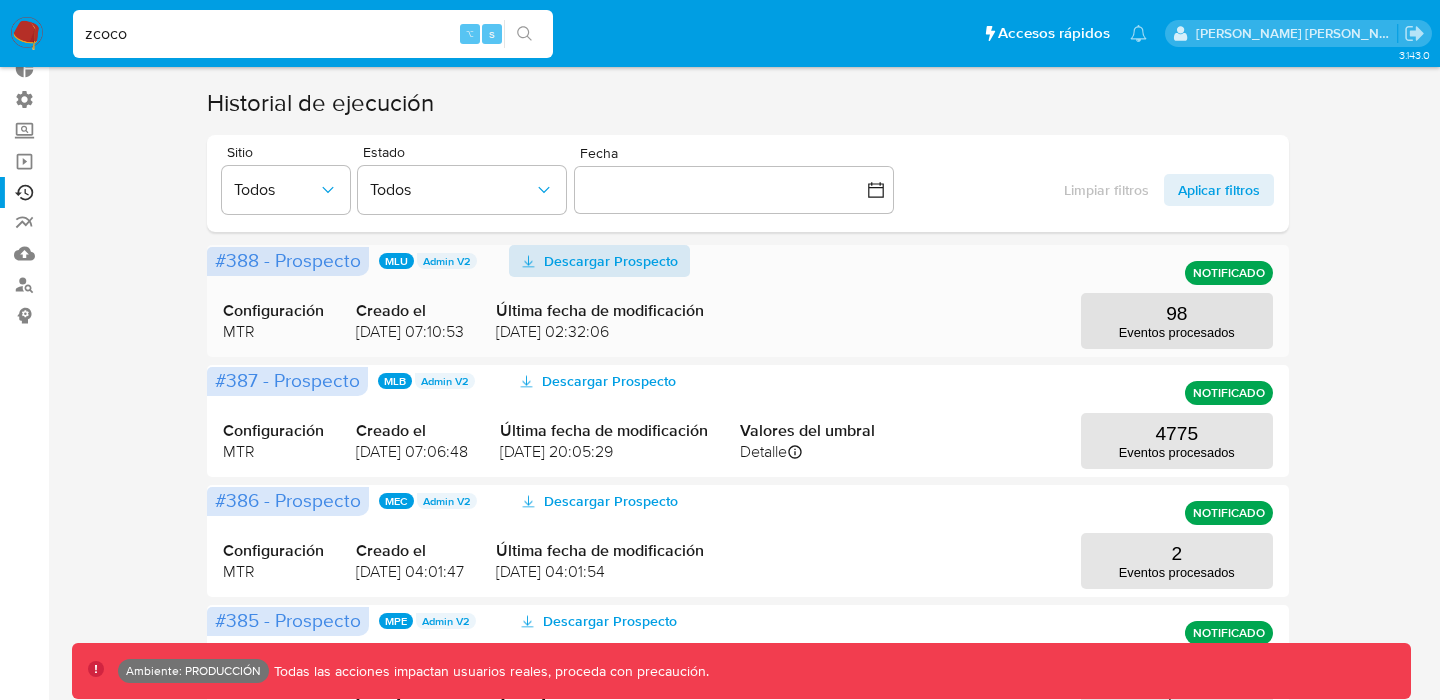type on "zcoco" 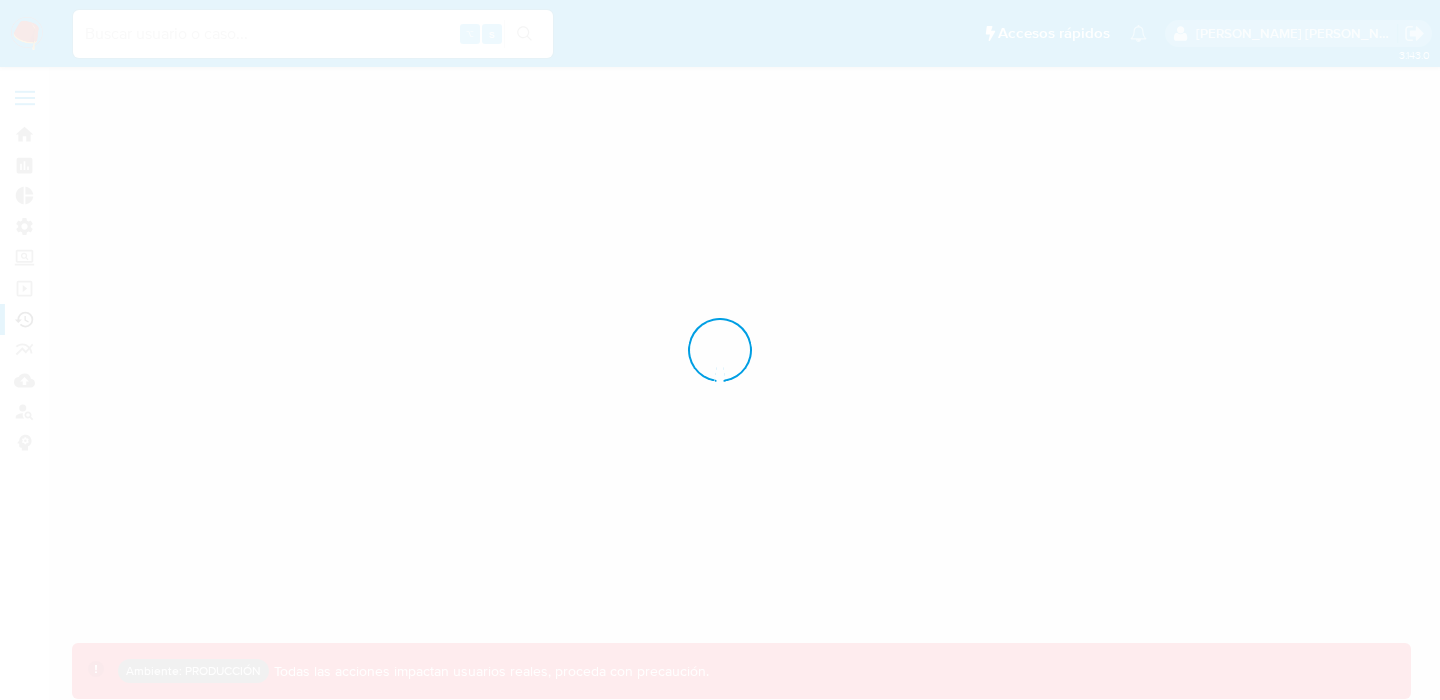 scroll, scrollTop: 0, scrollLeft: 0, axis: both 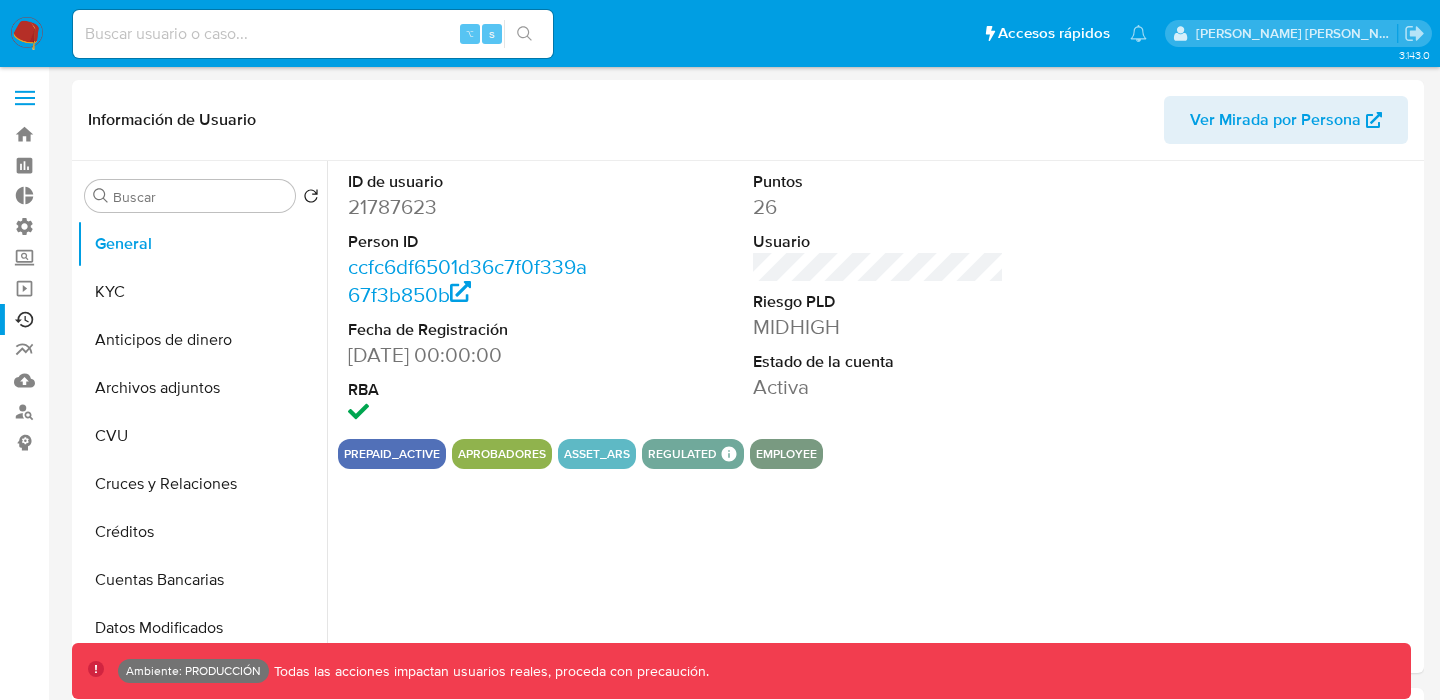 select on "10" 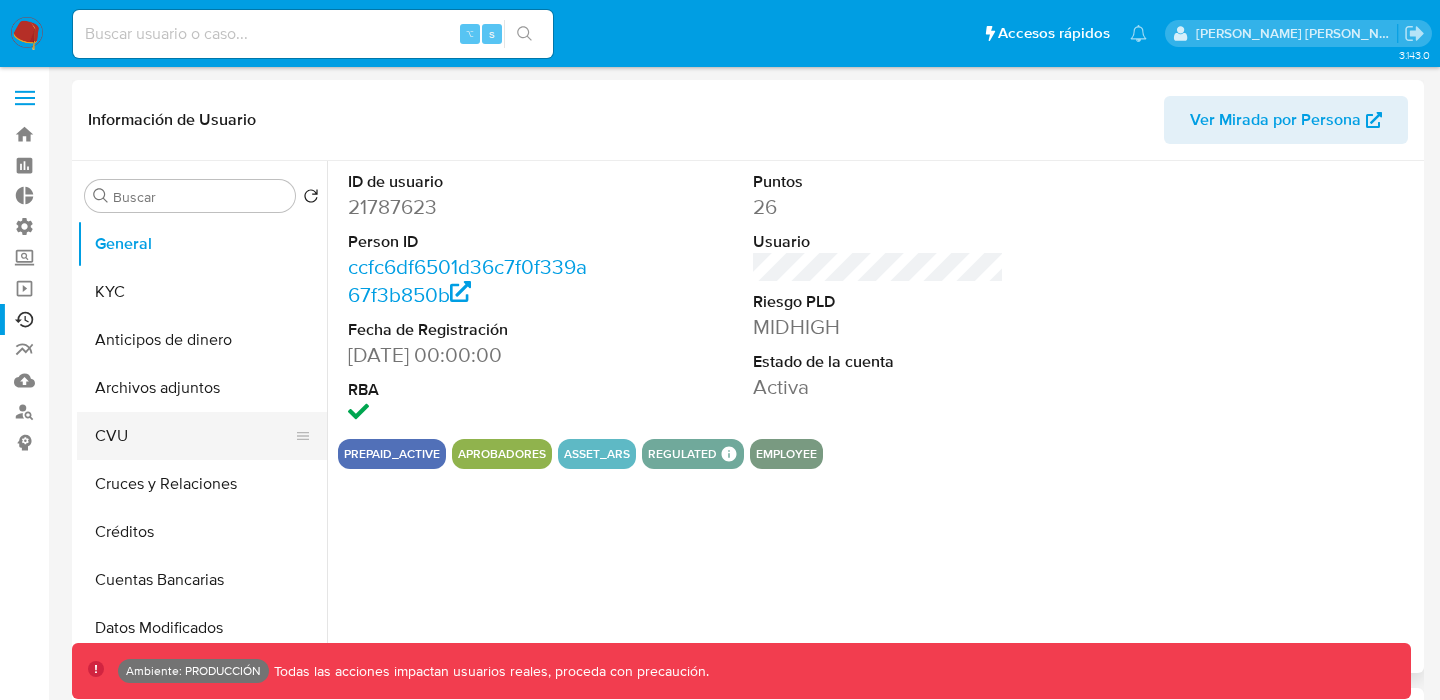 scroll, scrollTop: 941, scrollLeft: 0, axis: vertical 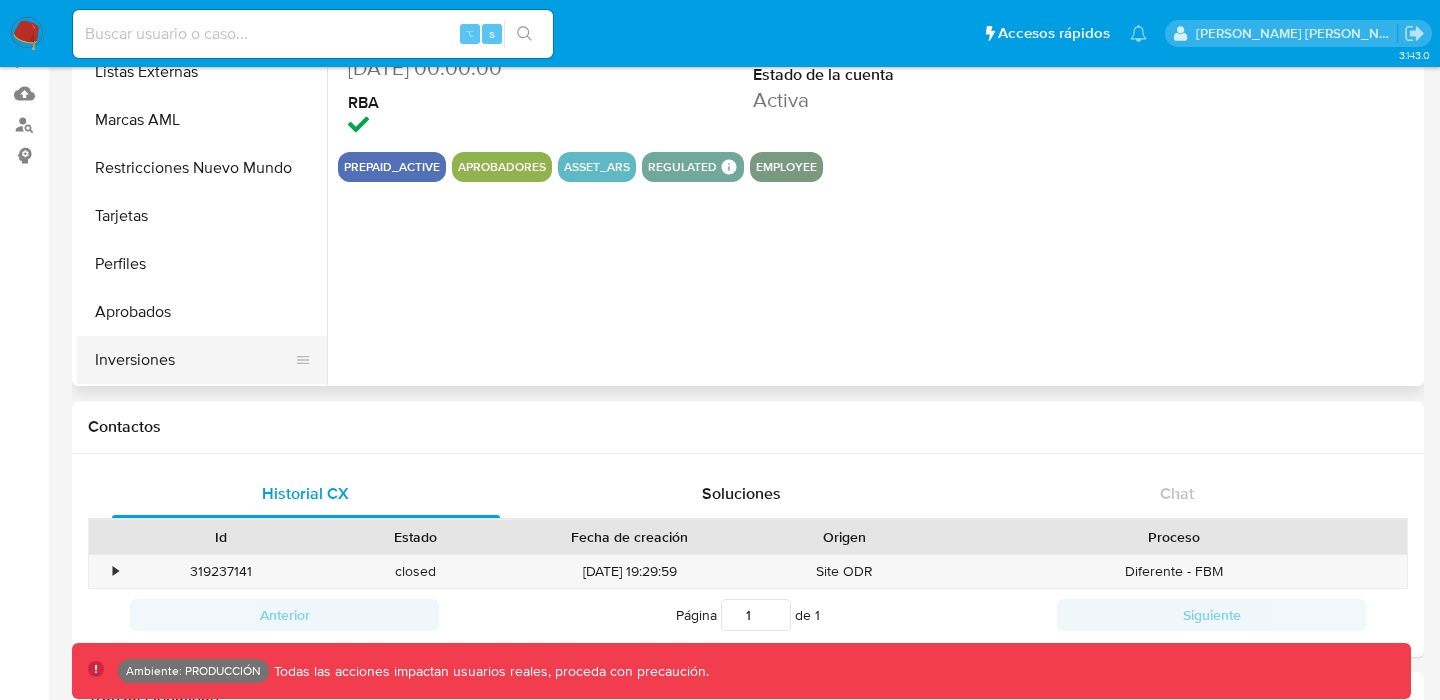click on "Inversiones" at bounding box center [194, 360] 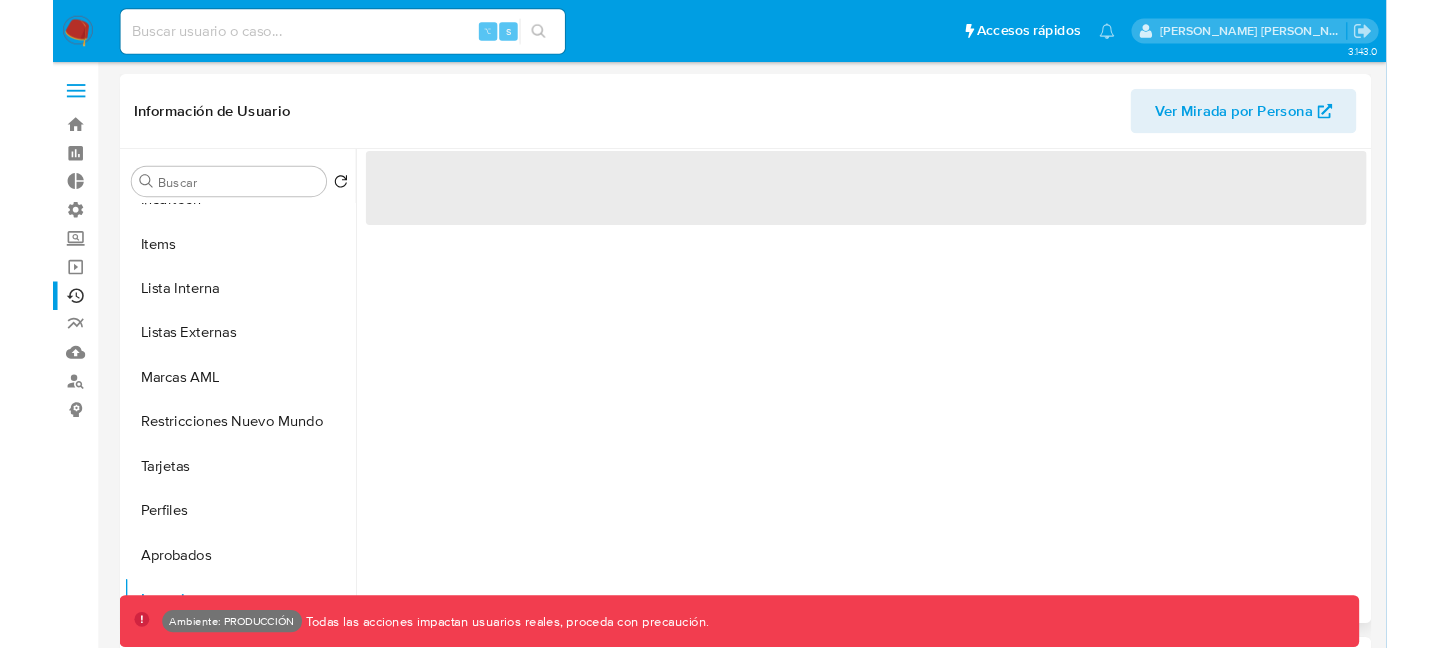 scroll, scrollTop: 0, scrollLeft: 0, axis: both 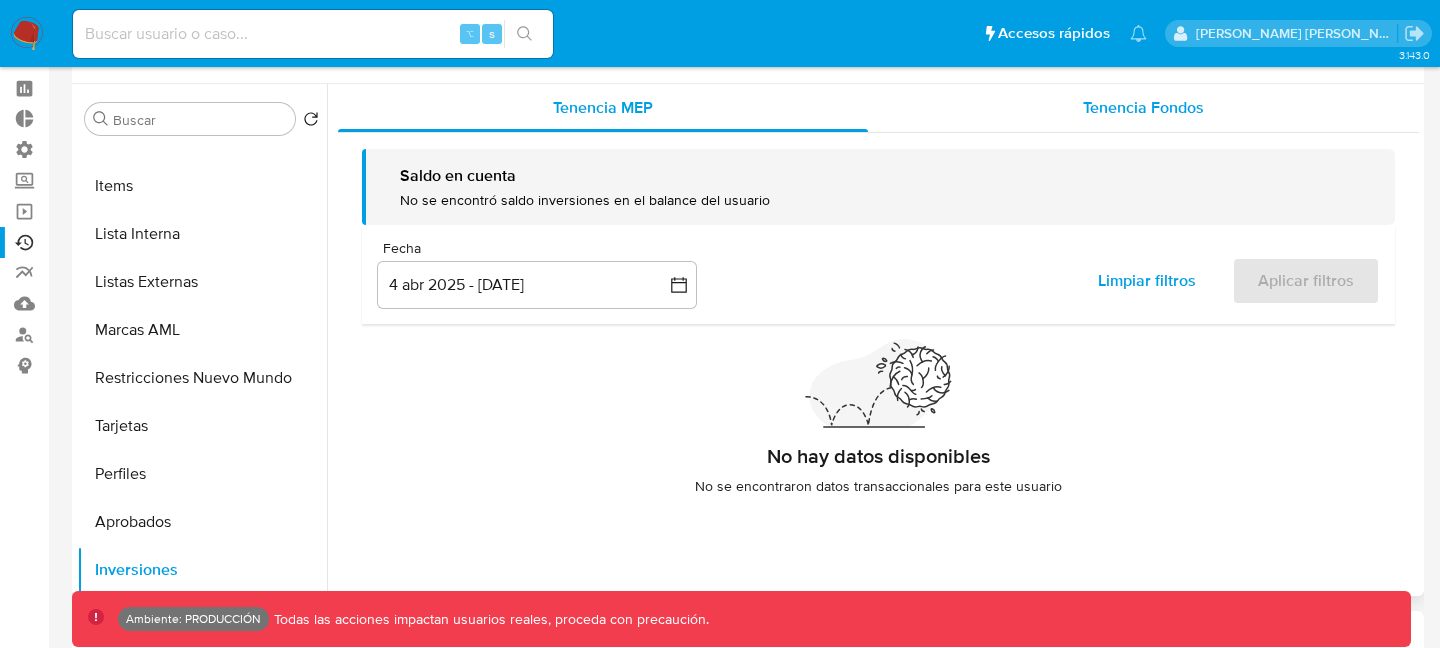 click on "Tenencia Fondos" at bounding box center [1143, 108] 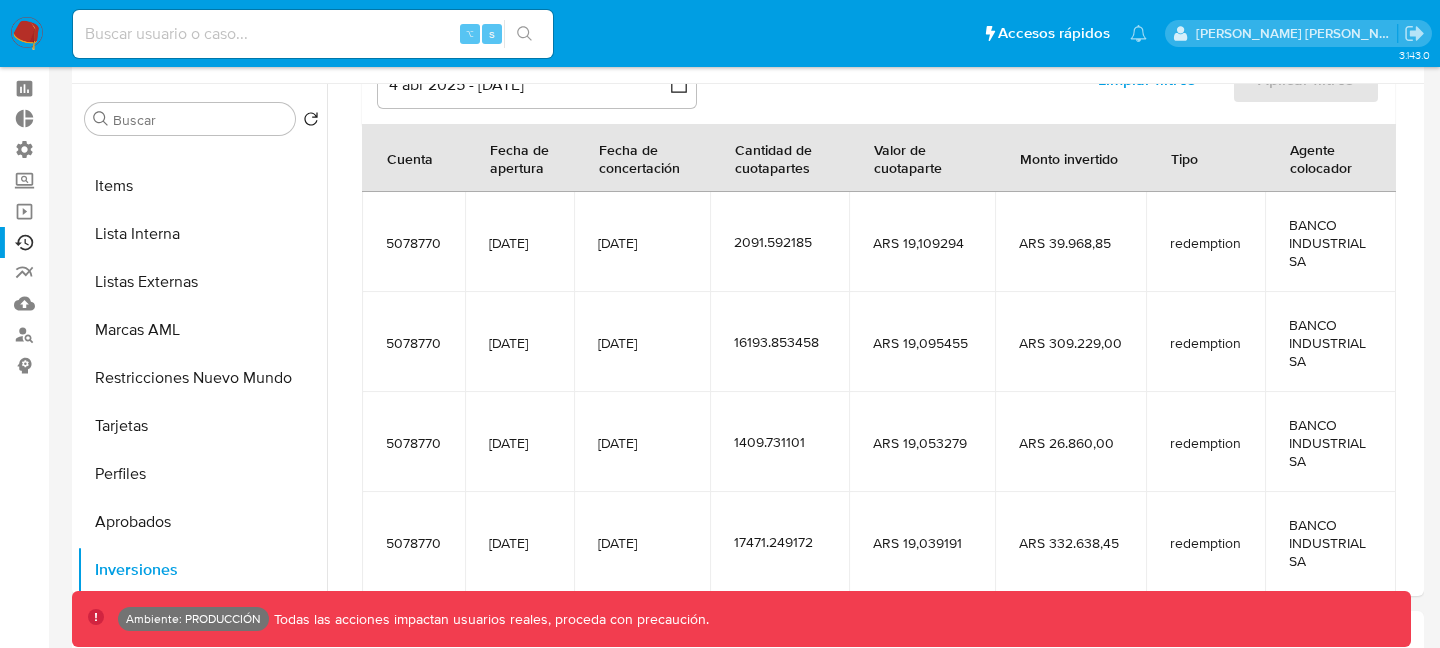 scroll, scrollTop: 231, scrollLeft: 0, axis: vertical 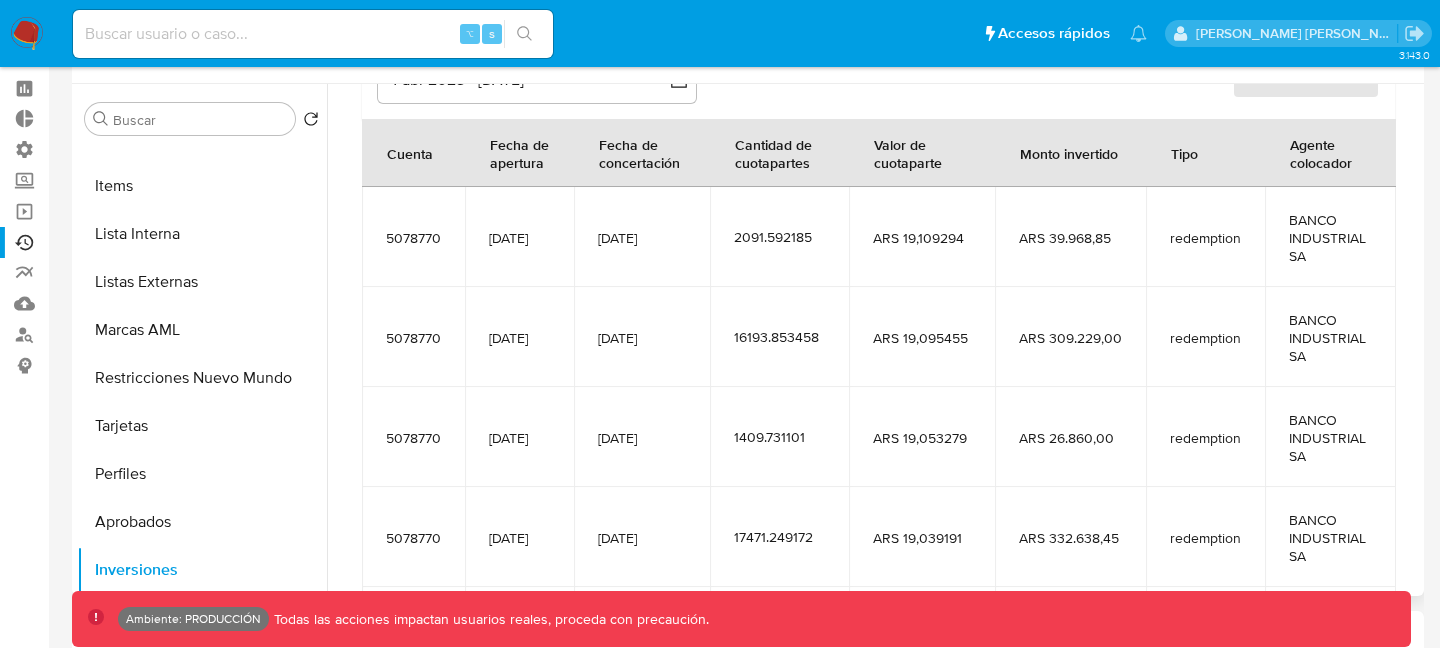 drag, startPoint x: 515, startPoint y: 188, endPoint x: 524, endPoint y: 379, distance: 191.21193 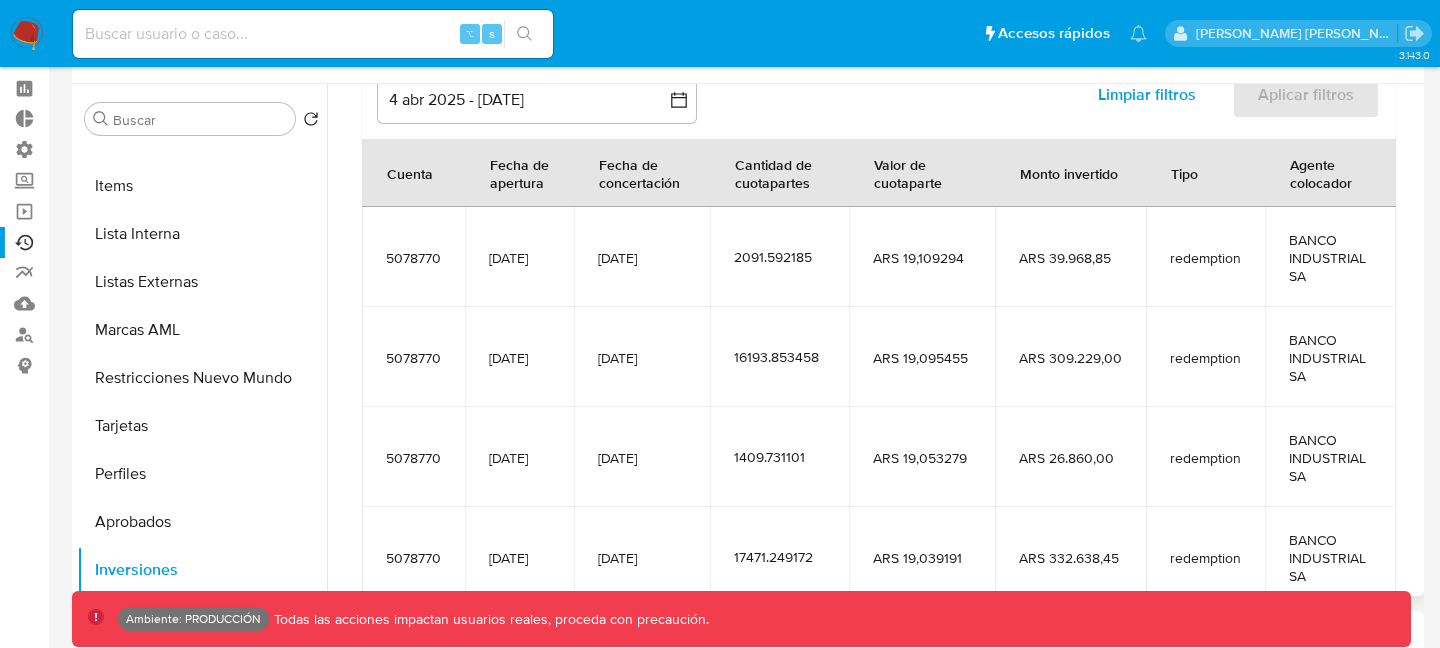 scroll, scrollTop: 215, scrollLeft: 0, axis: vertical 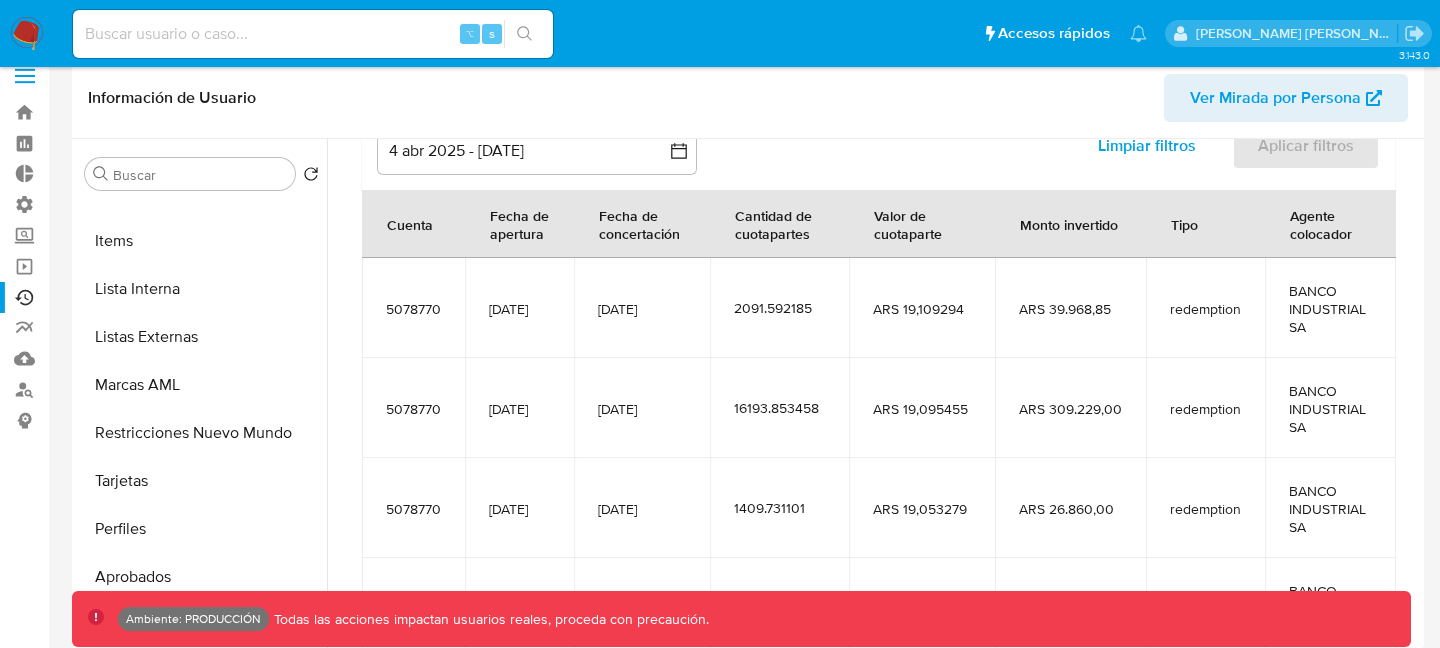 click on "Información de Usuario Ver Mirada por Persona" at bounding box center [748, 98] 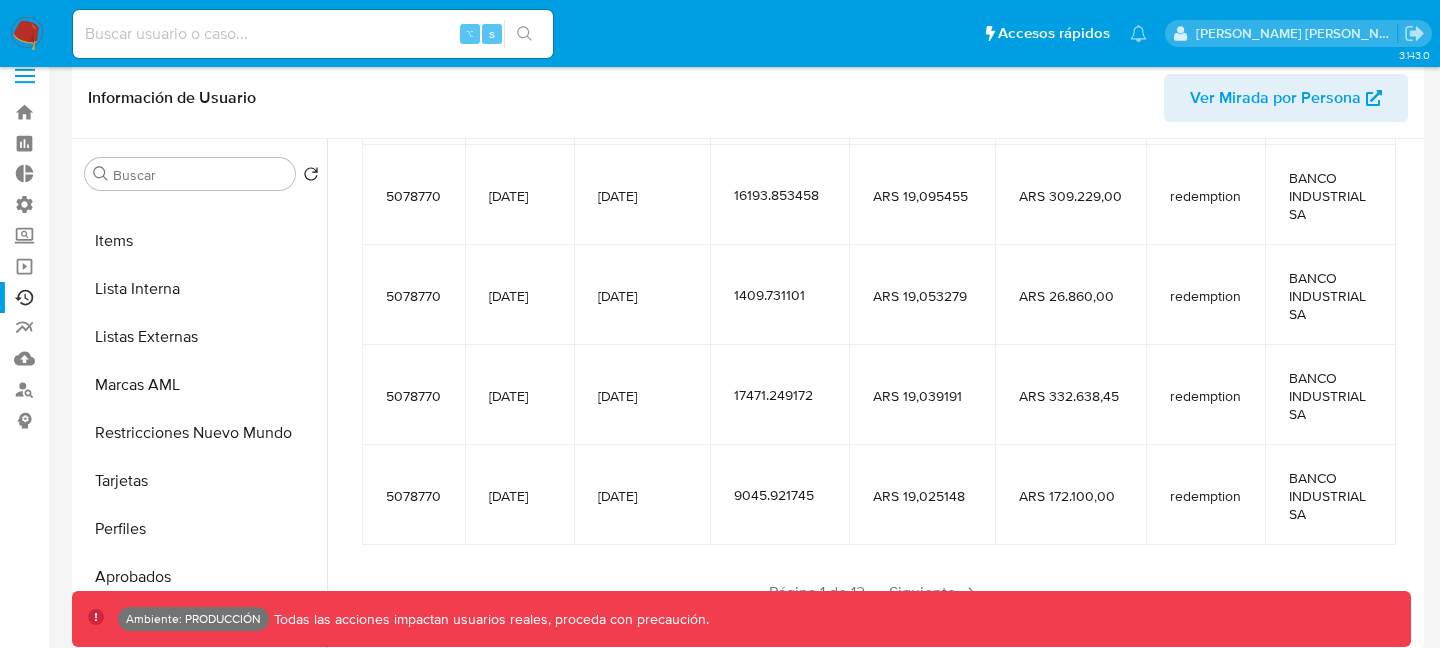 scroll, scrollTop: 443, scrollLeft: 0, axis: vertical 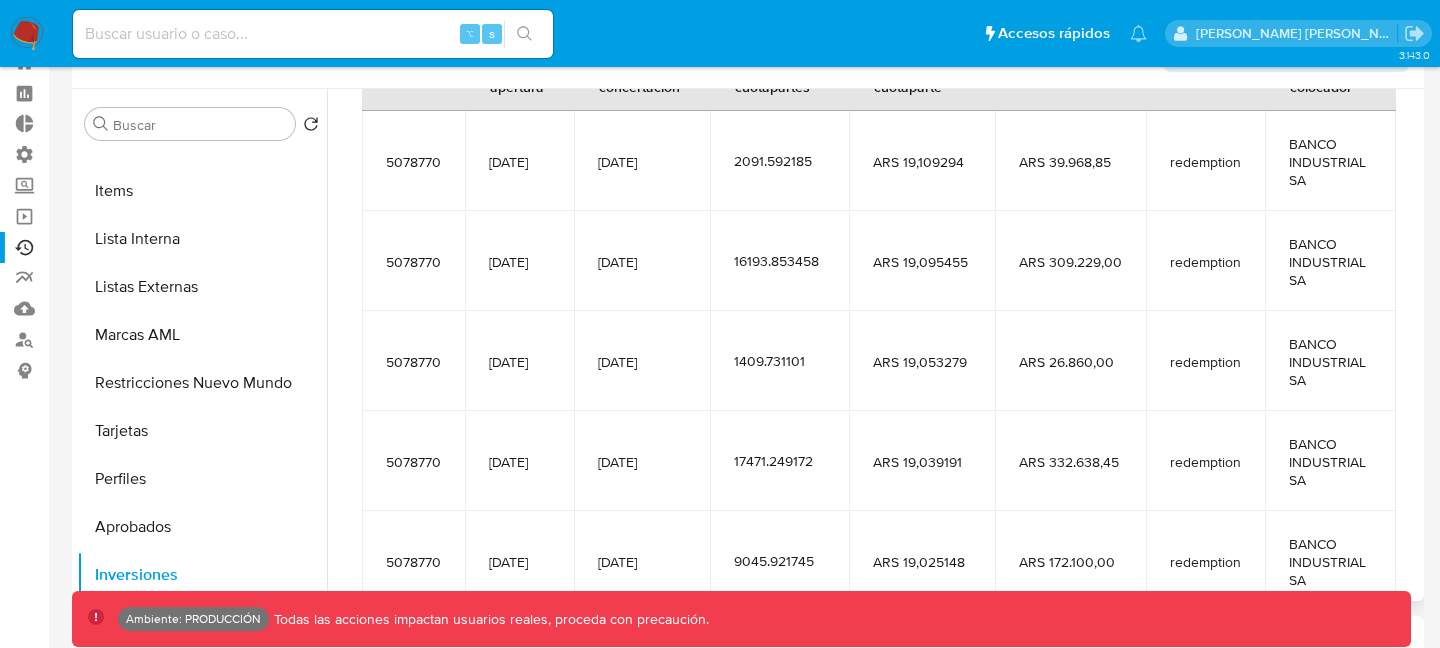 drag, startPoint x: 614, startPoint y: 258, endPoint x: 657, endPoint y: 314, distance: 70.60453 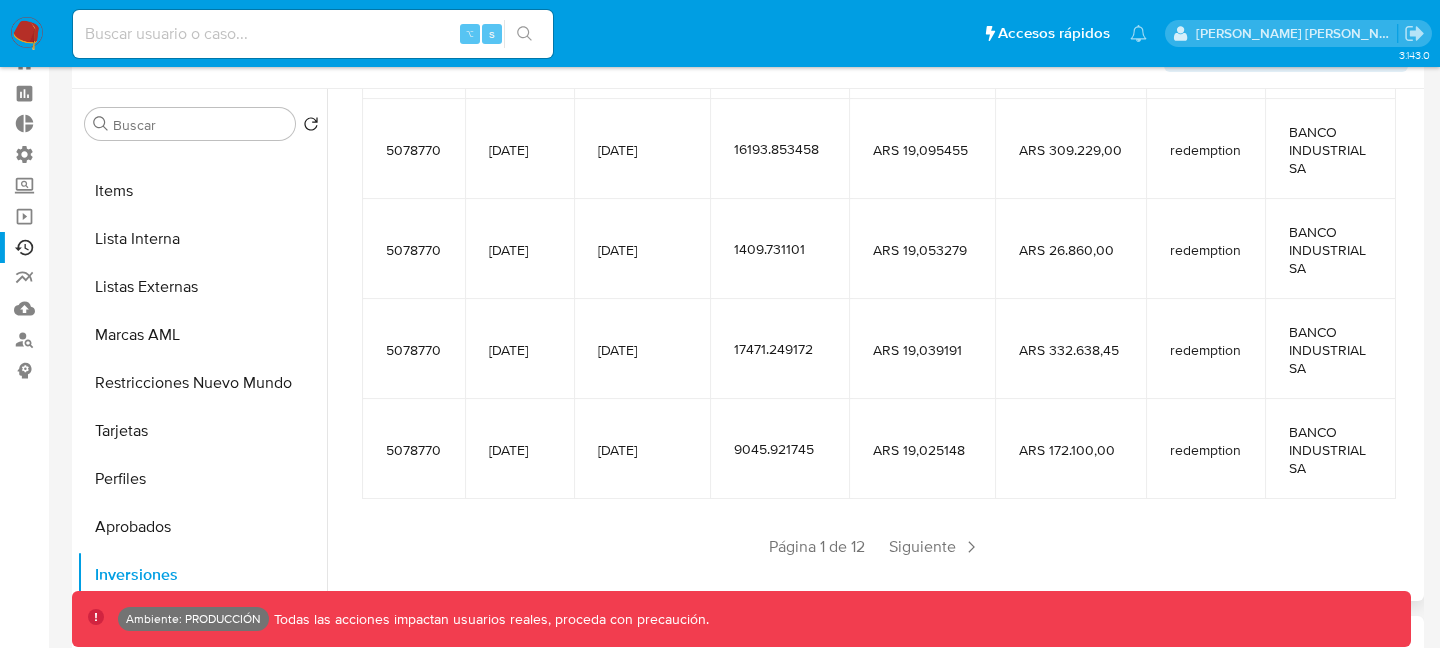 scroll, scrollTop: 443, scrollLeft: 0, axis: vertical 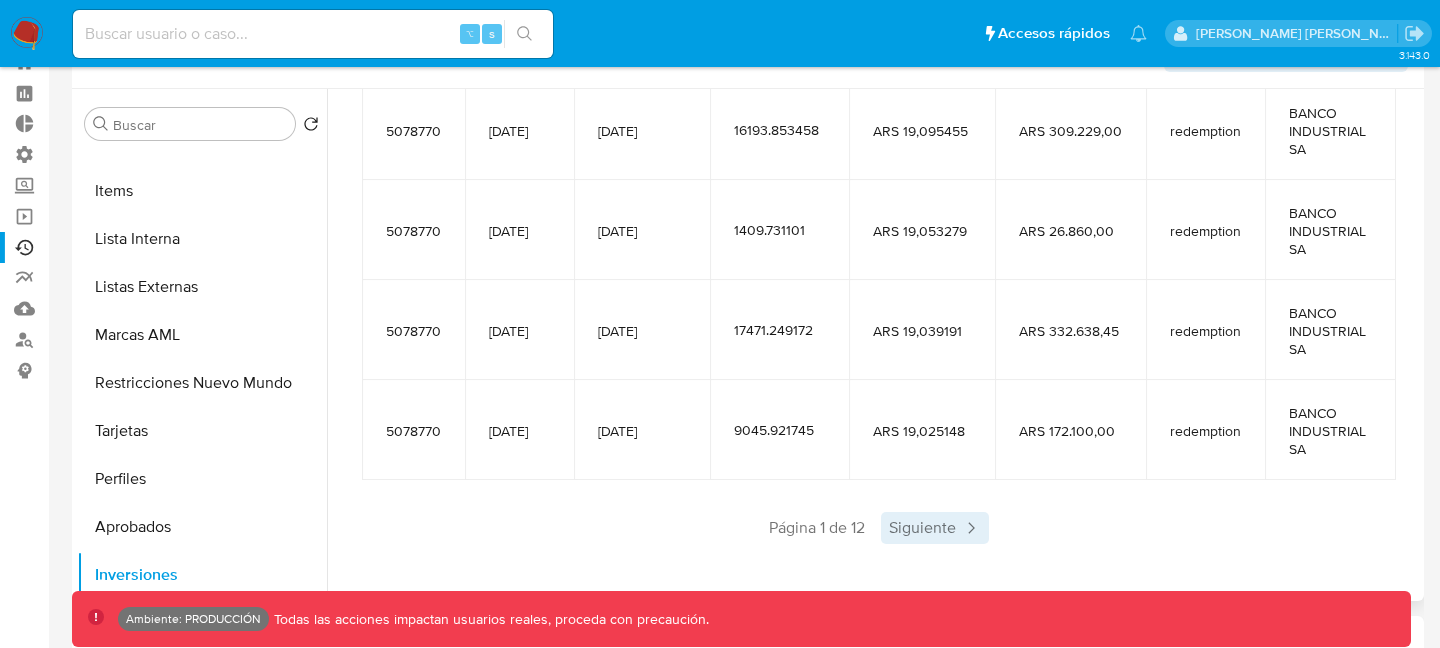 click on "Siguiente" at bounding box center (935, 528) 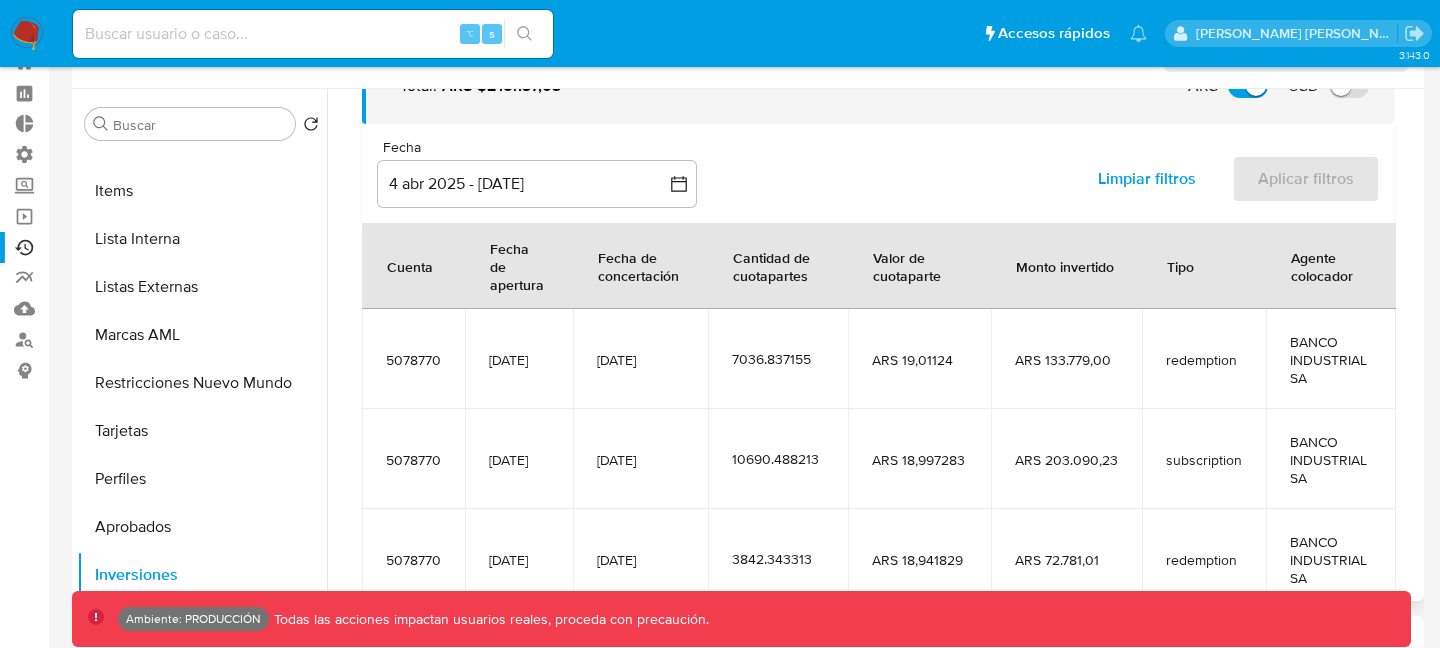 scroll, scrollTop: 443, scrollLeft: 0, axis: vertical 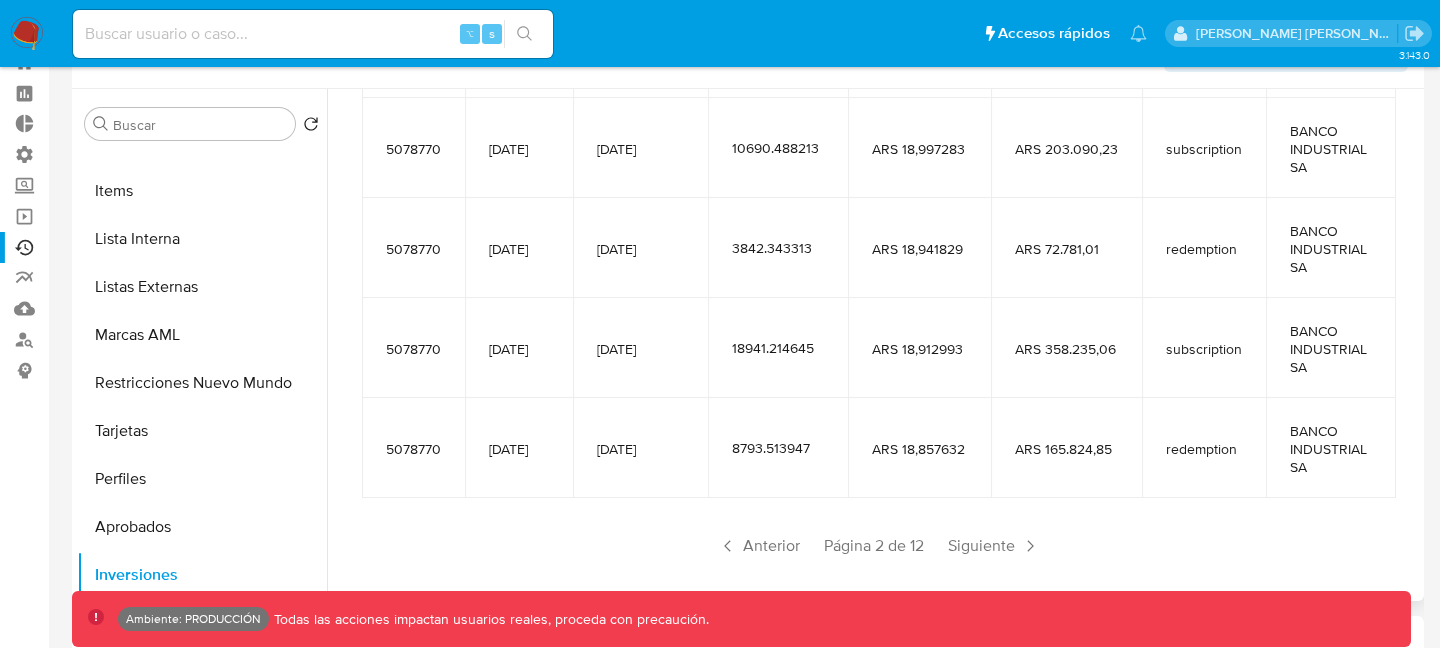 click on "Anterior Página 2 de 12 Siguiente" at bounding box center (878, 546) 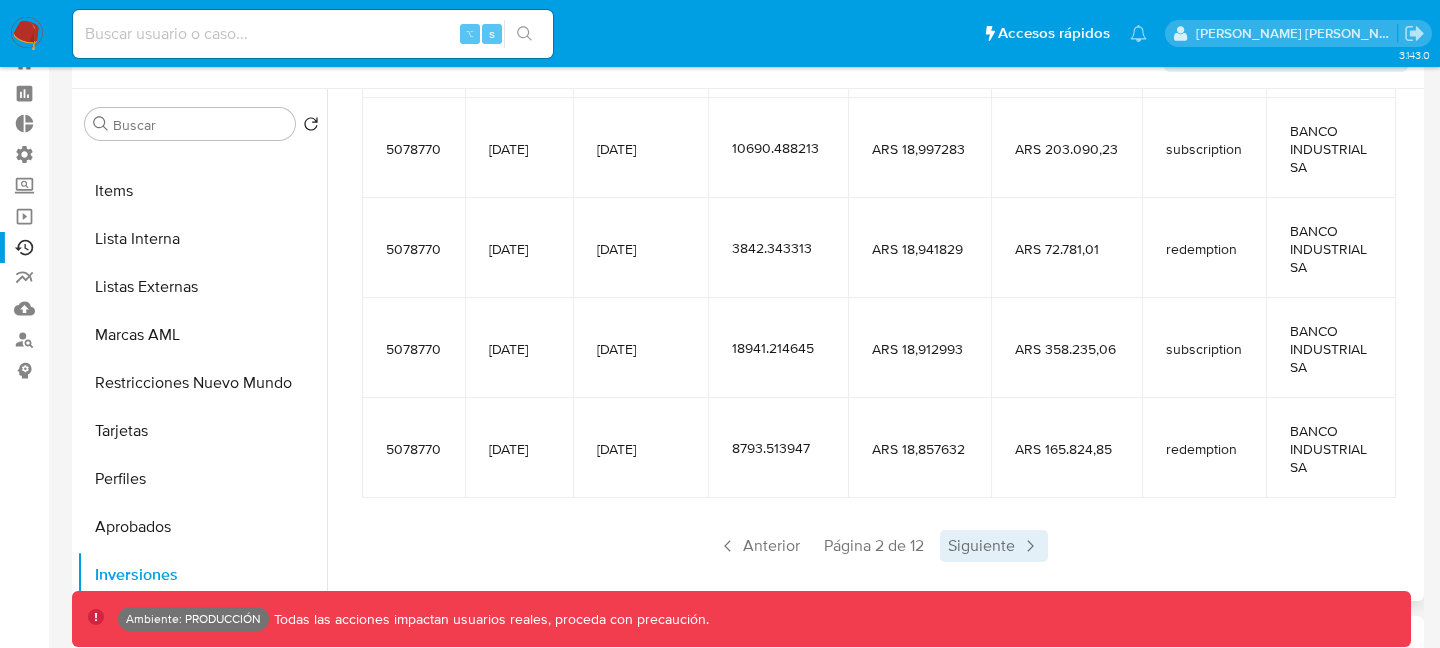 click on "Siguiente" at bounding box center [994, 546] 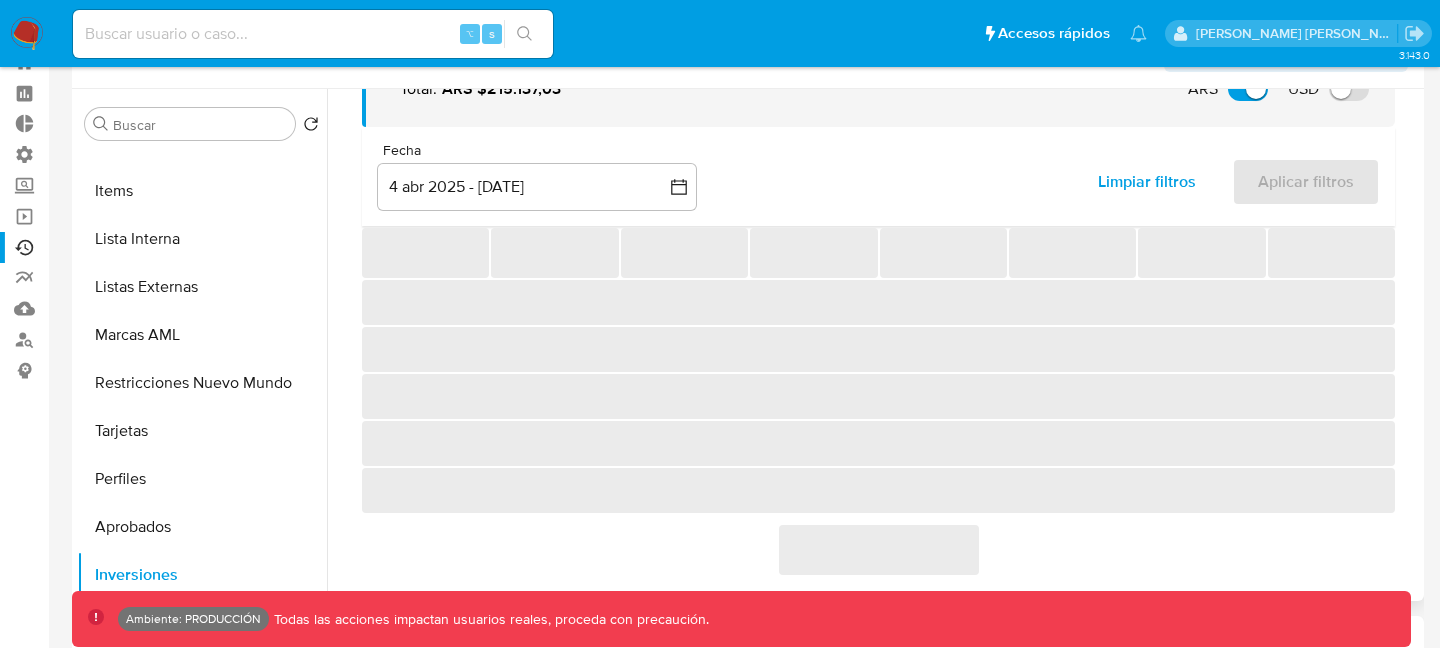 scroll, scrollTop: 443, scrollLeft: 0, axis: vertical 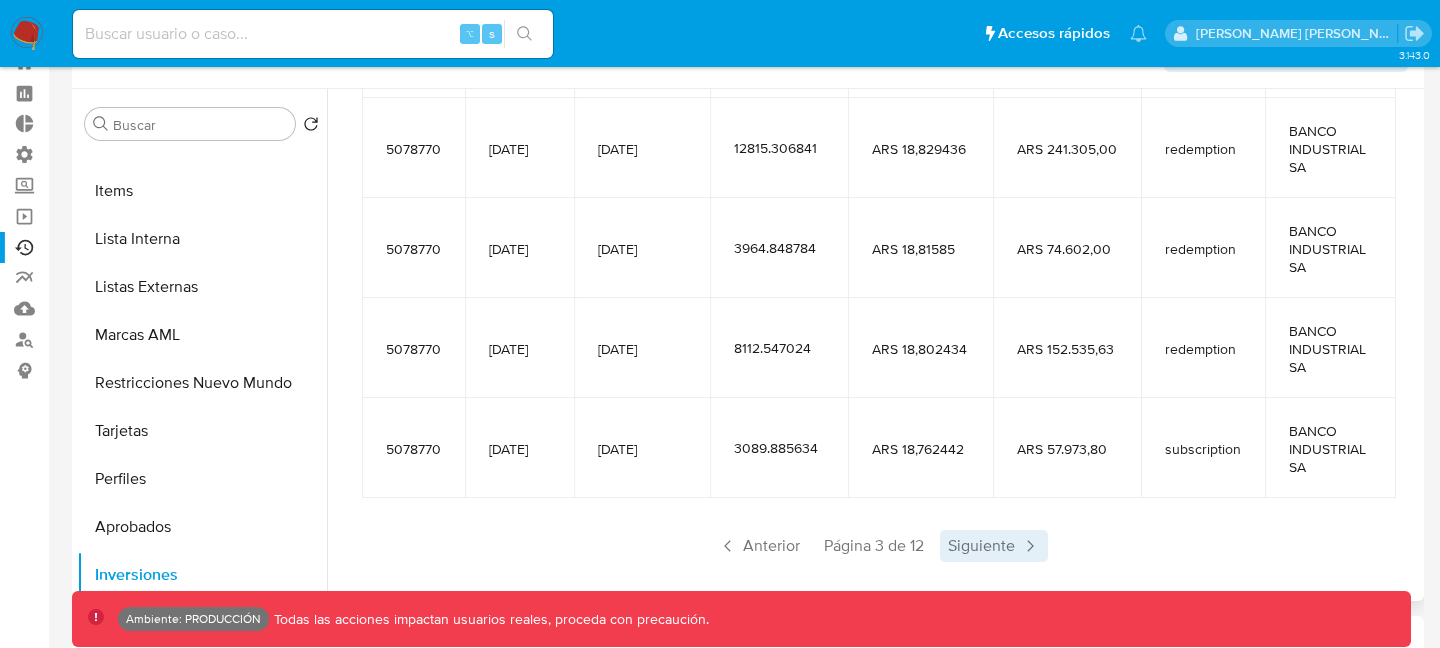 click on "Siguiente" at bounding box center (994, 546) 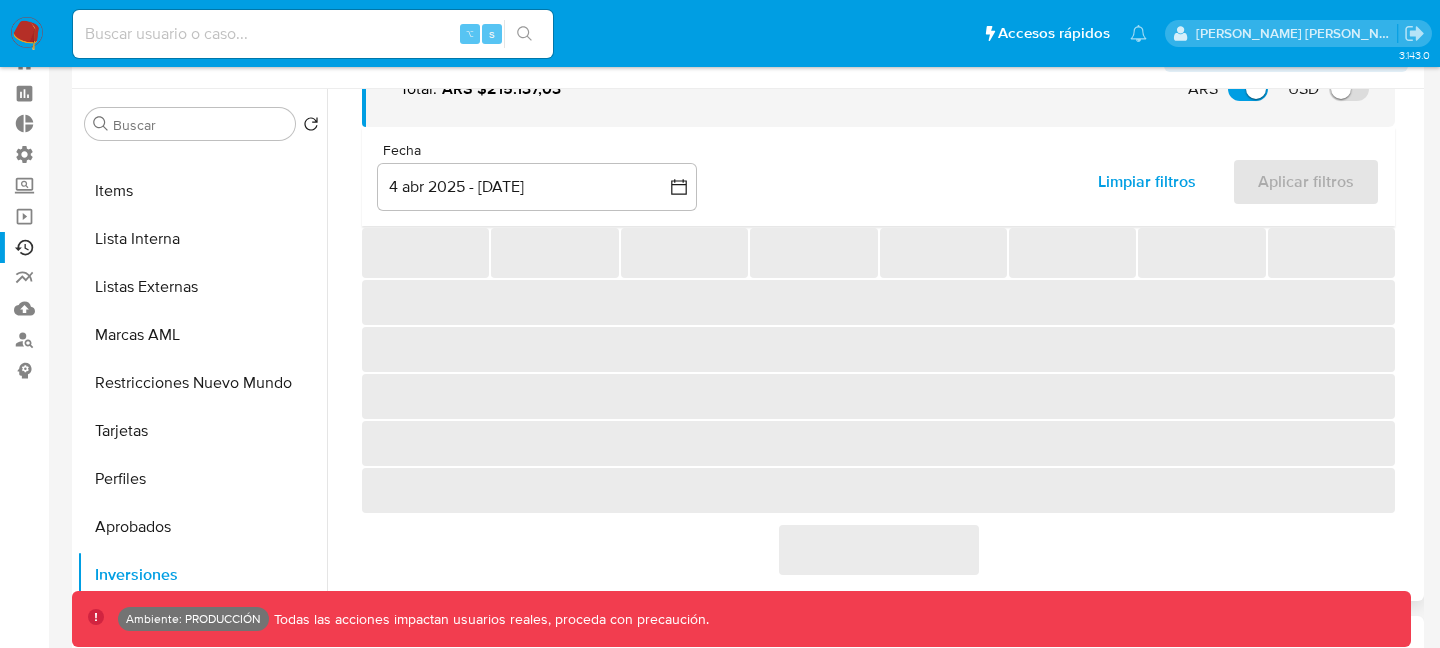 scroll, scrollTop: 443, scrollLeft: 0, axis: vertical 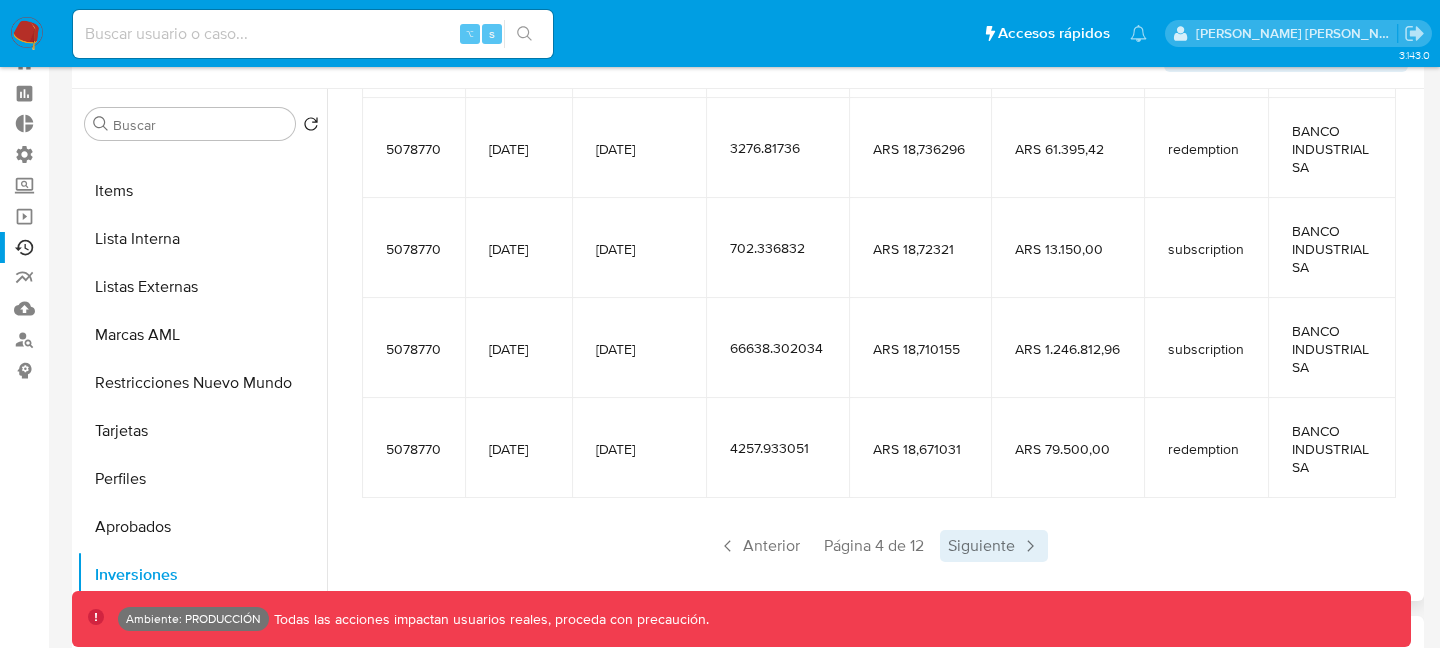 click on "Siguiente" at bounding box center [994, 546] 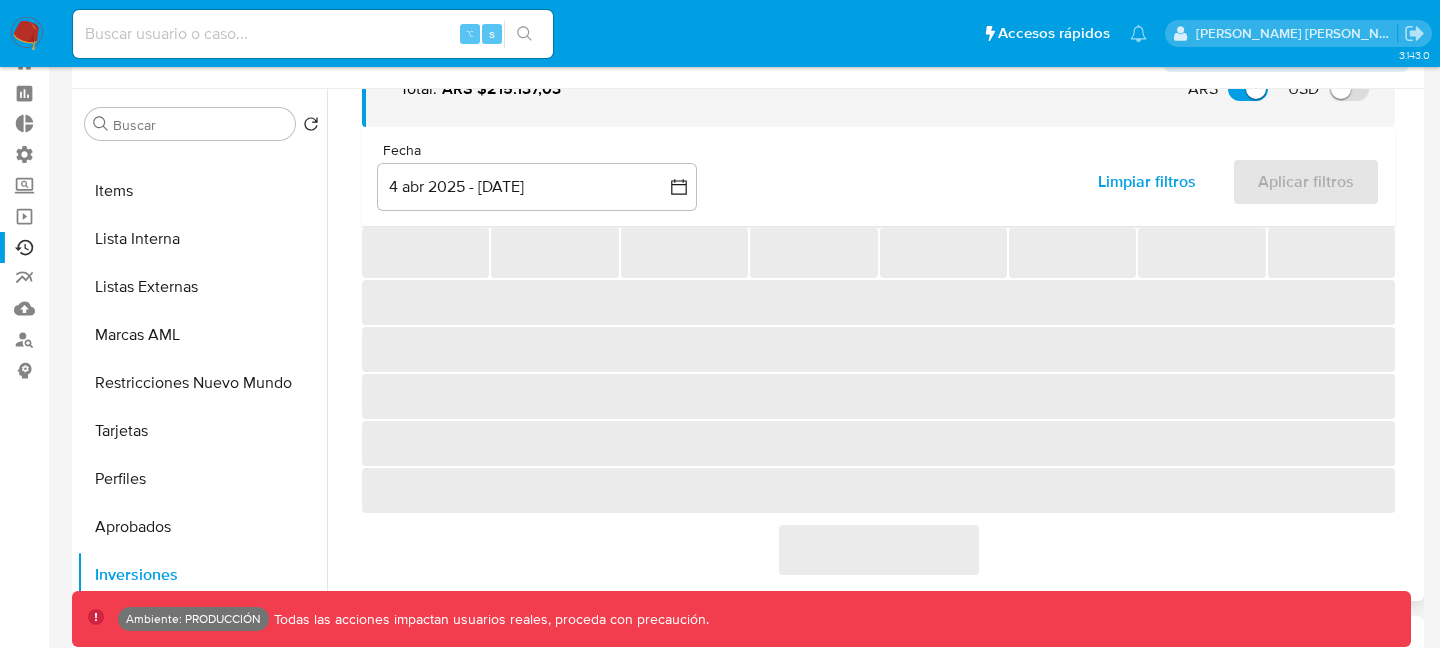 scroll, scrollTop: 443, scrollLeft: 0, axis: vertical 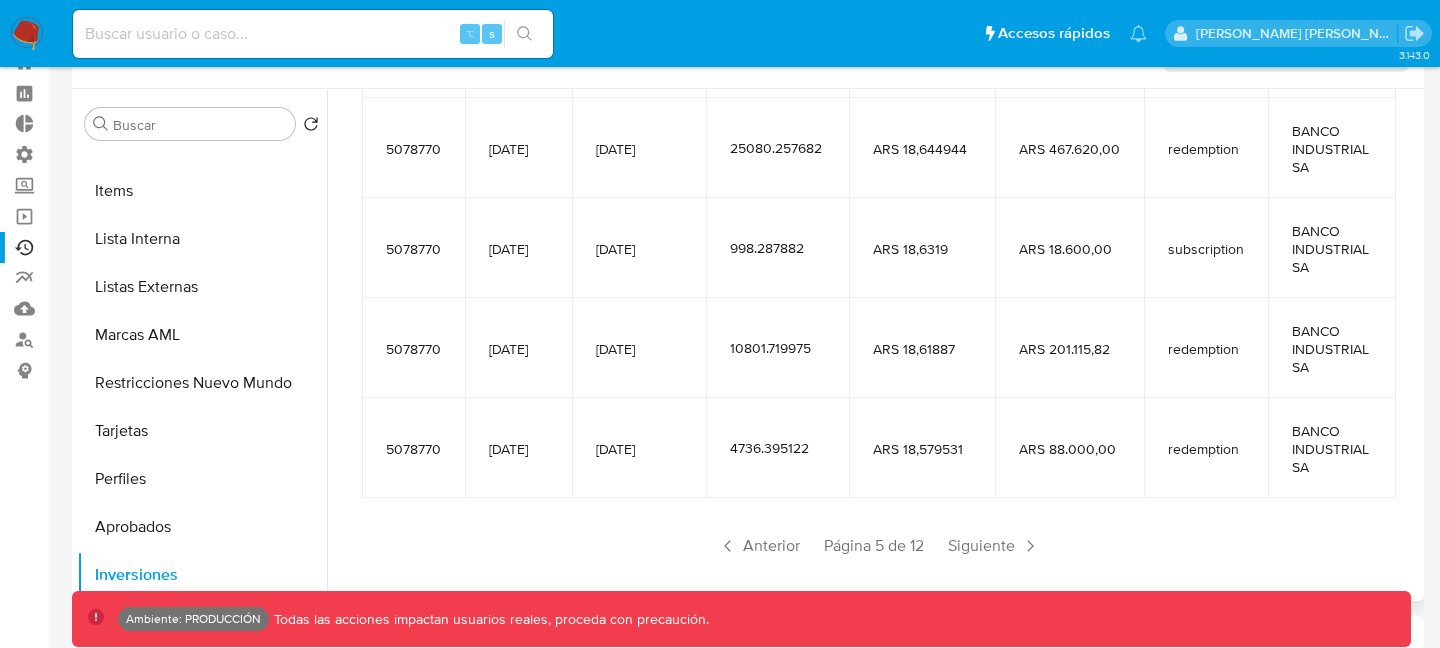 click on "Siguiente" at bounding box center (994, 546) 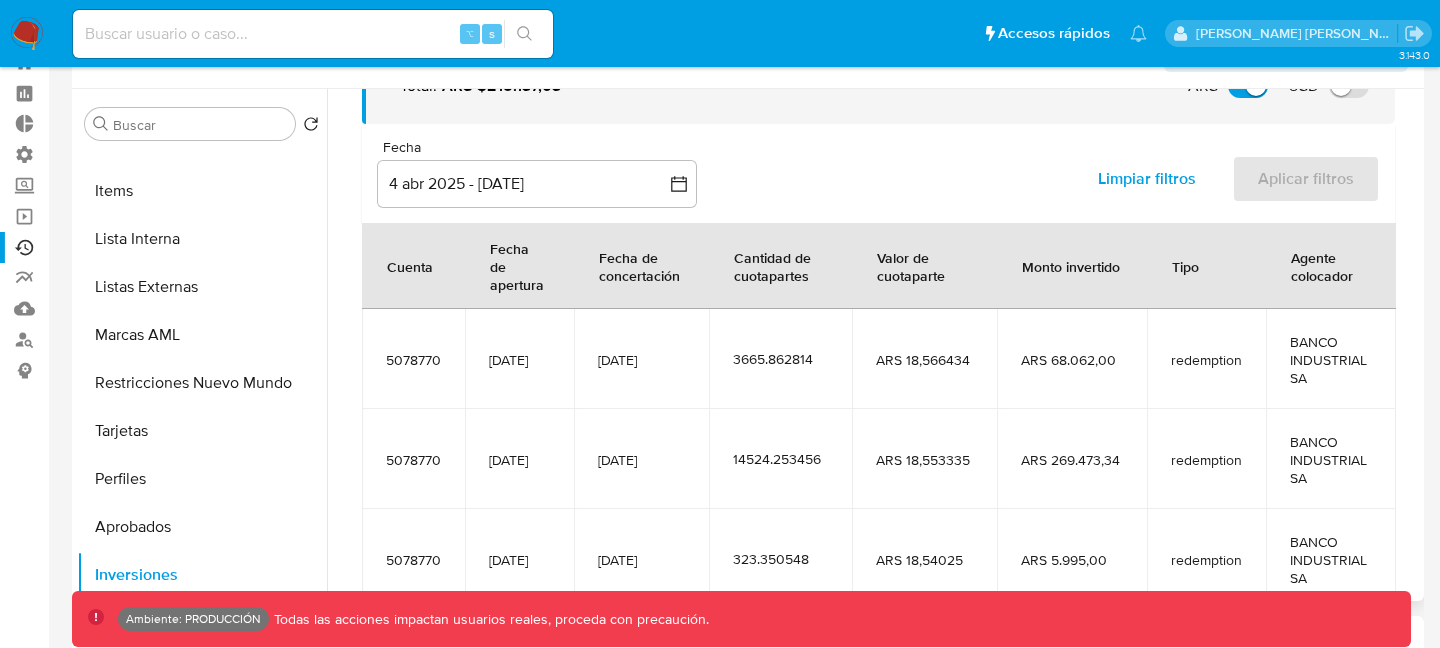 scroll, scrollTop: 443, scrollLeft: 0, axis: vertical 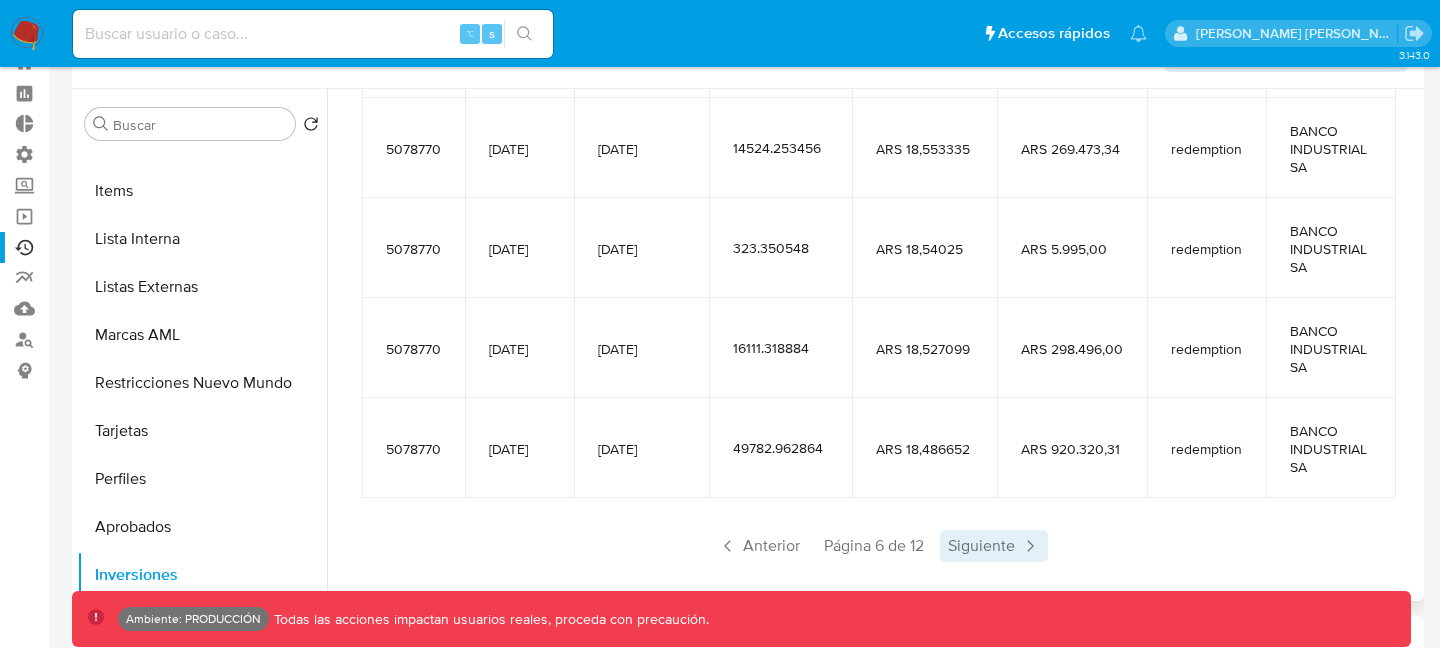 click on "Siguiente" at bounding box center (994, 546) 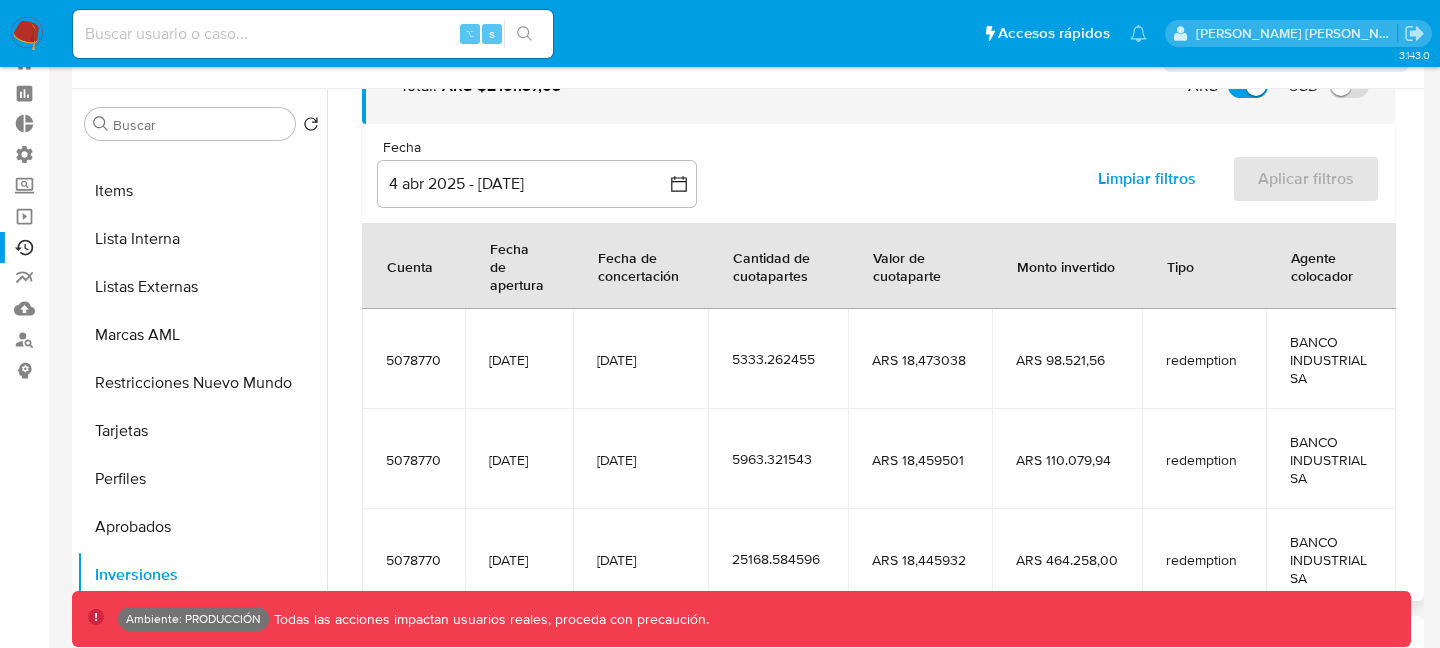 scroll, scrollTop: 443, scrollLeft: 0, axis: vertical 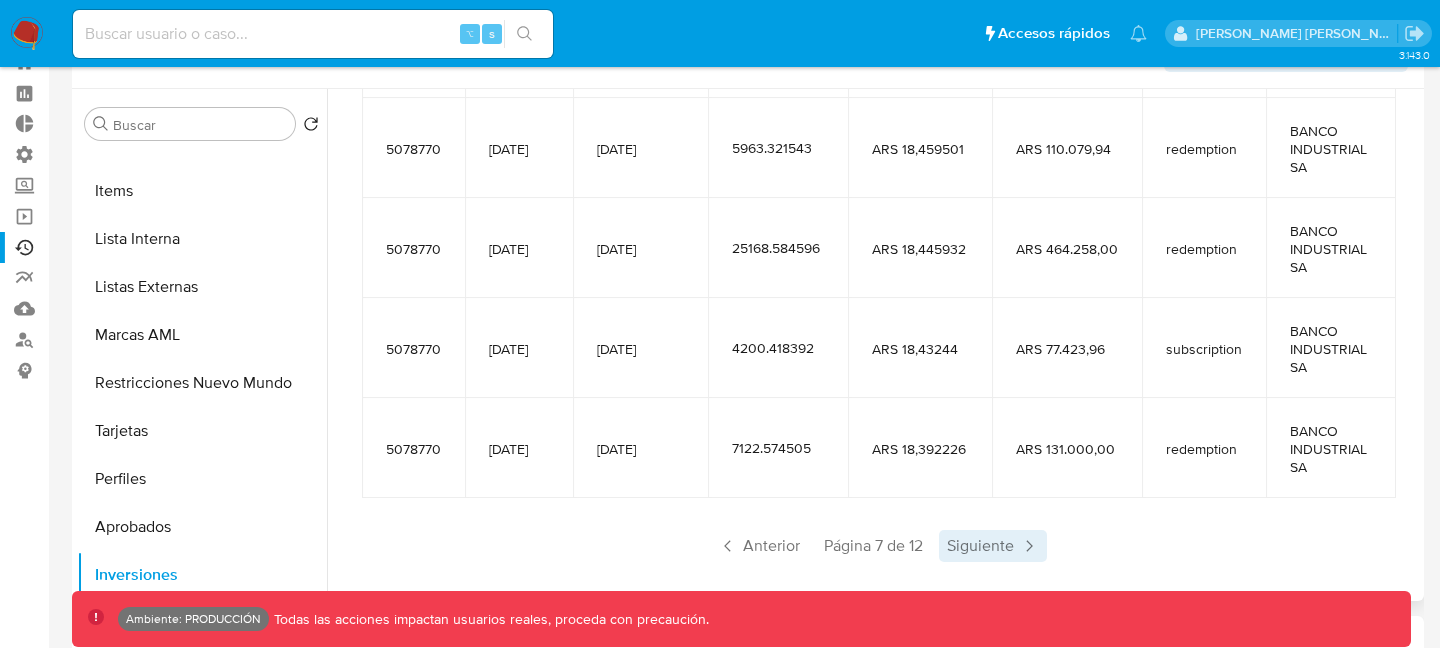click on "Siguiente" at bounding box center [993, 546] 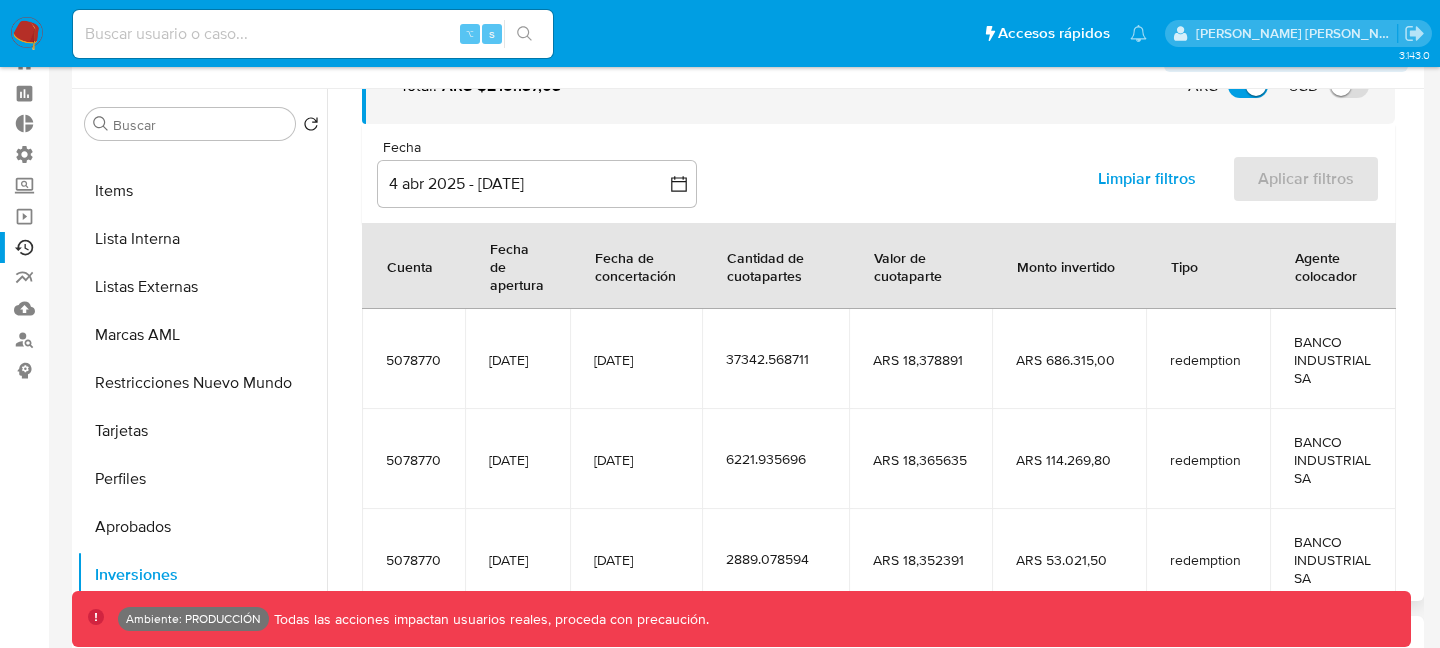 scroll, scrollTop: 443, scrollLeft: 0, axis: vertical 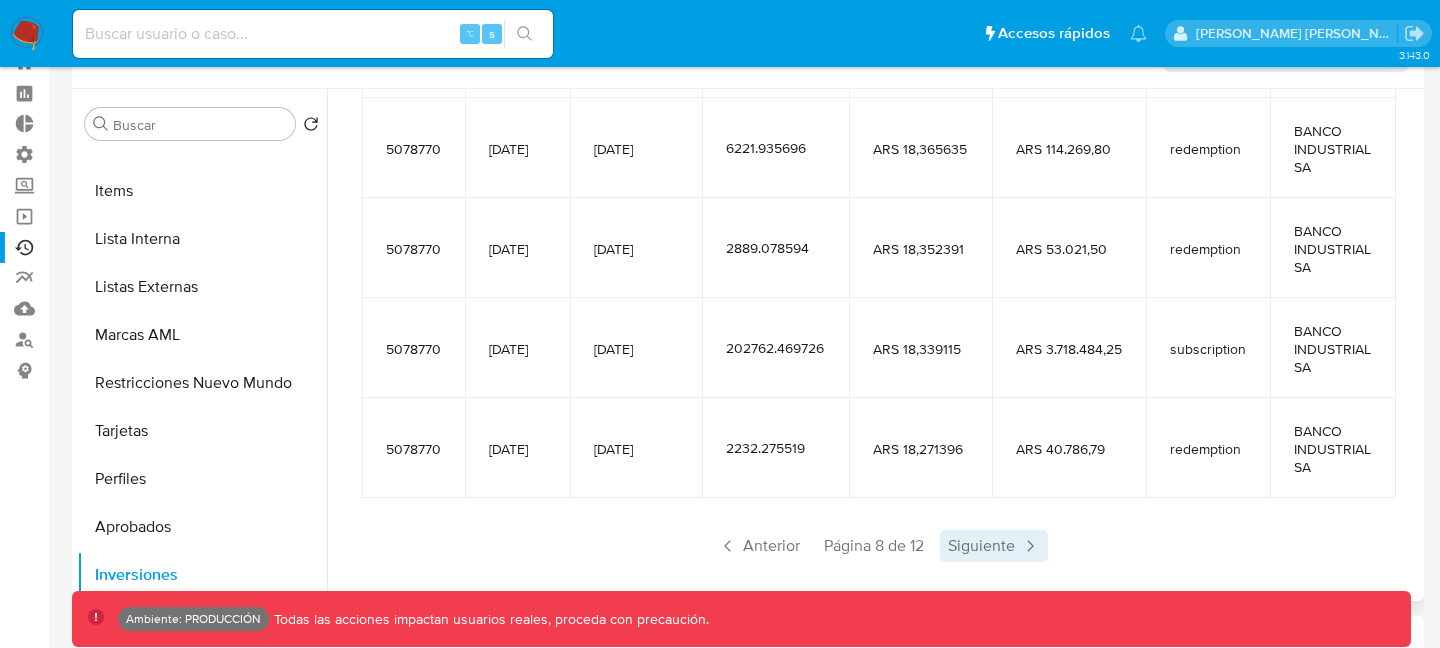 click on "Siguiente" at bounding box center (994, 546) 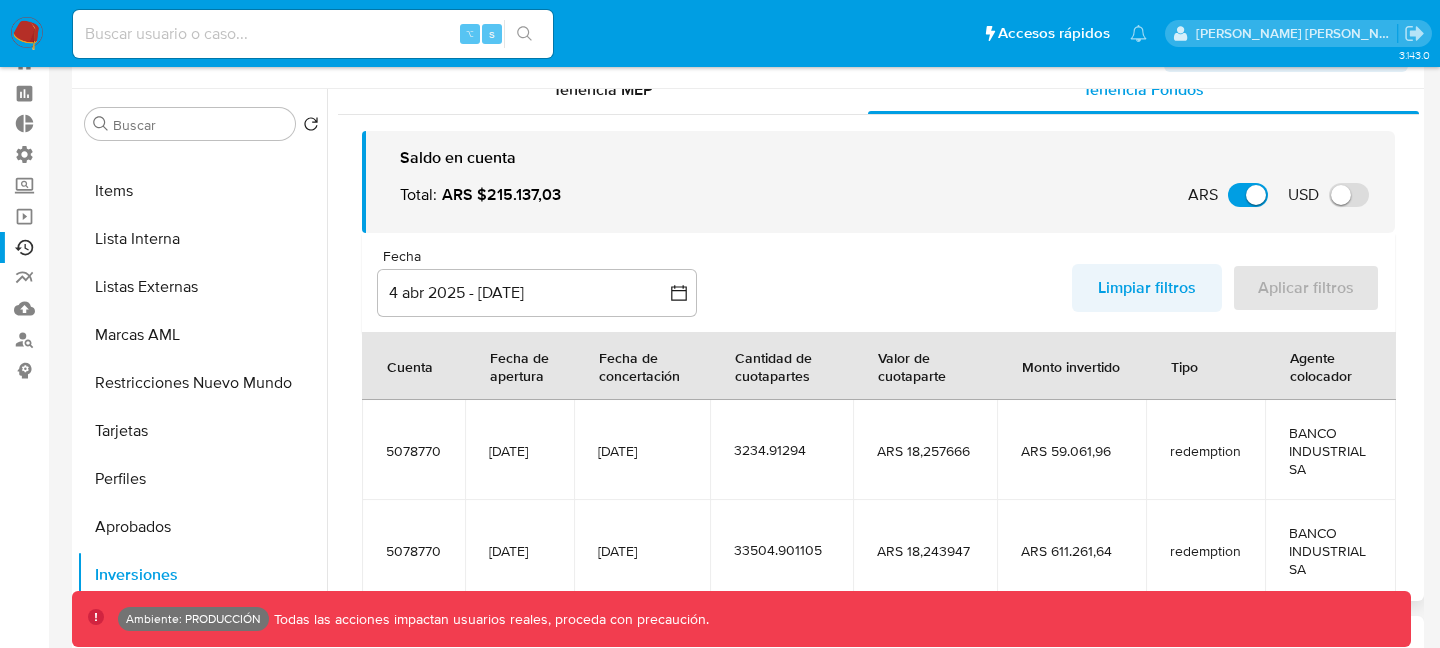 scroll, scrollTop: 20, scrollLeft: 0, axis: vertical 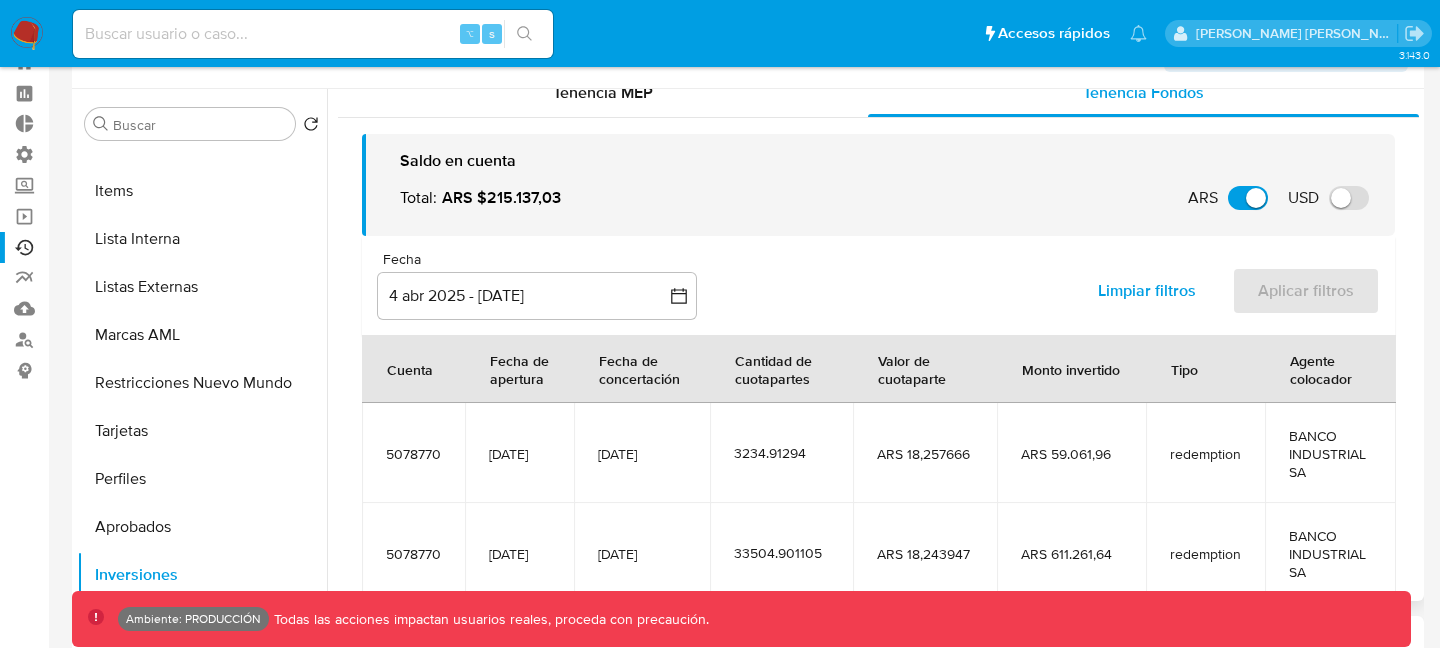 click on "Limpiar filtros" at bounding box center (1147, 291) 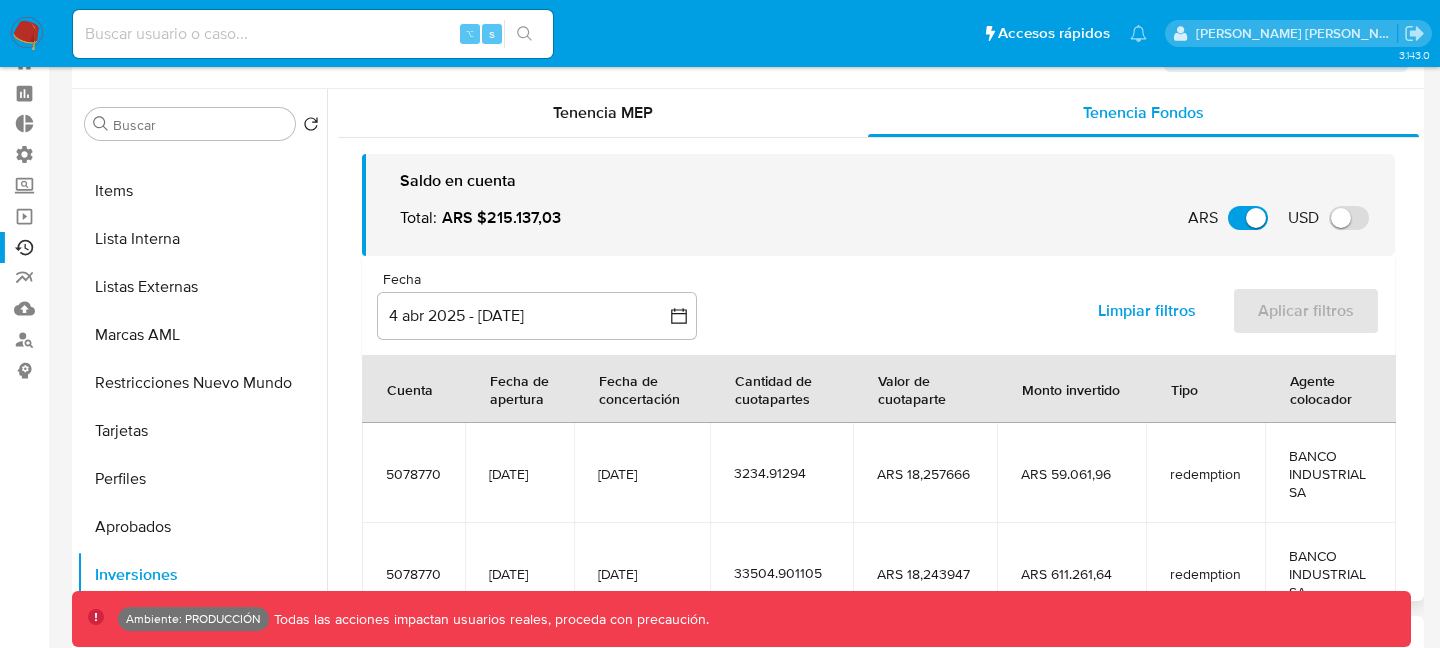 scroll, scrollTop: 1, scrollLeft: 0, axis: vertical 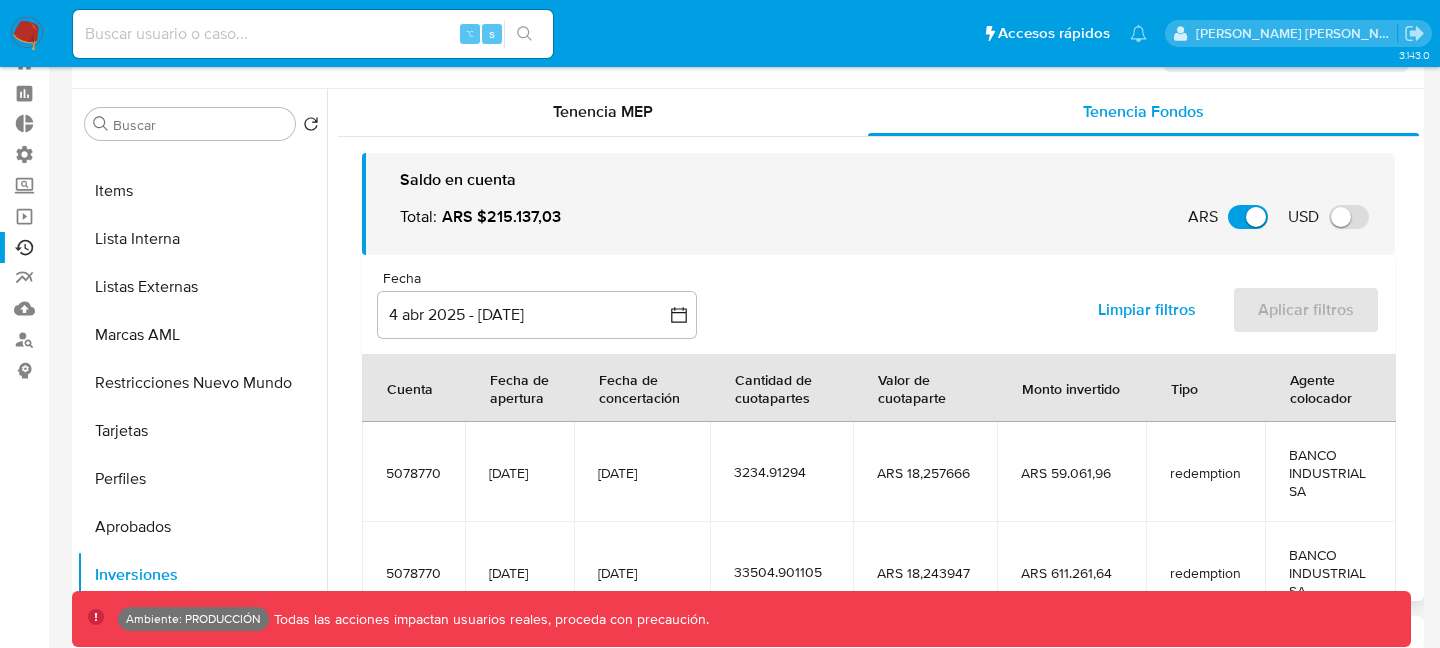 click on "Limpiar filtros" at bounding box center (1147, 310) 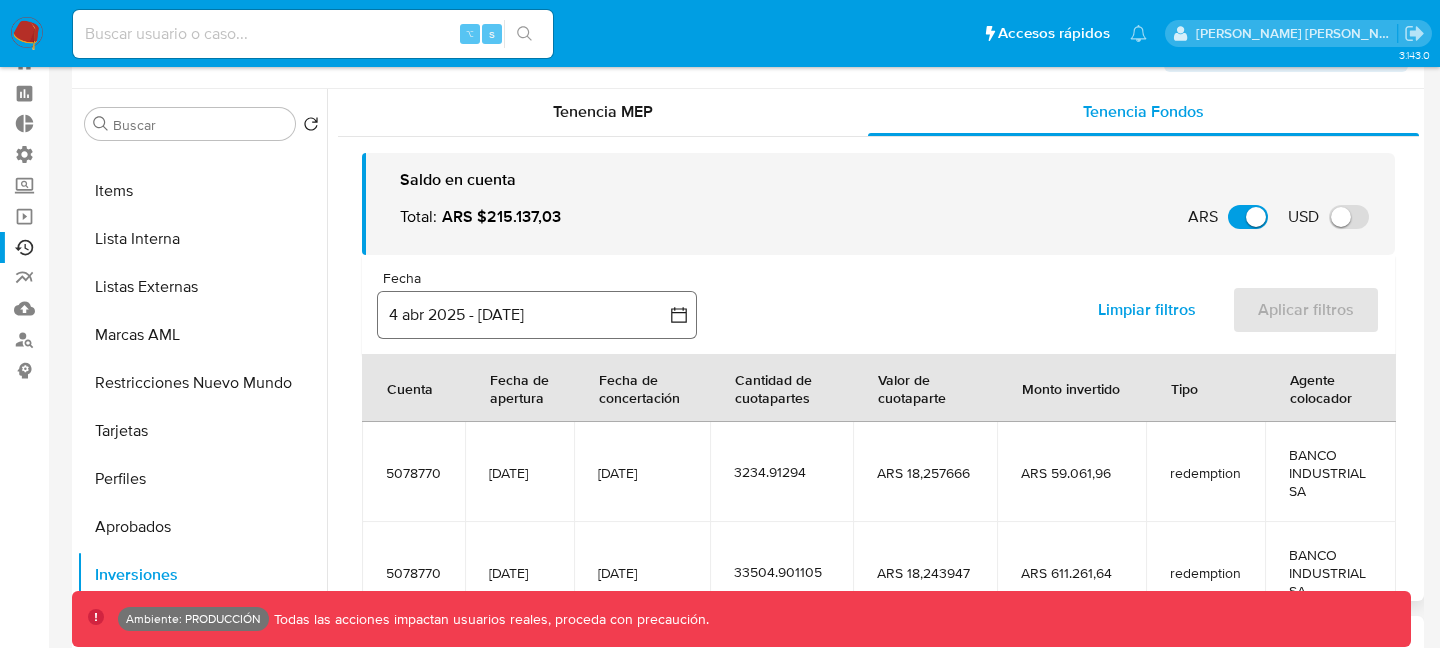 click on "4 abr 2025 - [DATE]" at bounding box center (537, 315) 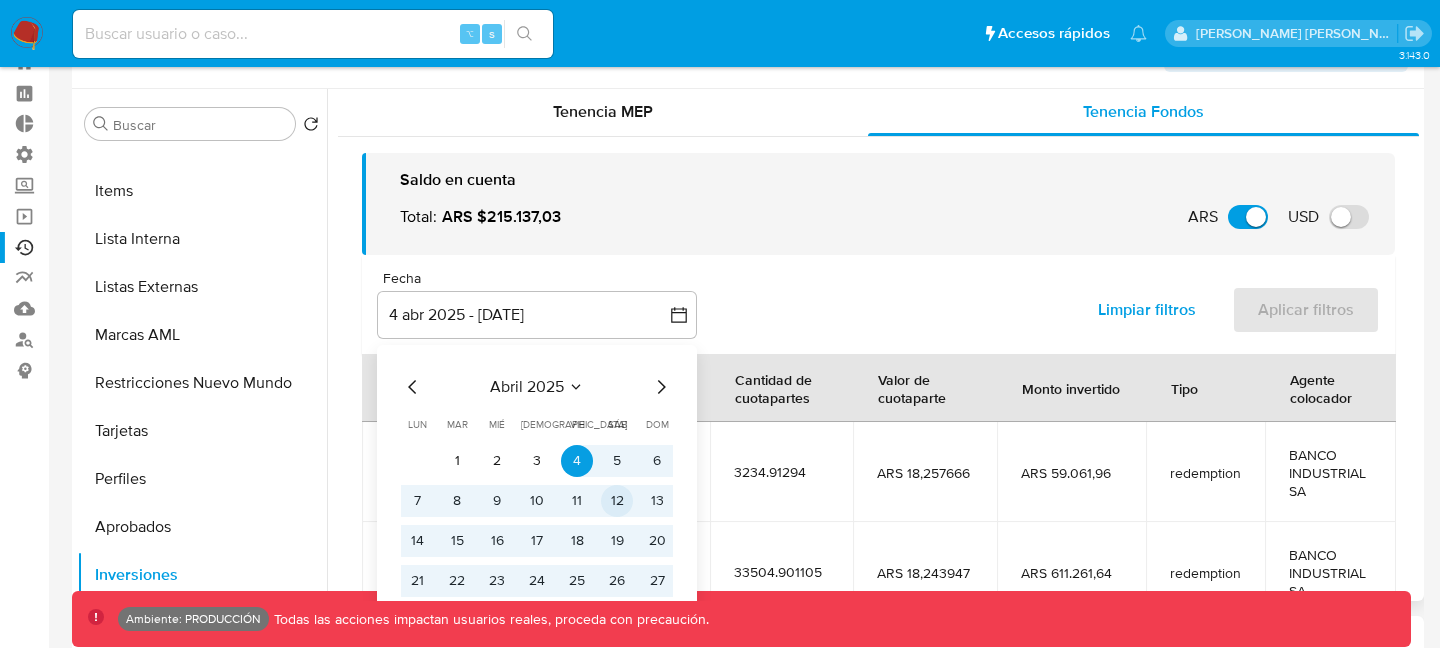 click on "12" at bounding box center [617, 501] 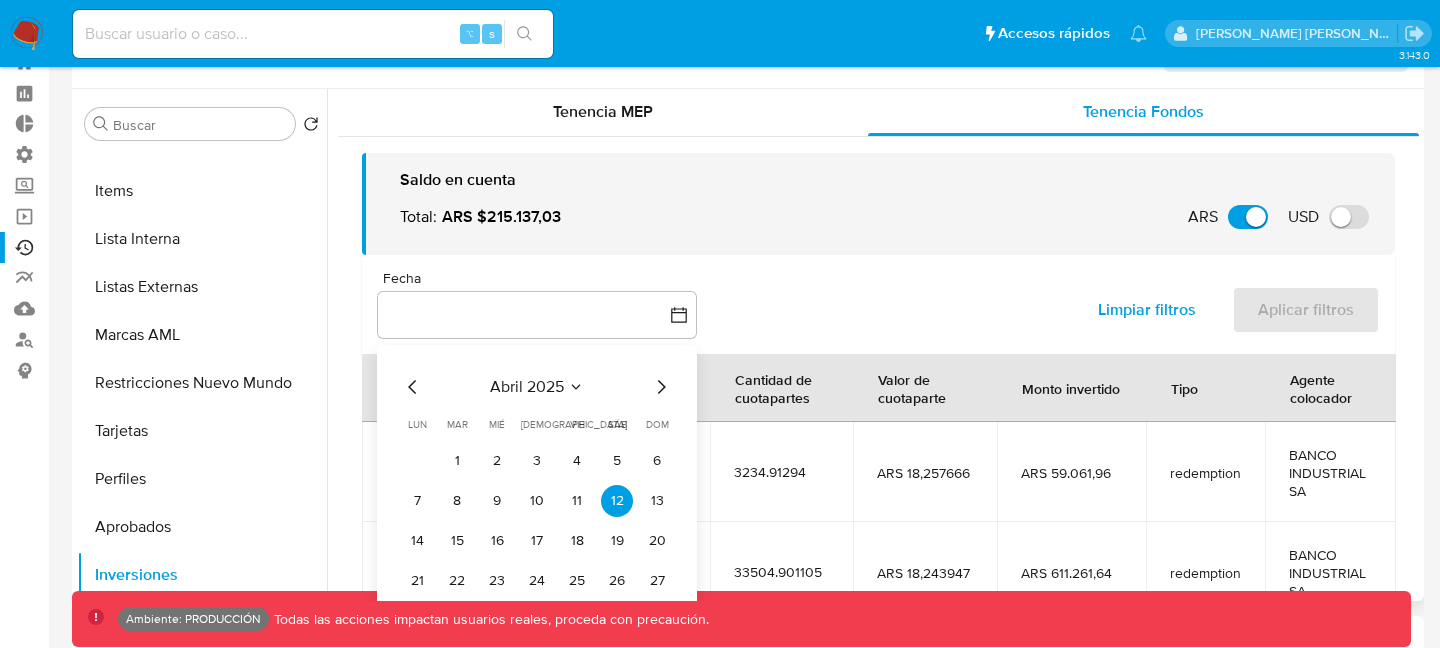 click on "1 2 3 4 5 6 7 8 9 10 11 12 13 14 15 16 17 18 19 20 21 22 23 24 25 26 27 28 29 30" at bounding box center (537, 541) 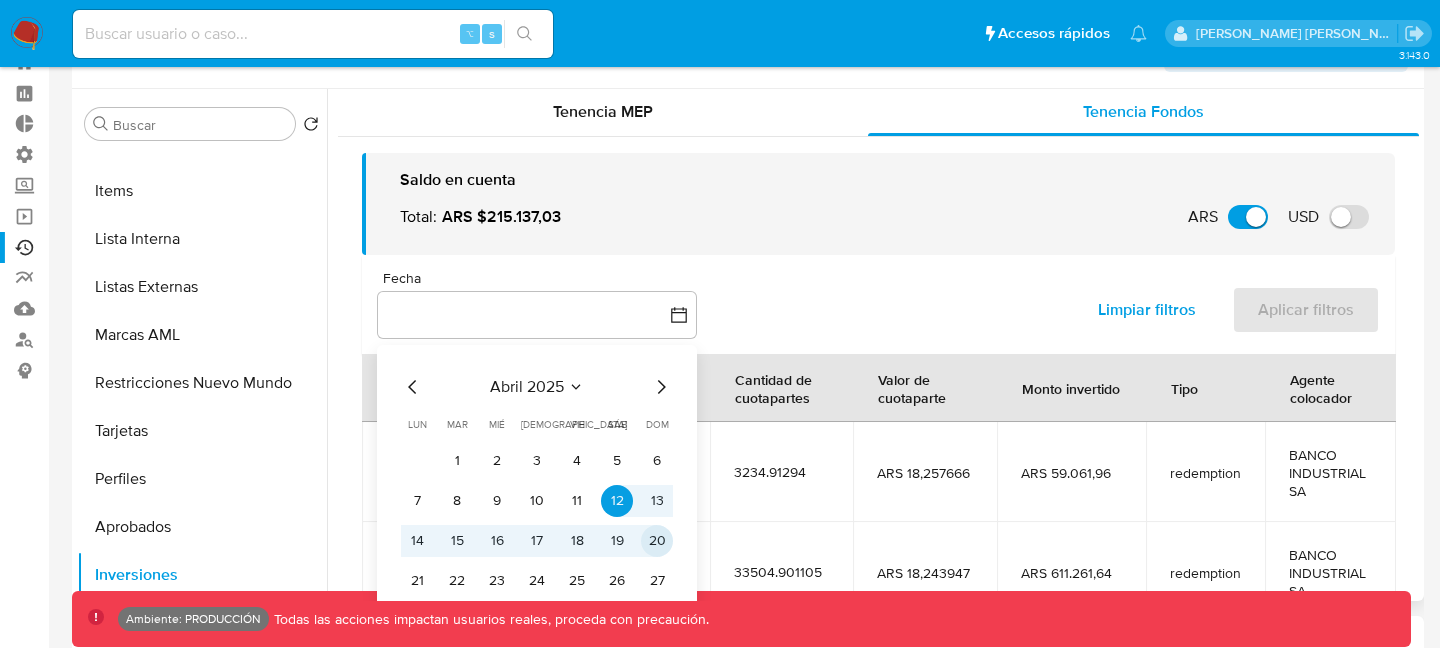 click on "20" at bounding box center [657, 541] 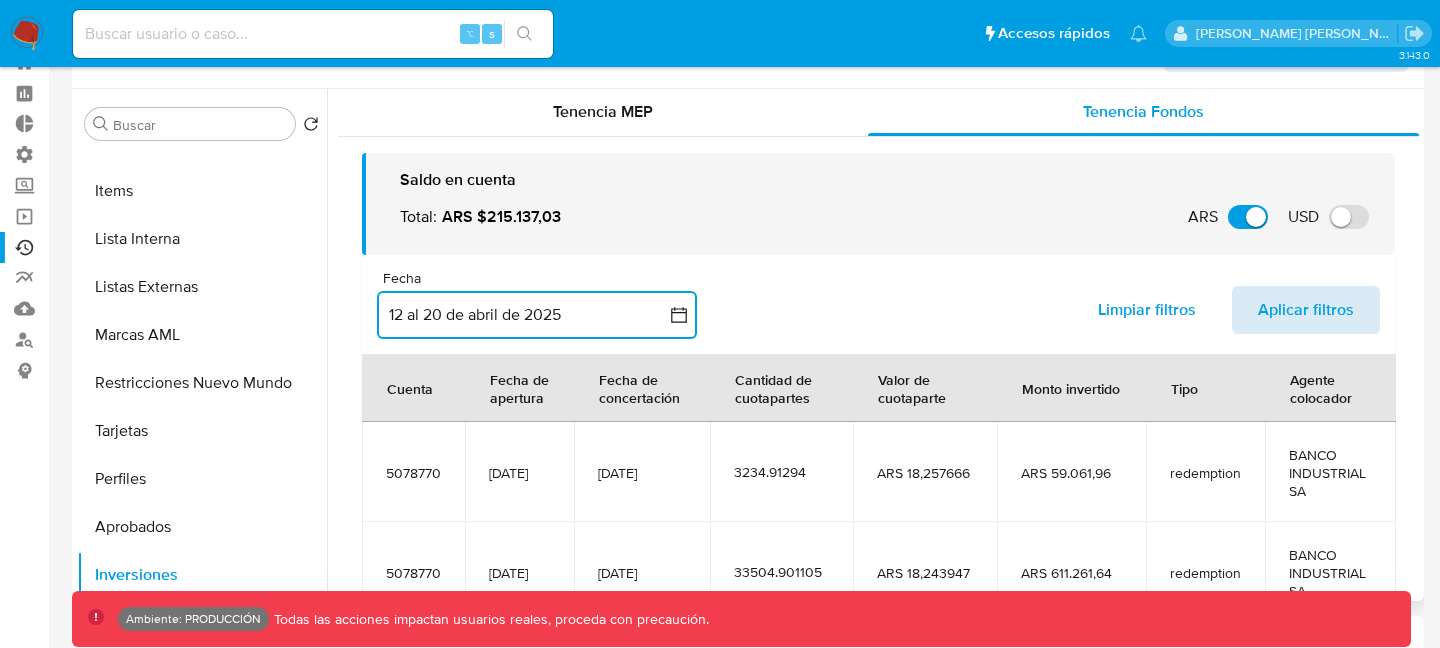 click on "Aplicar filtros" at bounding box center [1306, 310] 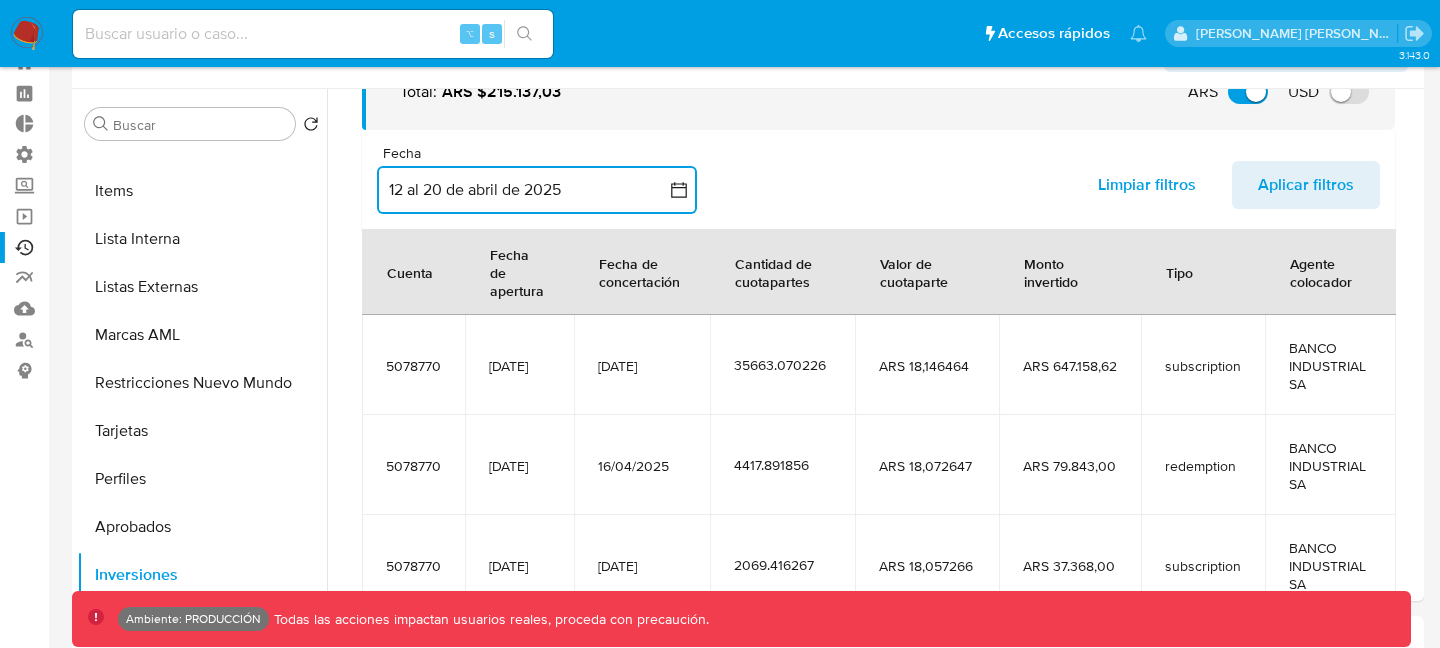 scroll, scrollTop: 128, scrollLeft: 0, axis: vertical 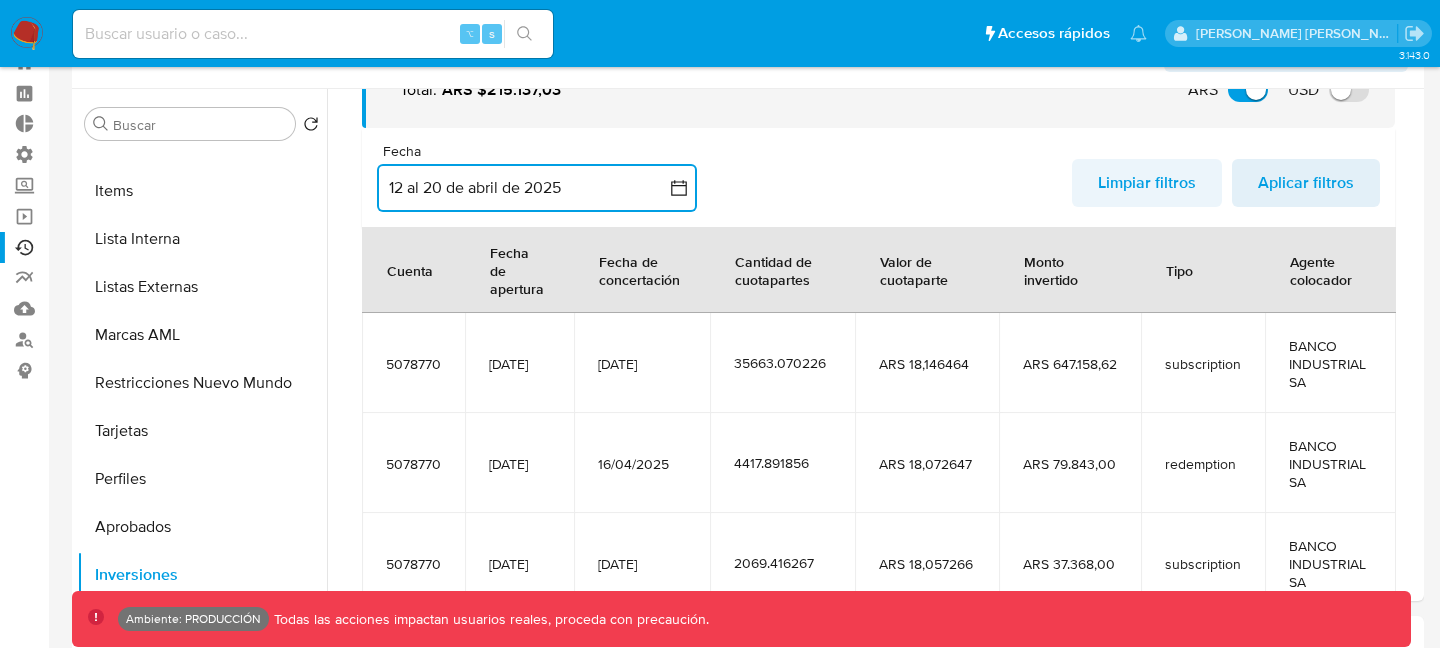 click on "Limpiar filtros" at bounding box center [1147, 183] 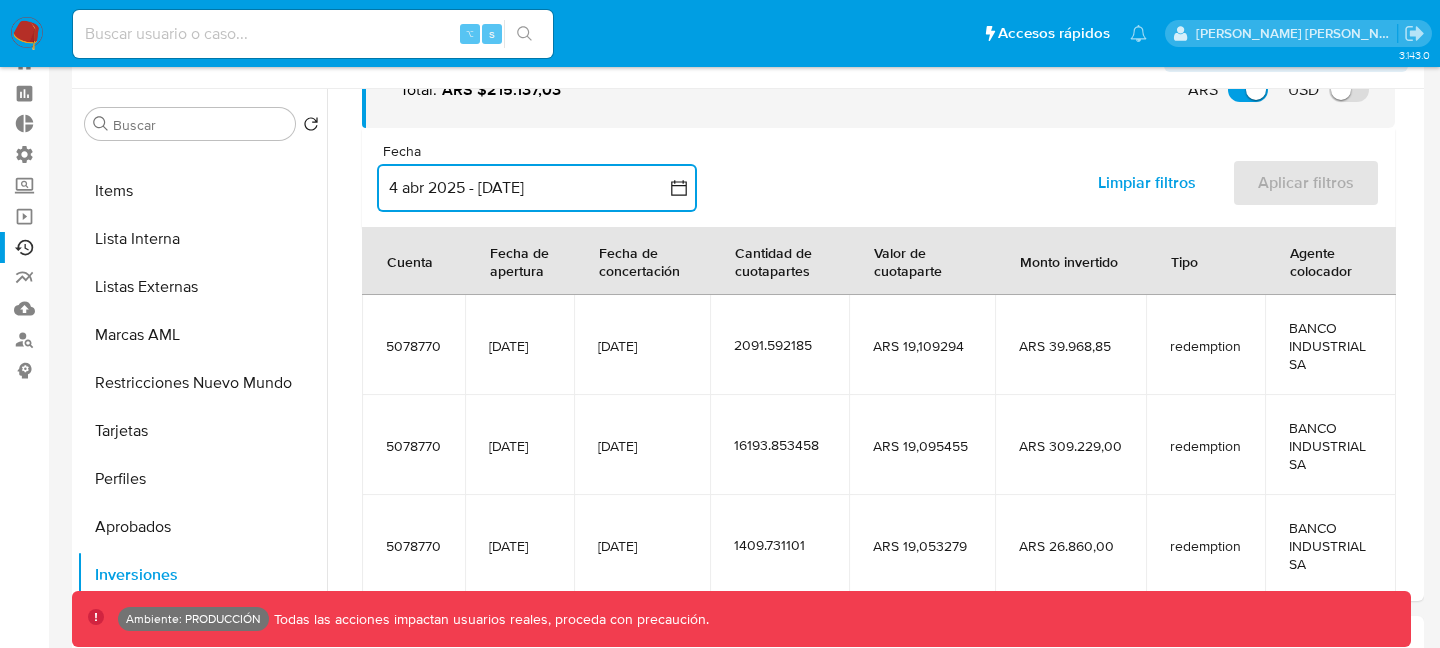 drag, startPoint x: 1011, startPoint y: 349, endPoint x: 1012, endPoint y: 454, distance: 105.00476 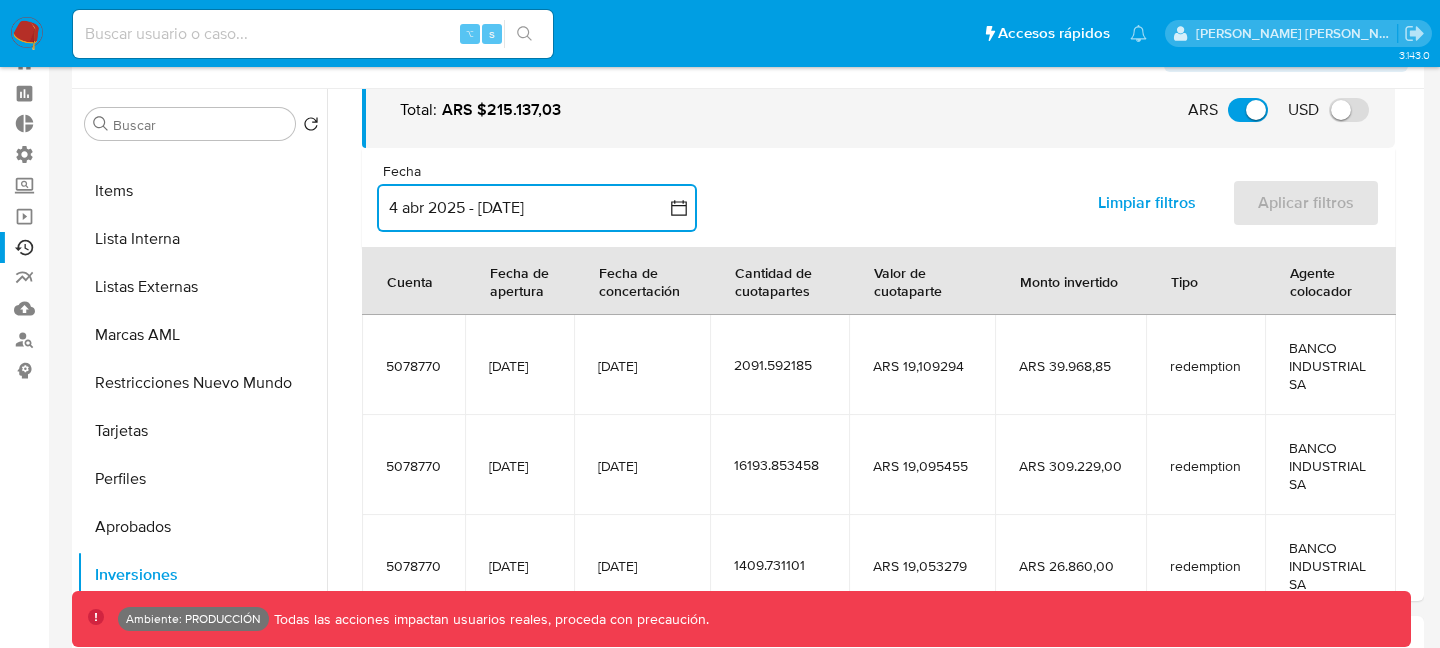 scroll, scrollTop: 0, scrollLeft: 0, axis: both 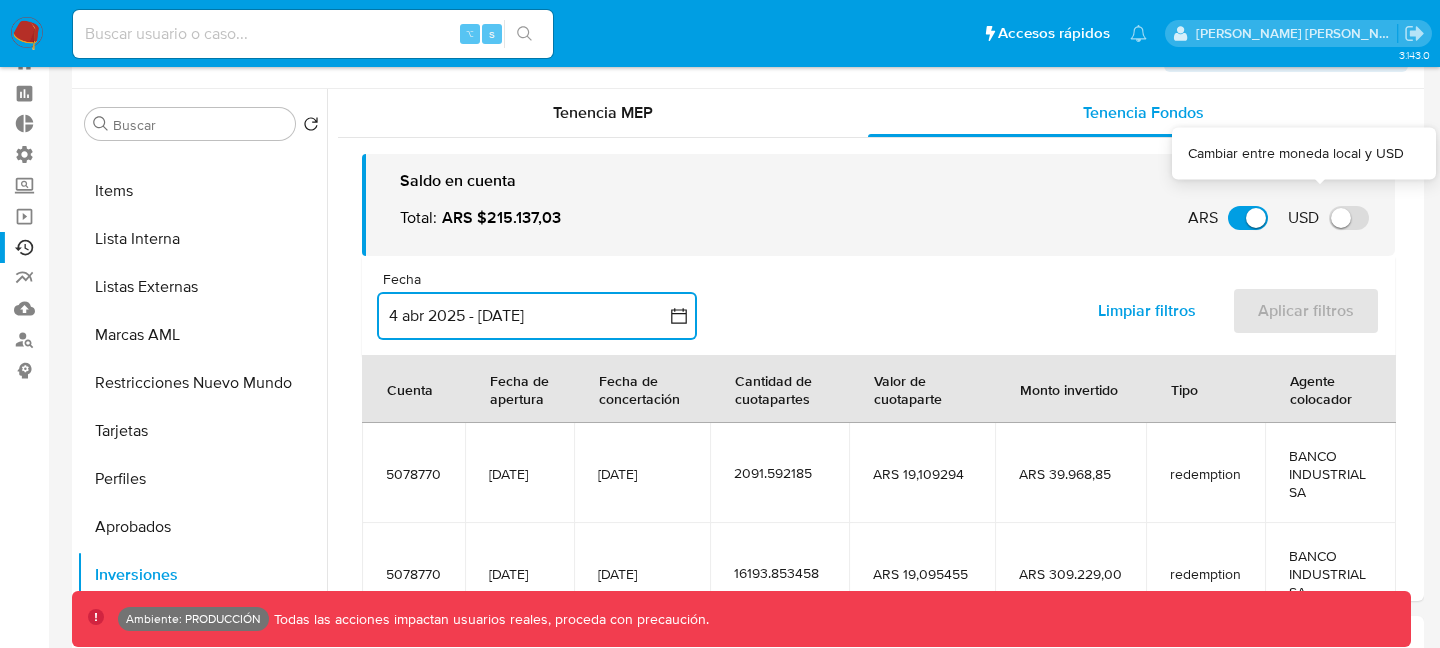 click on "USD" at bounding box center [1328, 218] 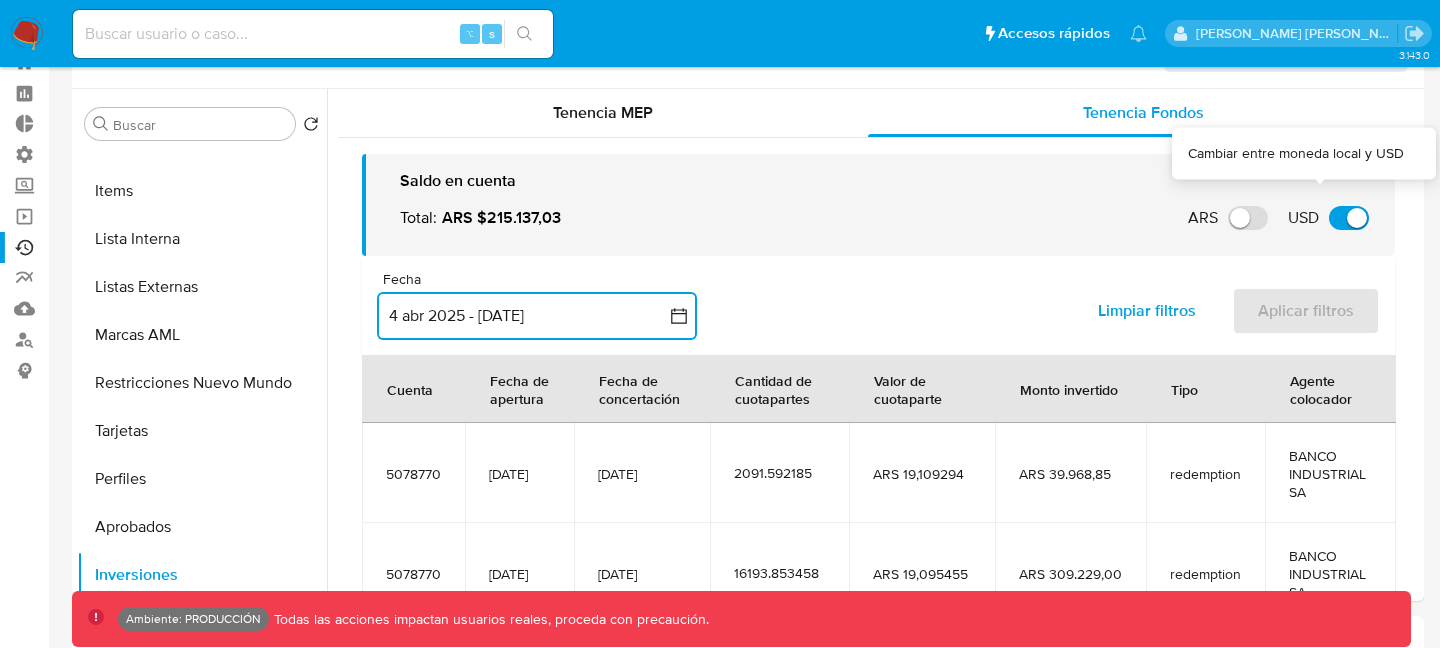 checkbox on "true" 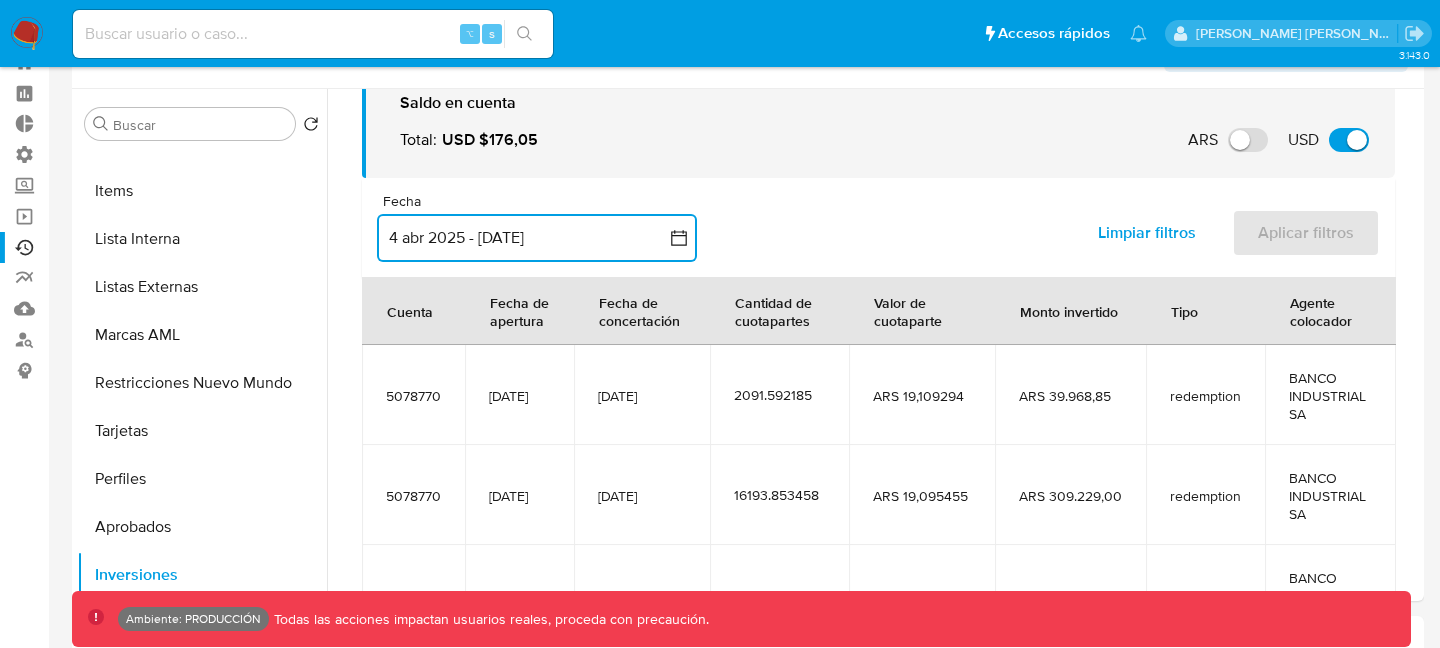 scroll, scrollTop: 97, scrollLeft: 0, axis: vertical 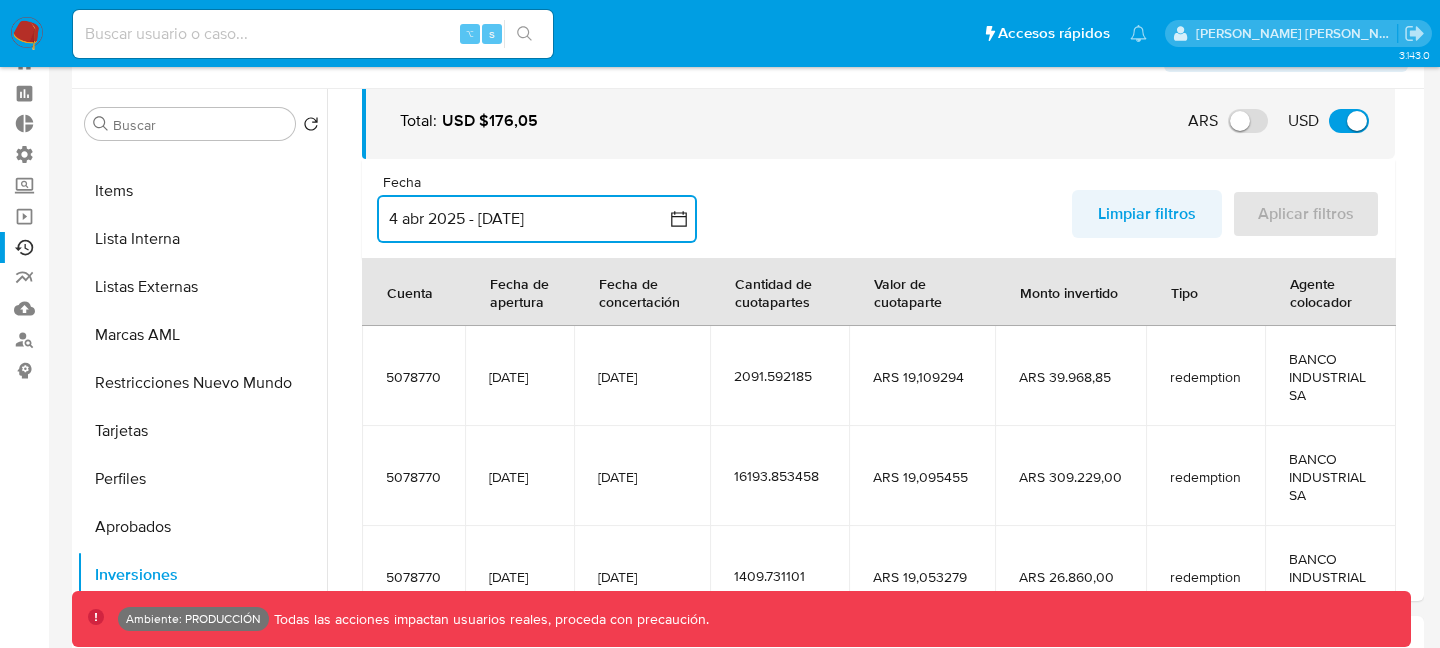 click on "Limpiar filtros" at bounding box center (1147, 214) 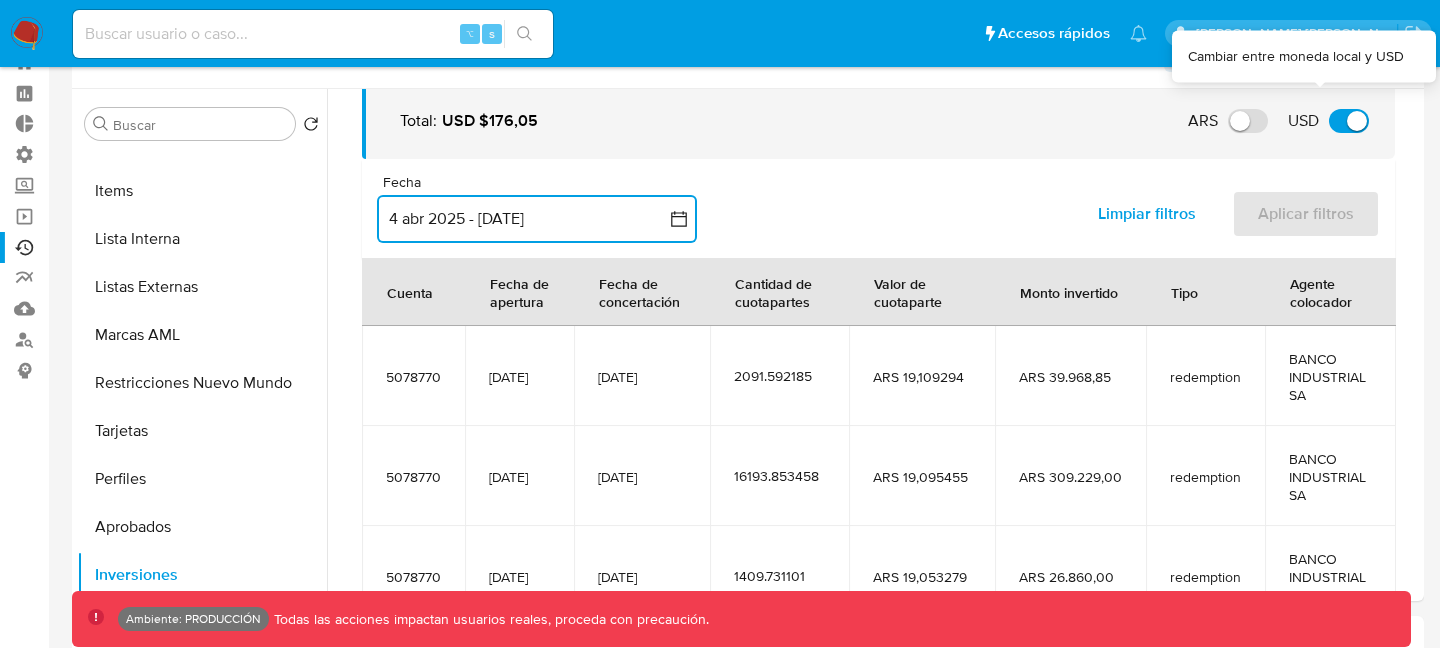 click on "USD" at bounding box center [1349, 121] 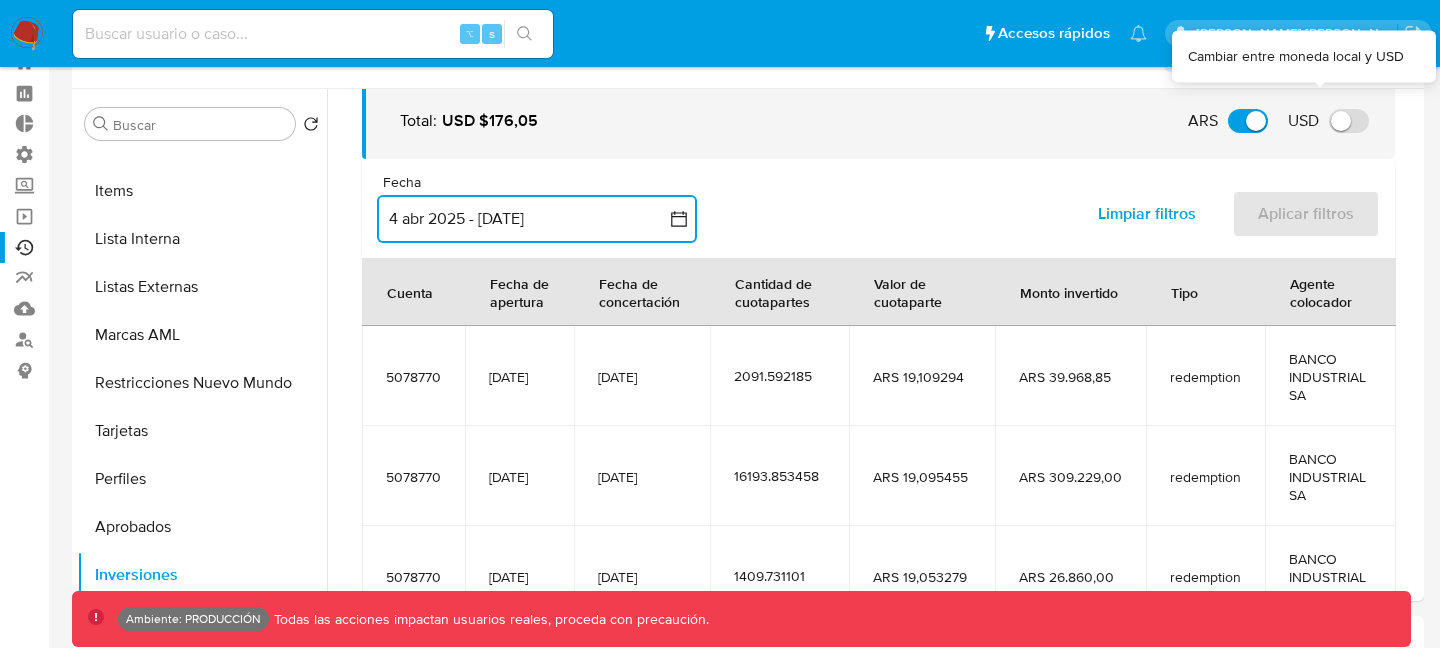 checkbox on "false" 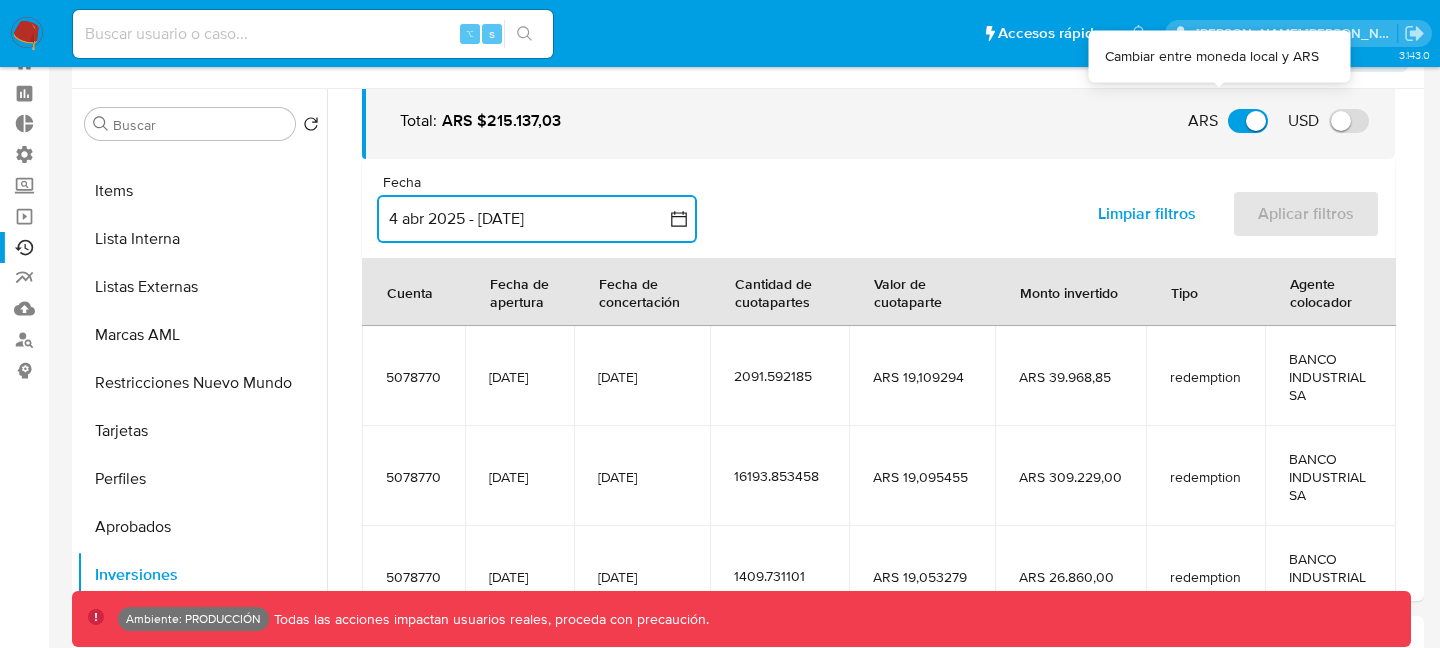 click on "ARS" at bounding box center [1248, 121] 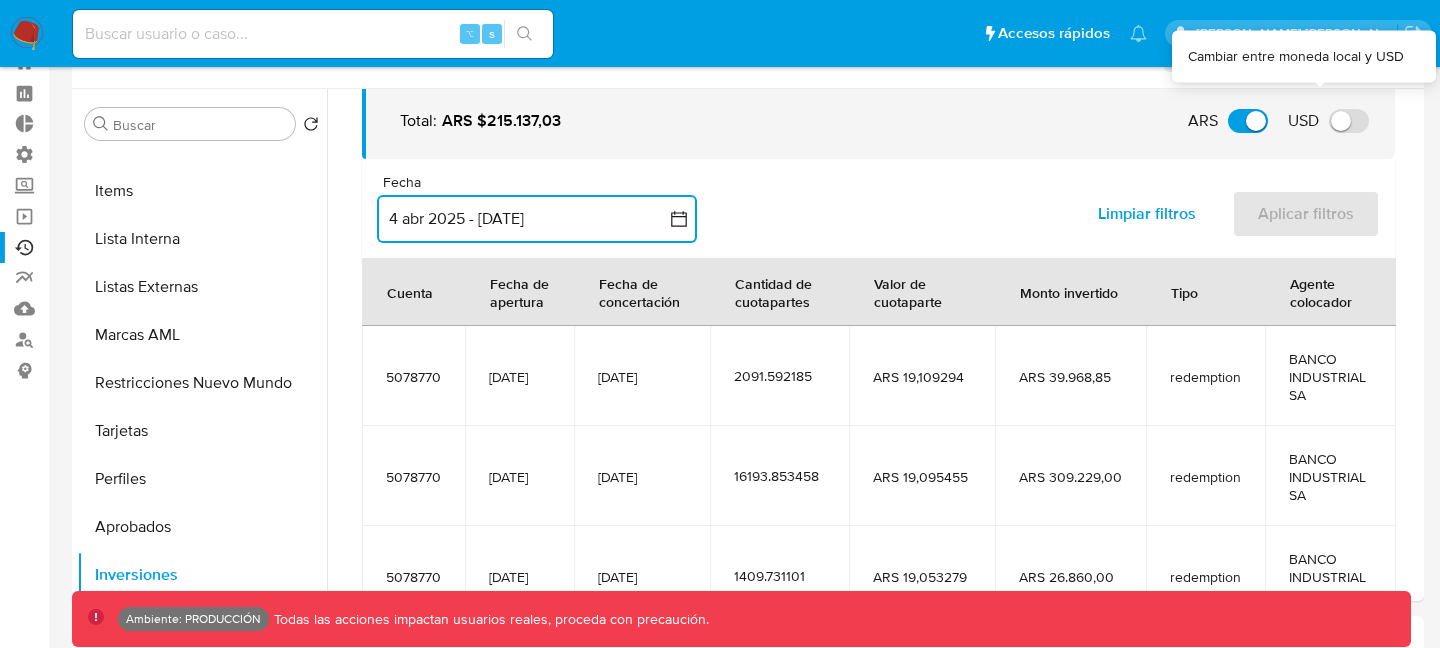click on "USD" at bounding box center [1349, 121] 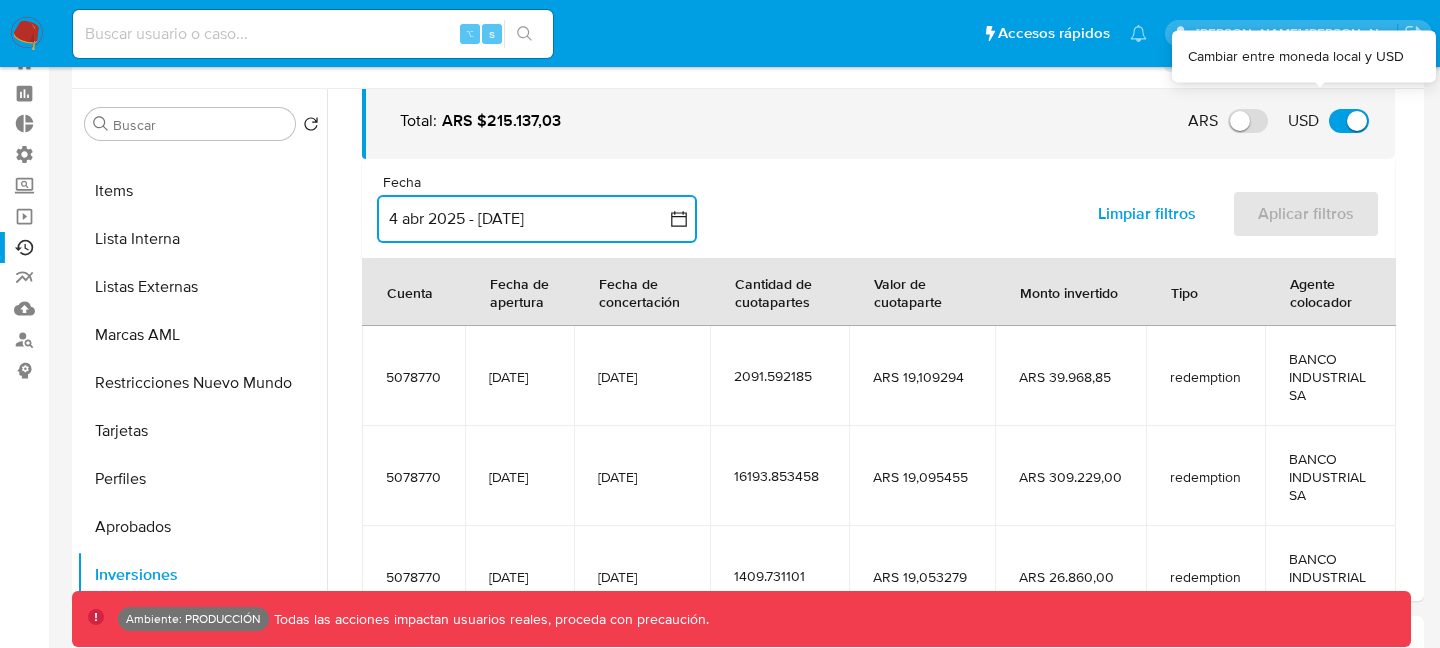 checkbox on "true" 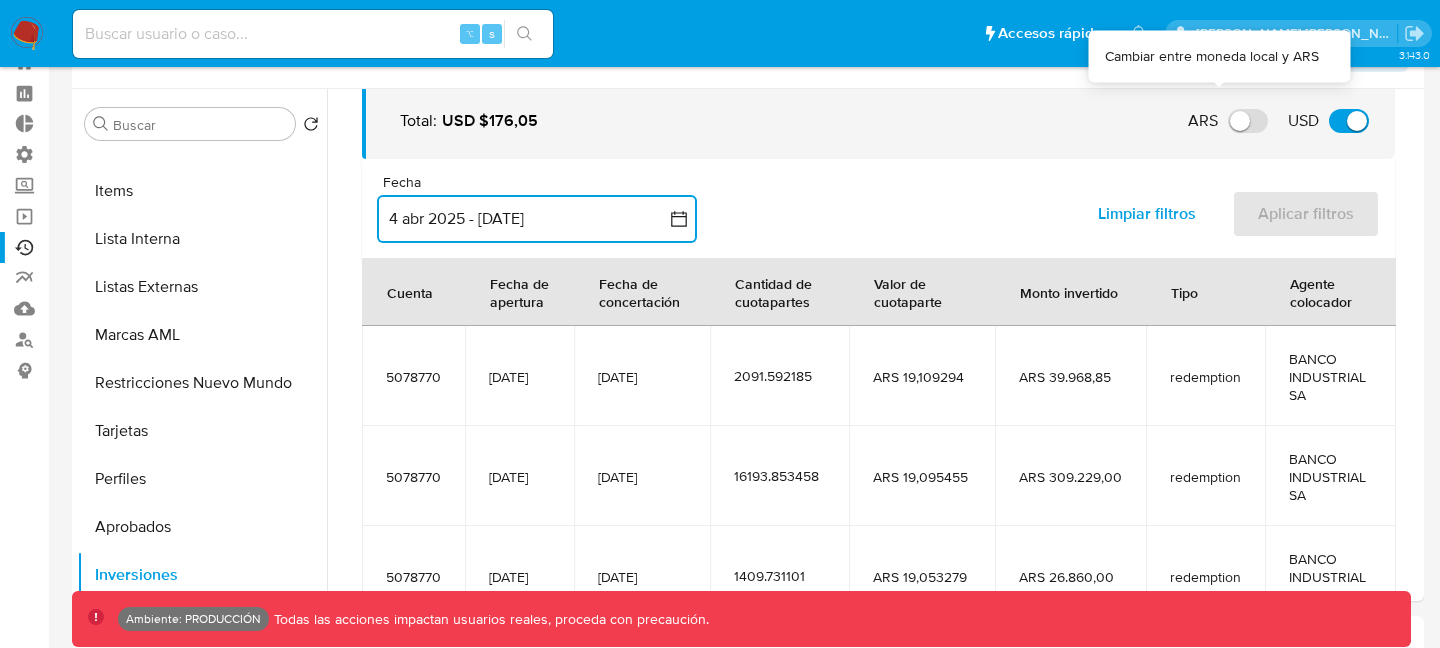 click on "ARS" at bounding box center [1248, 121] 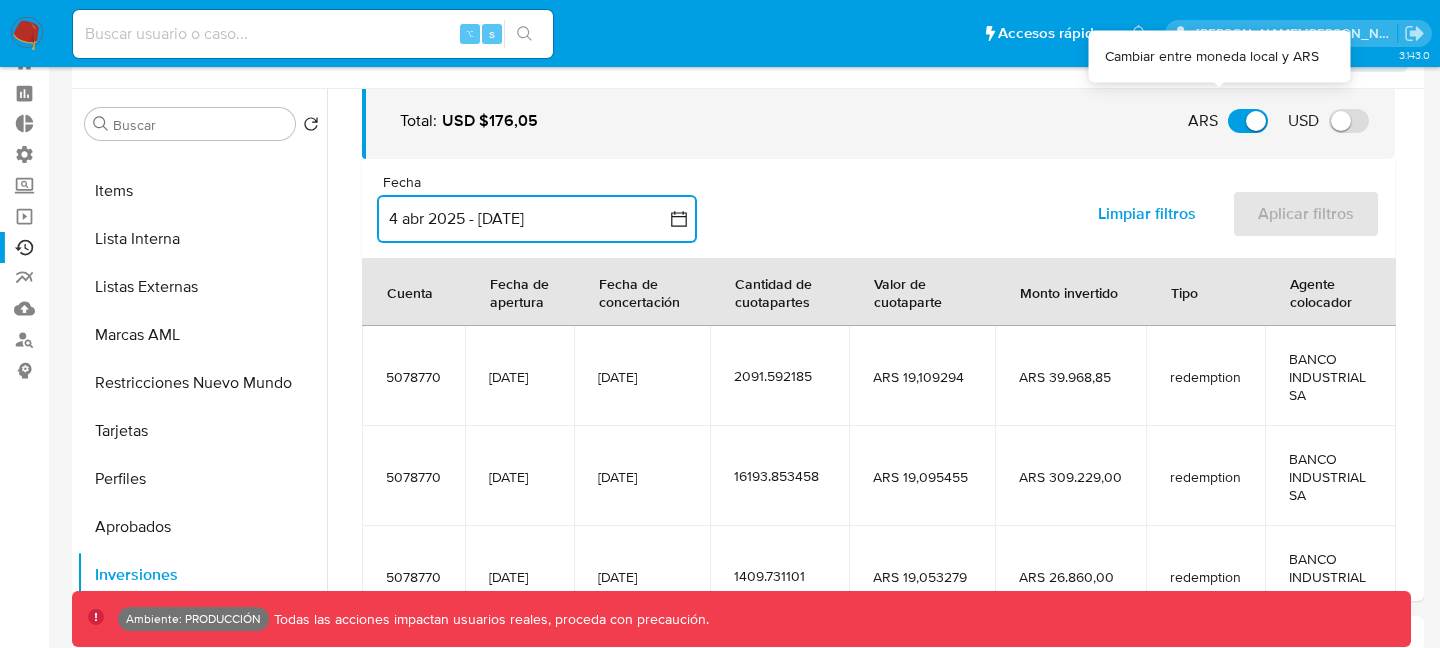 checkbox on "true" 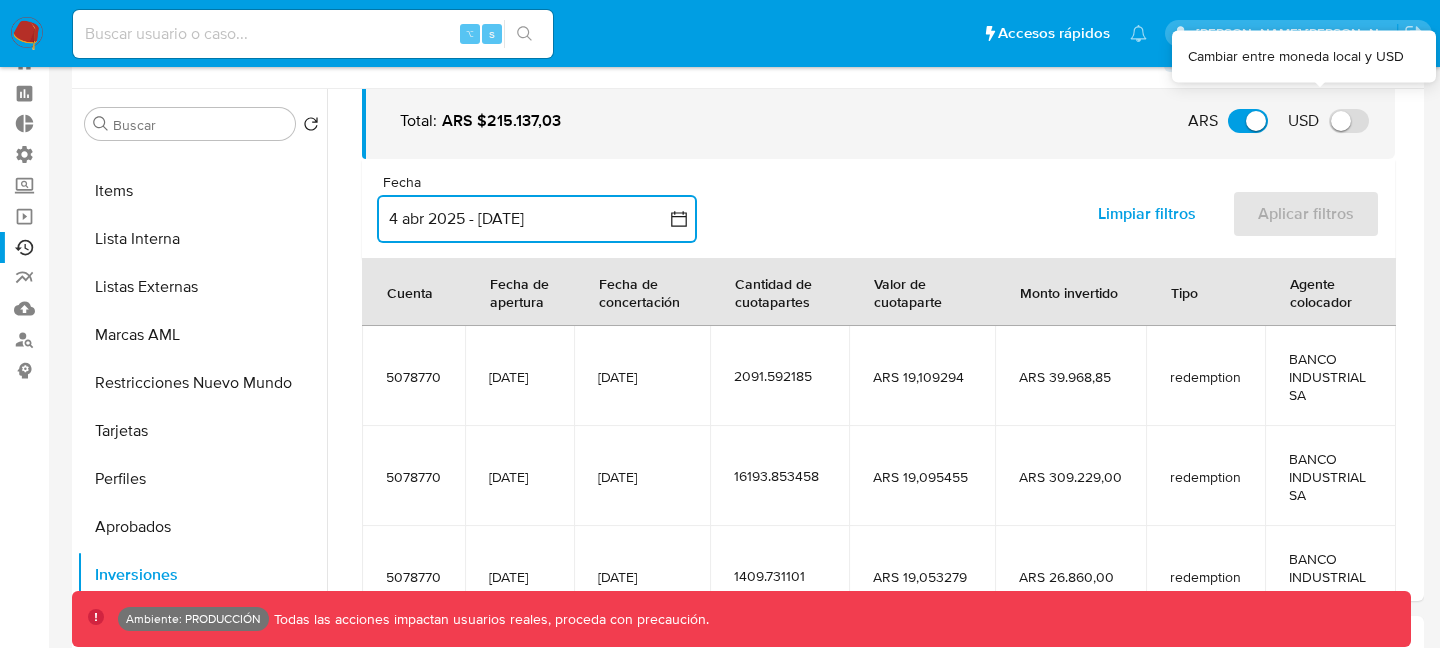 click on "USD" at bounding box center [1328, 121] 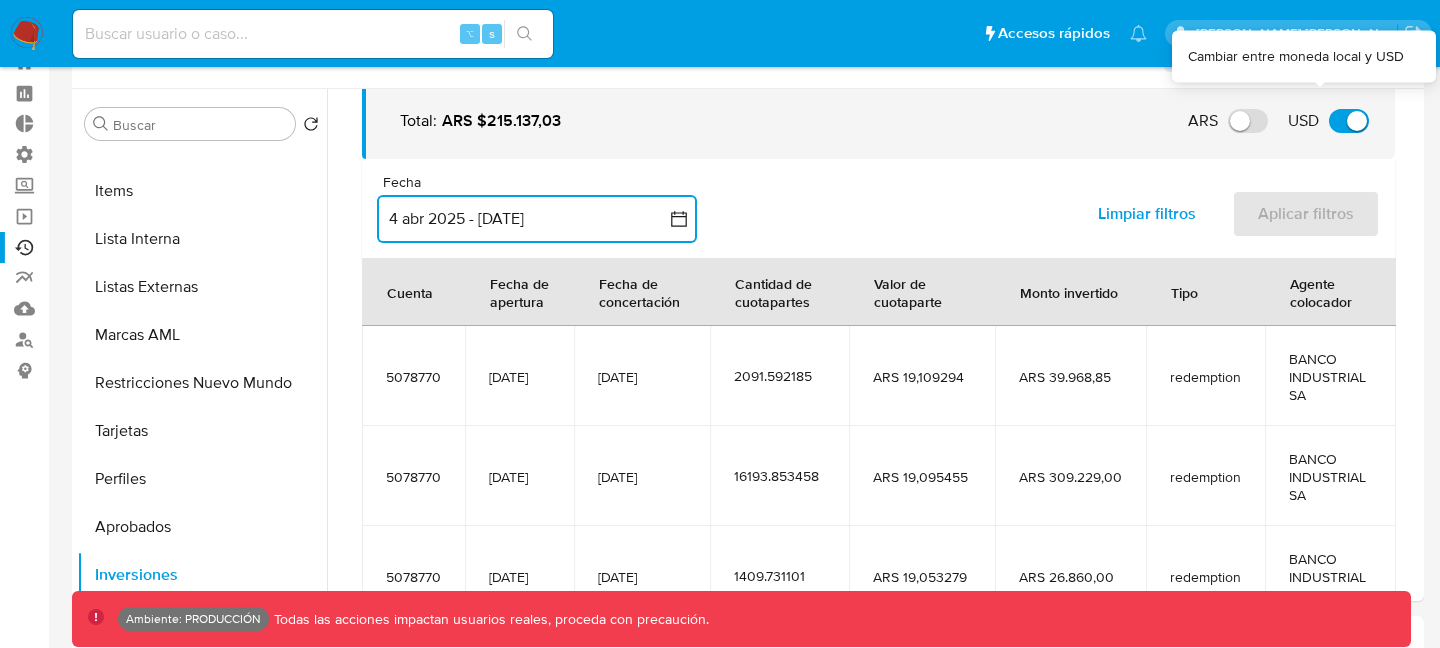 checkbox on "true" 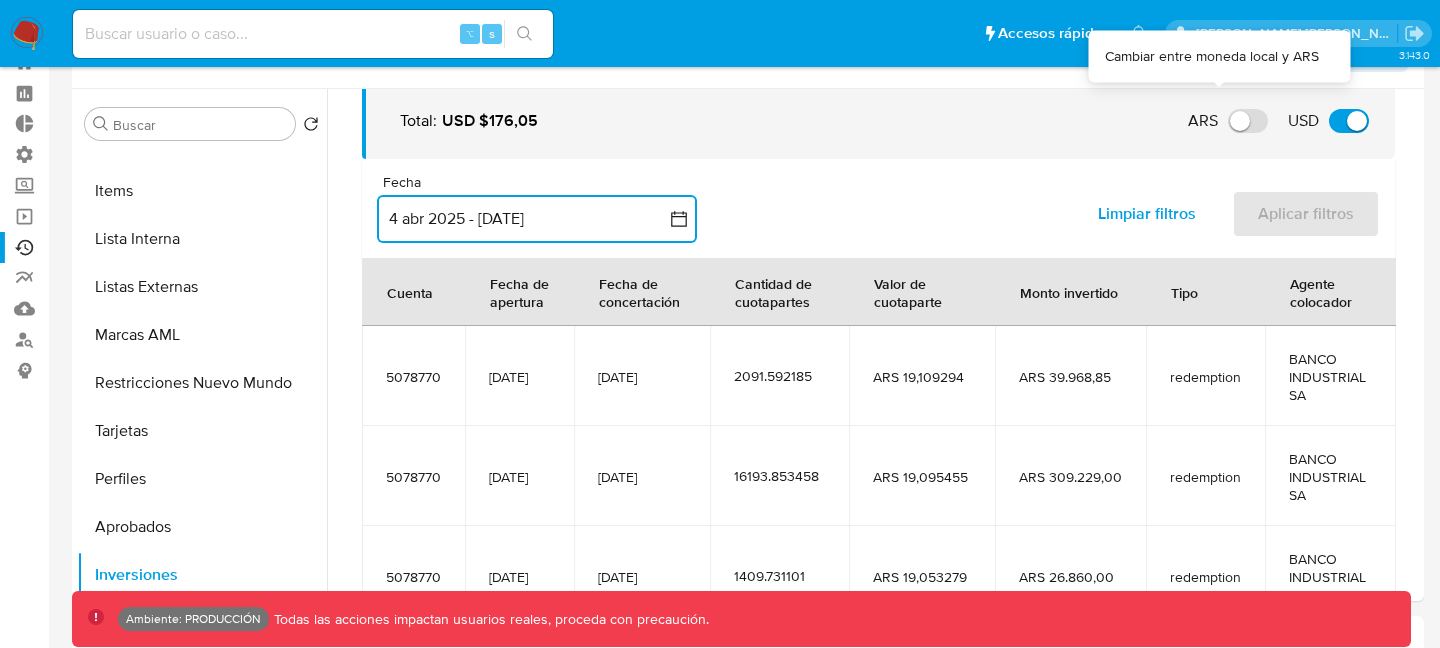 click on "ARS" at bounding box center [1248, 121] 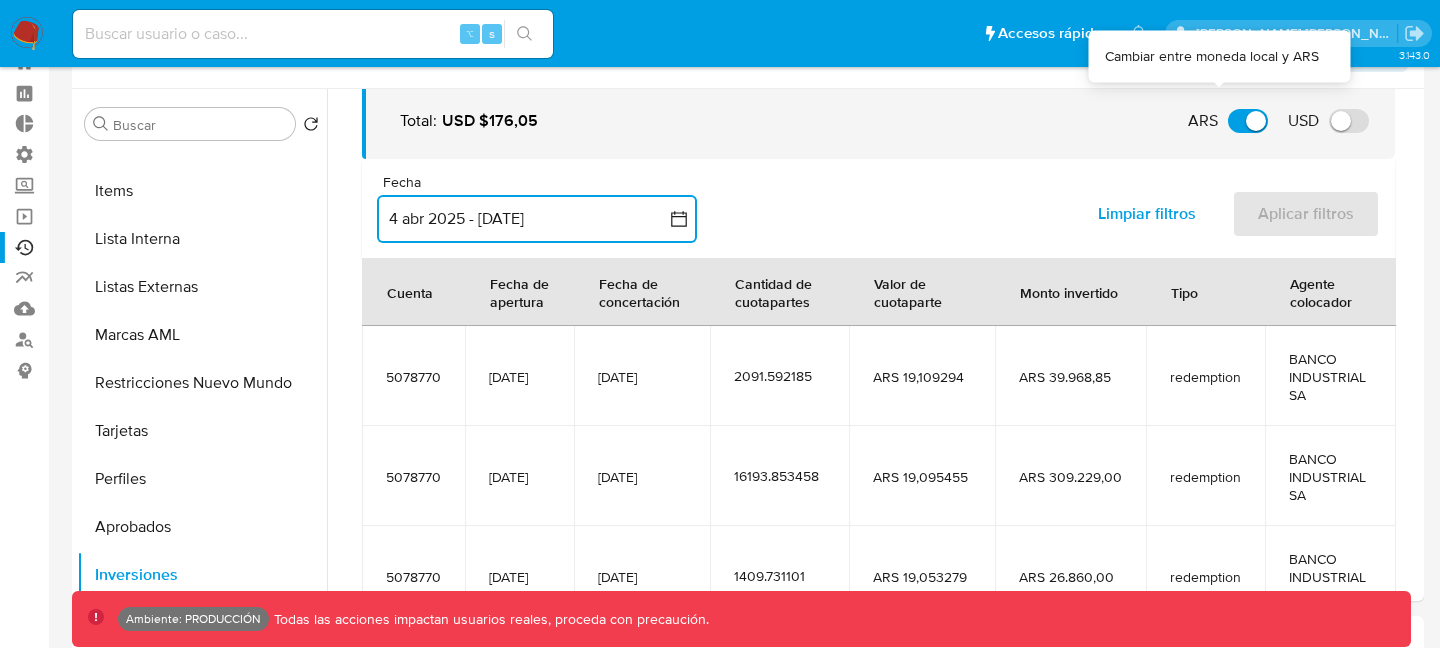 checkbox on "true" 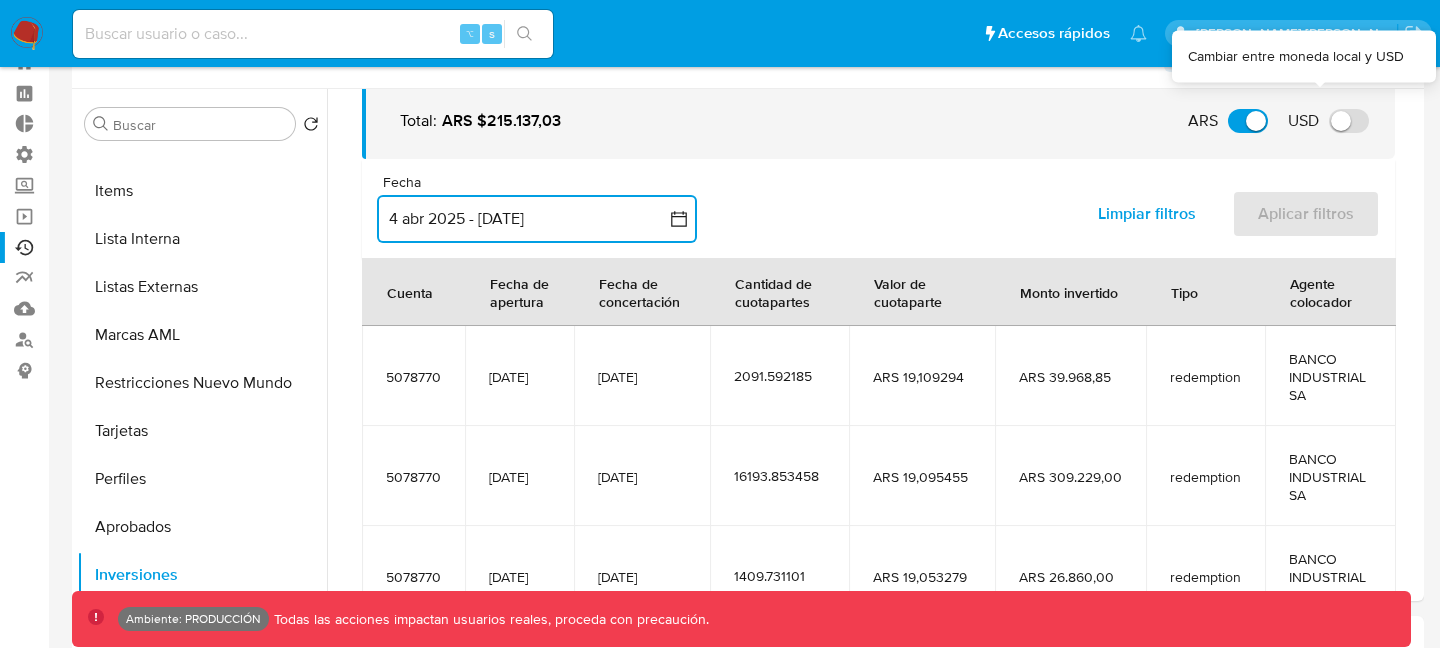 click on "USD" at bounding box center [1349, 121] 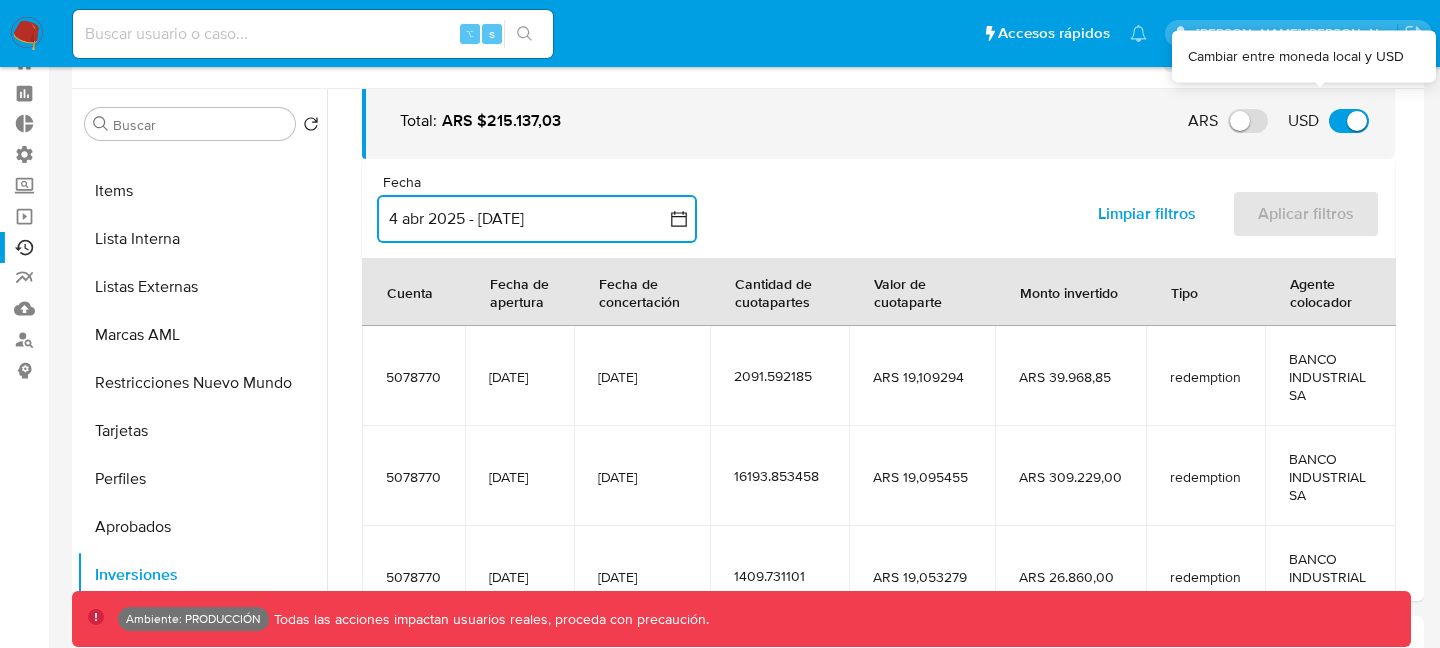checkbox on "true" 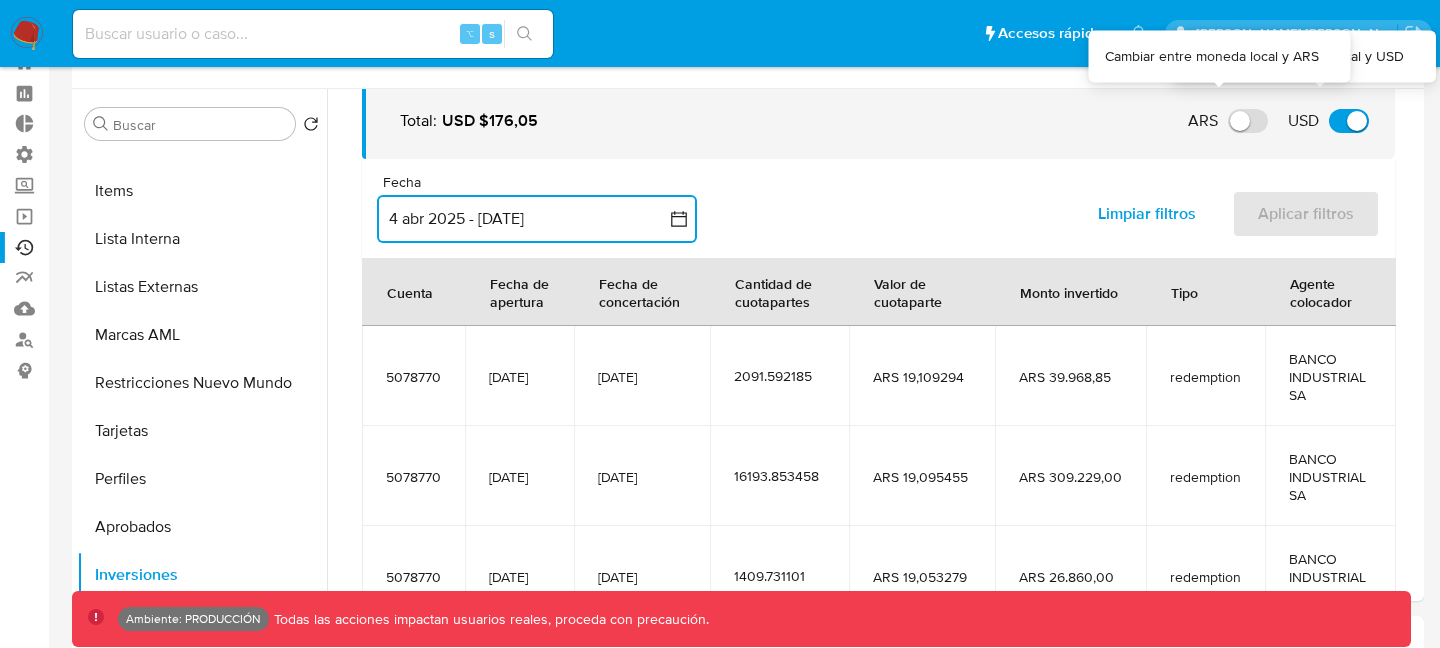 click on "ARS" at bounding box center [1248, 121] 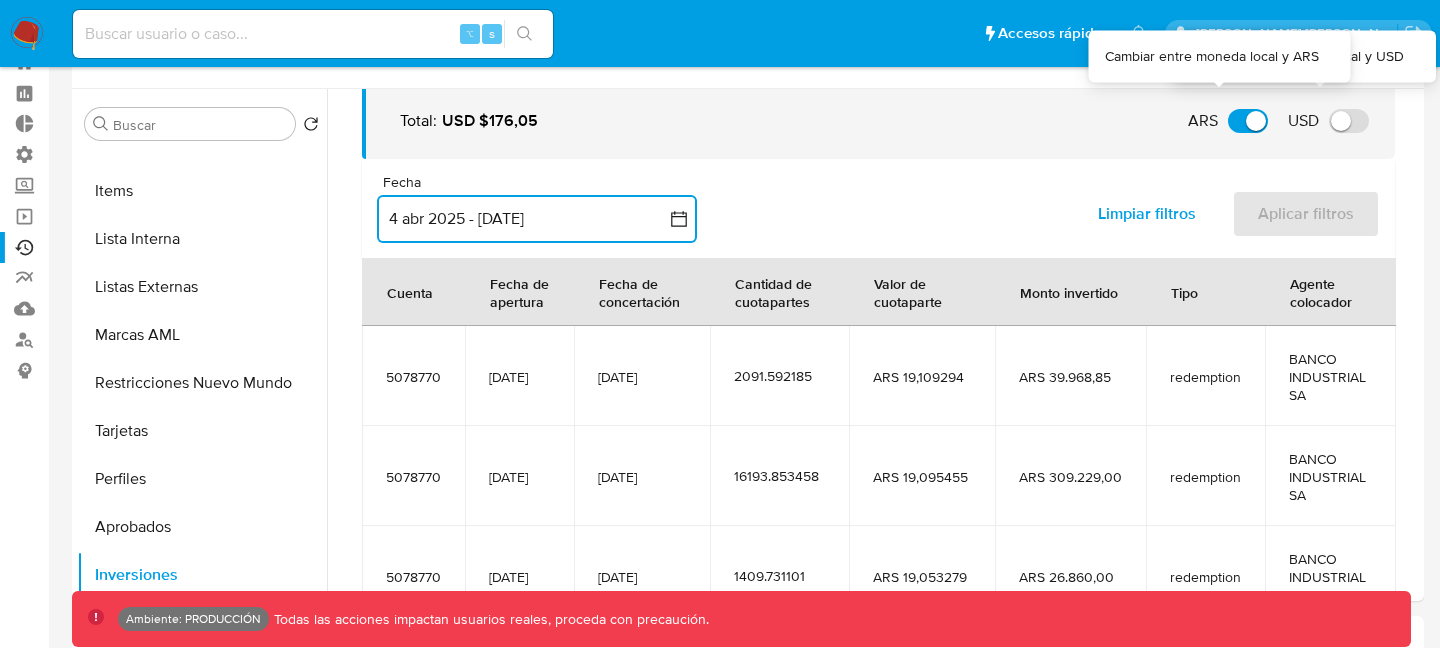 checkbox on "true" 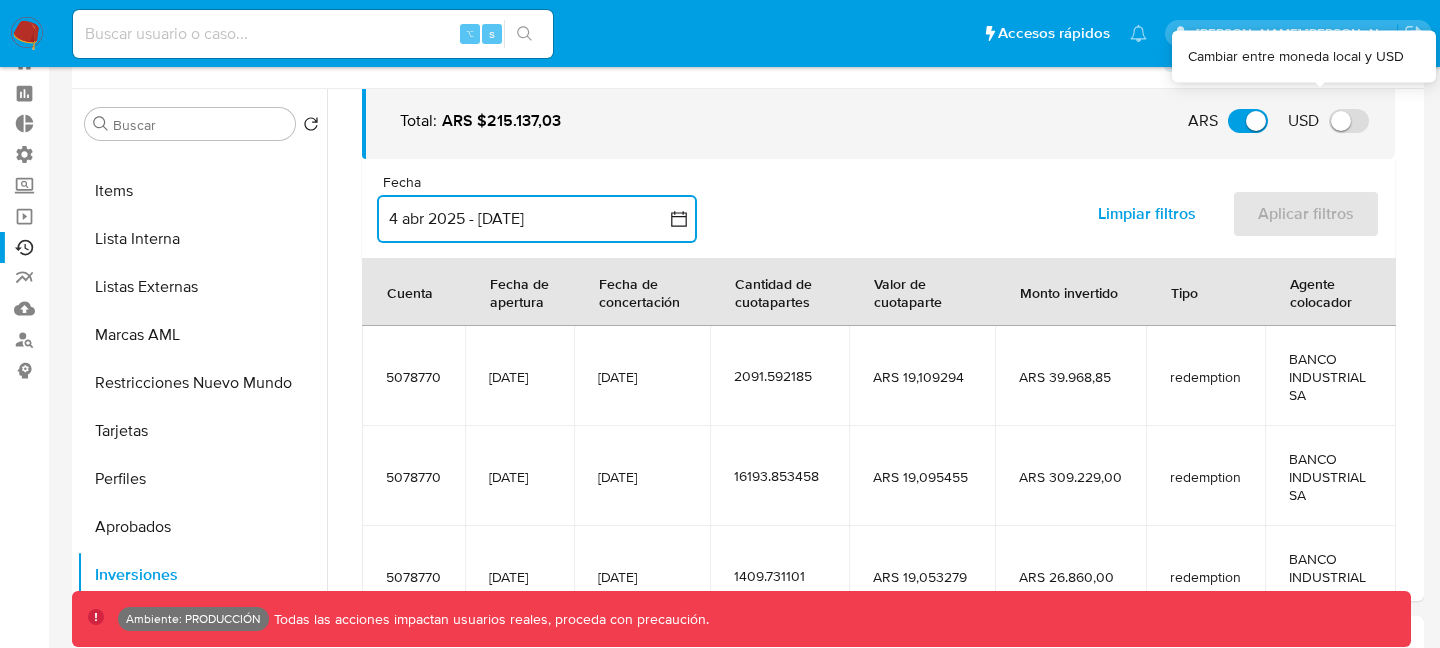 click on "USD" at bounding box center [1349, 121] 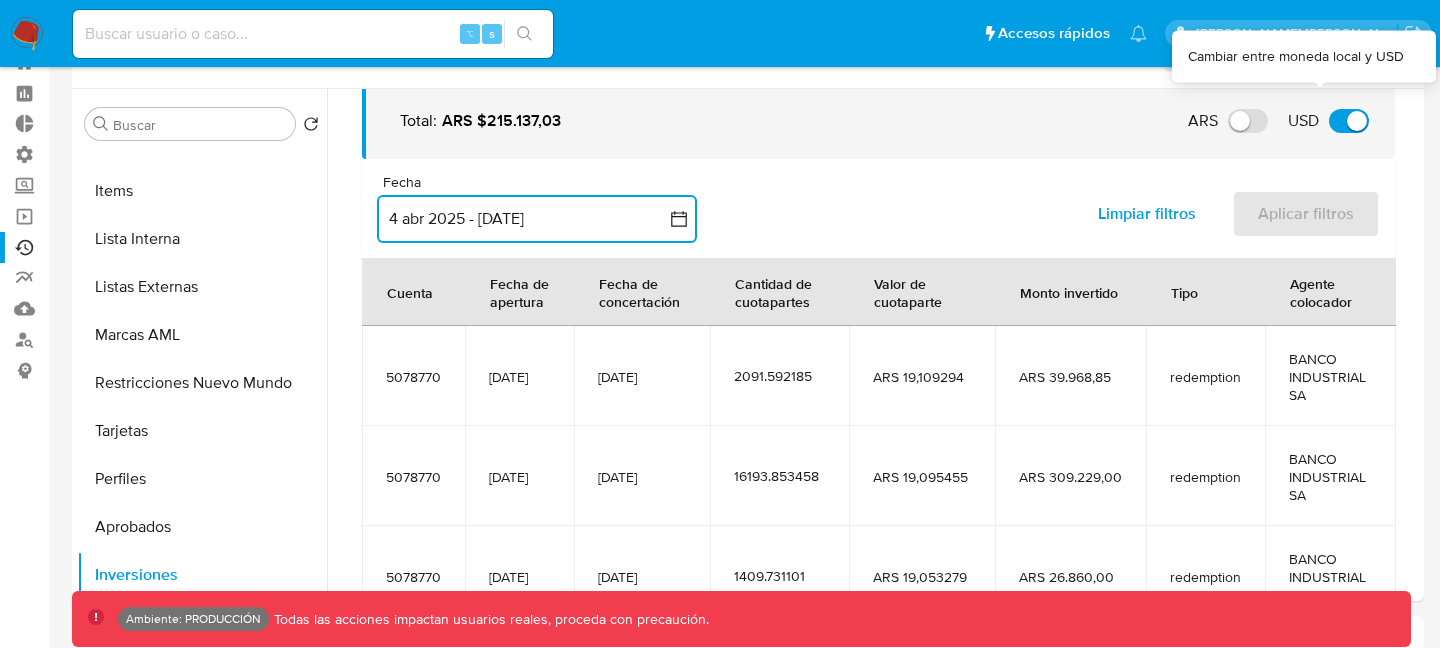 checkbox on "true" 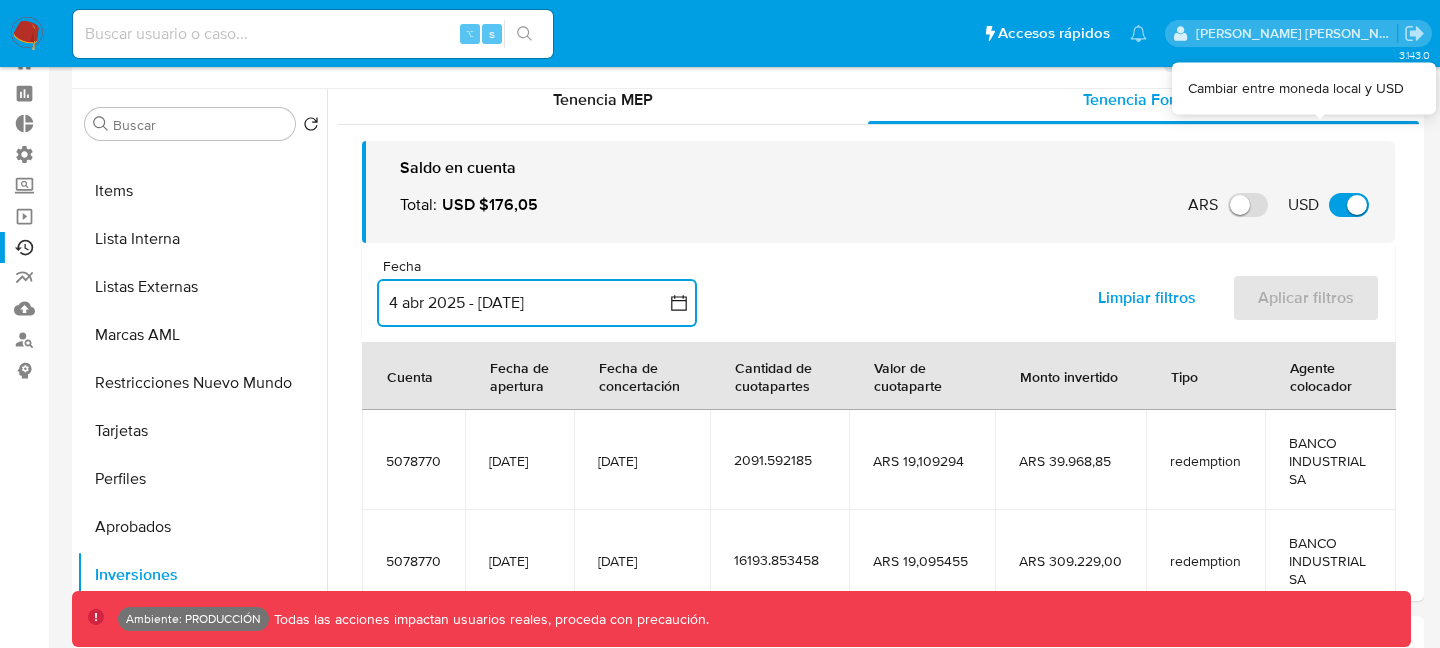scroll, scrollTop: 10, scrollLeft: 0, axis: vertical 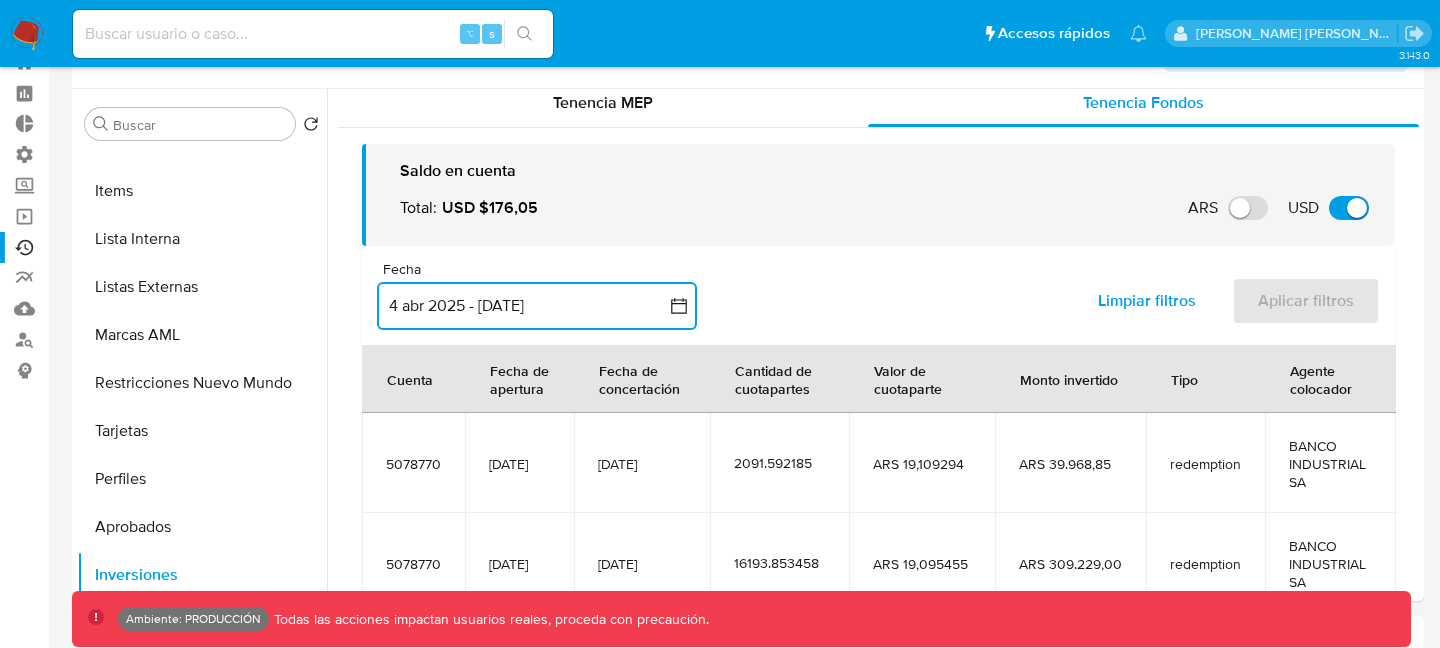 click on "Saldo en cuenta" at bounding box center [889, 171] 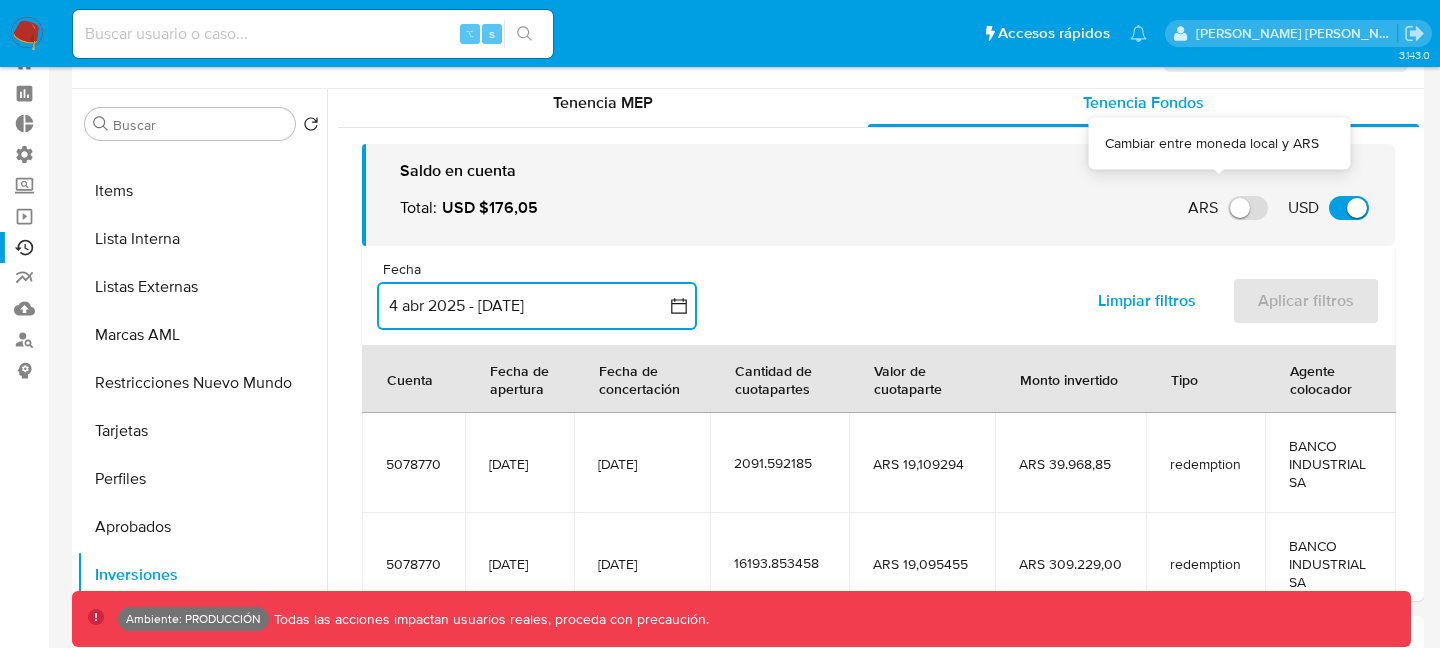 click on "ARS" at bounding box center (1248, 208) 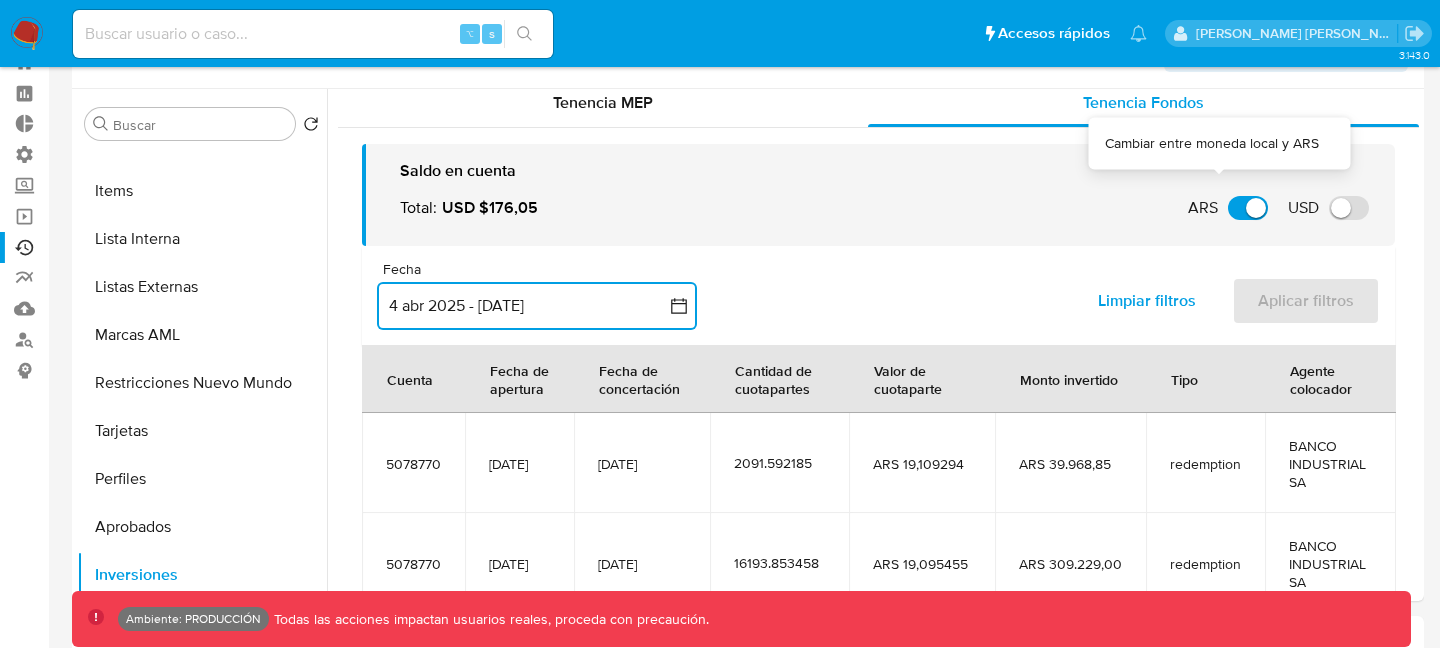 checkbox on "true" 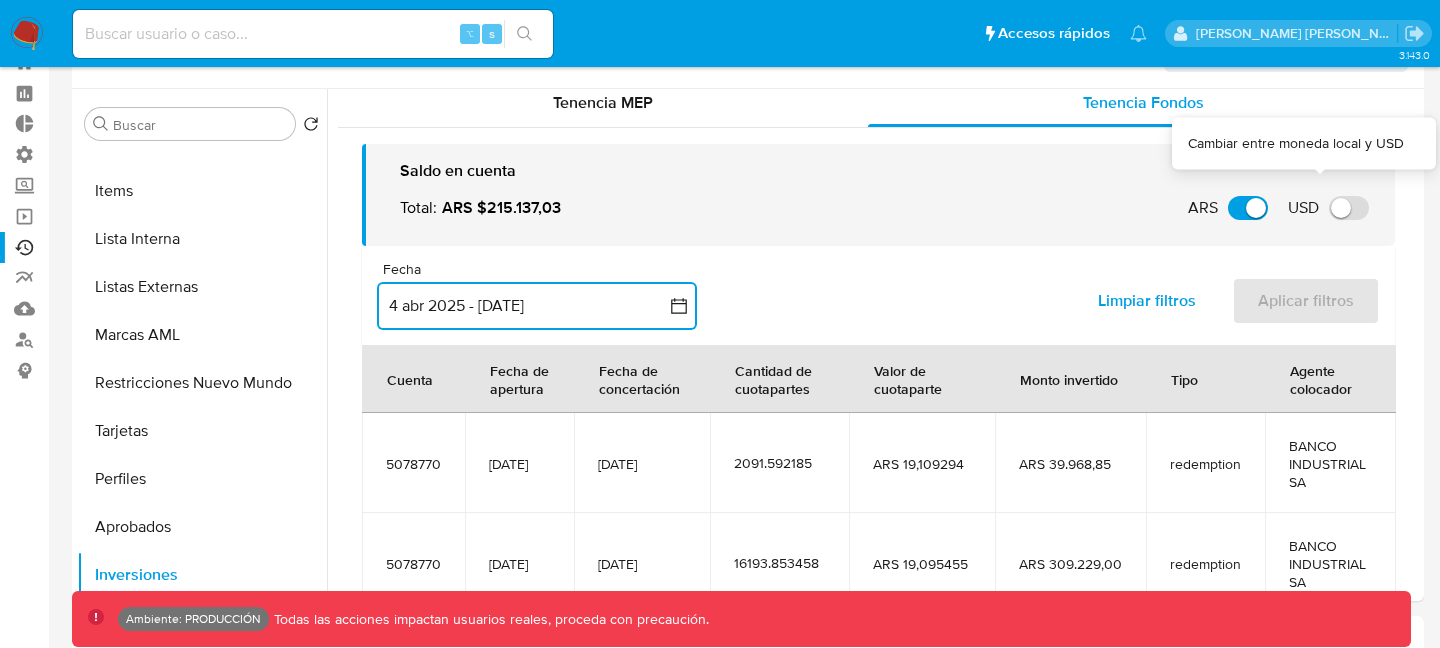 click on "USD" at bounding box center (1328, 208) 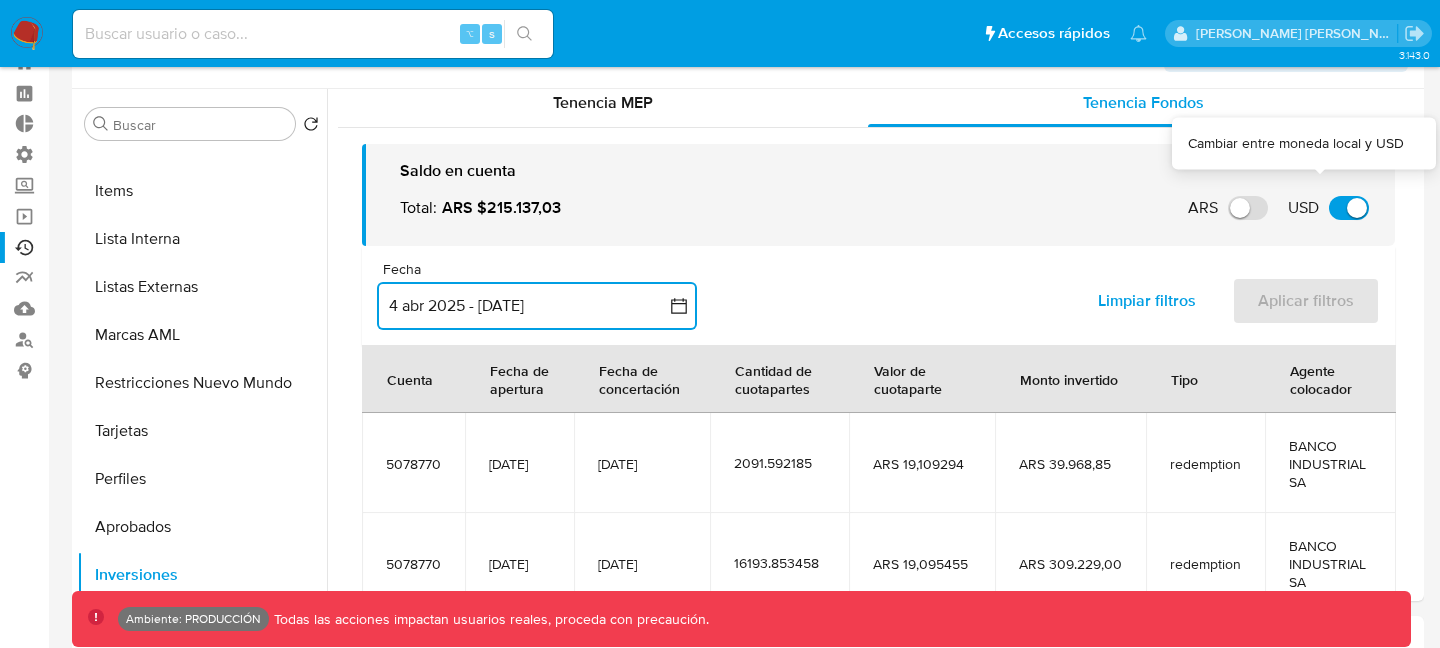 checkbox on "true" 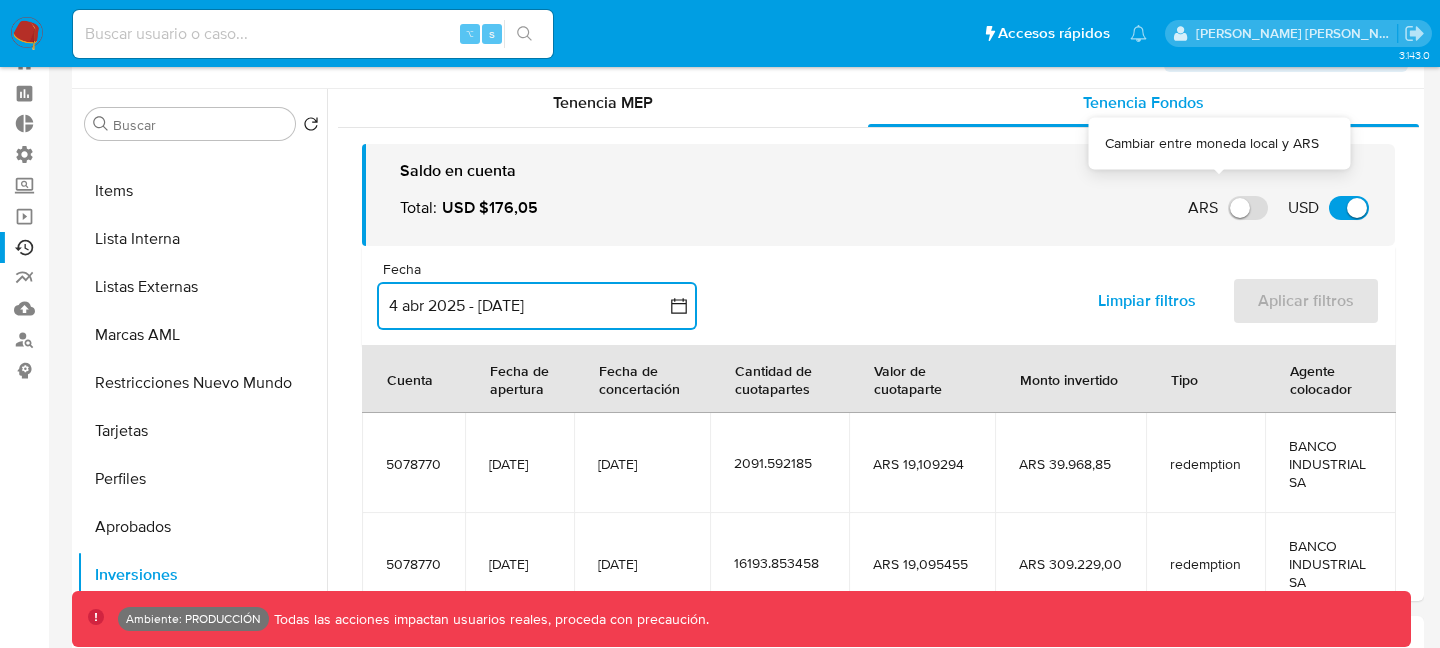 click on "ARS" at bounding box center (1248, 208) 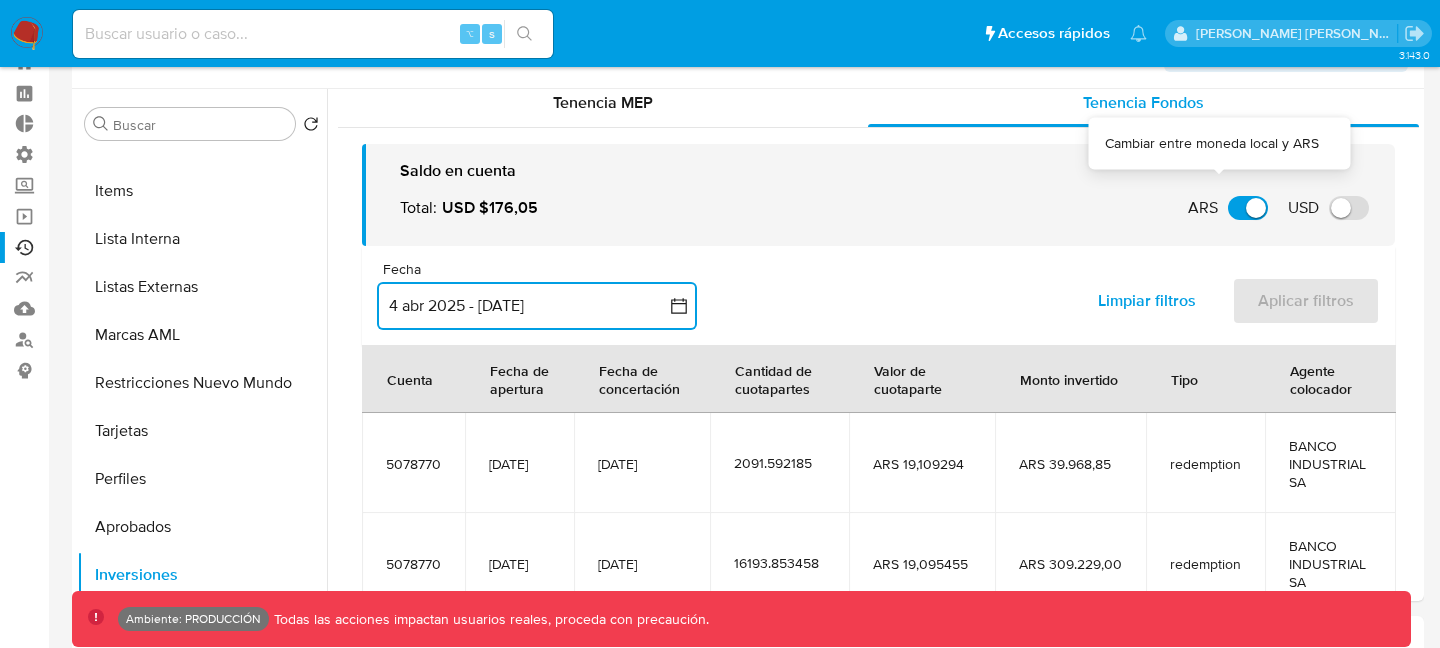 checkbox on "true" 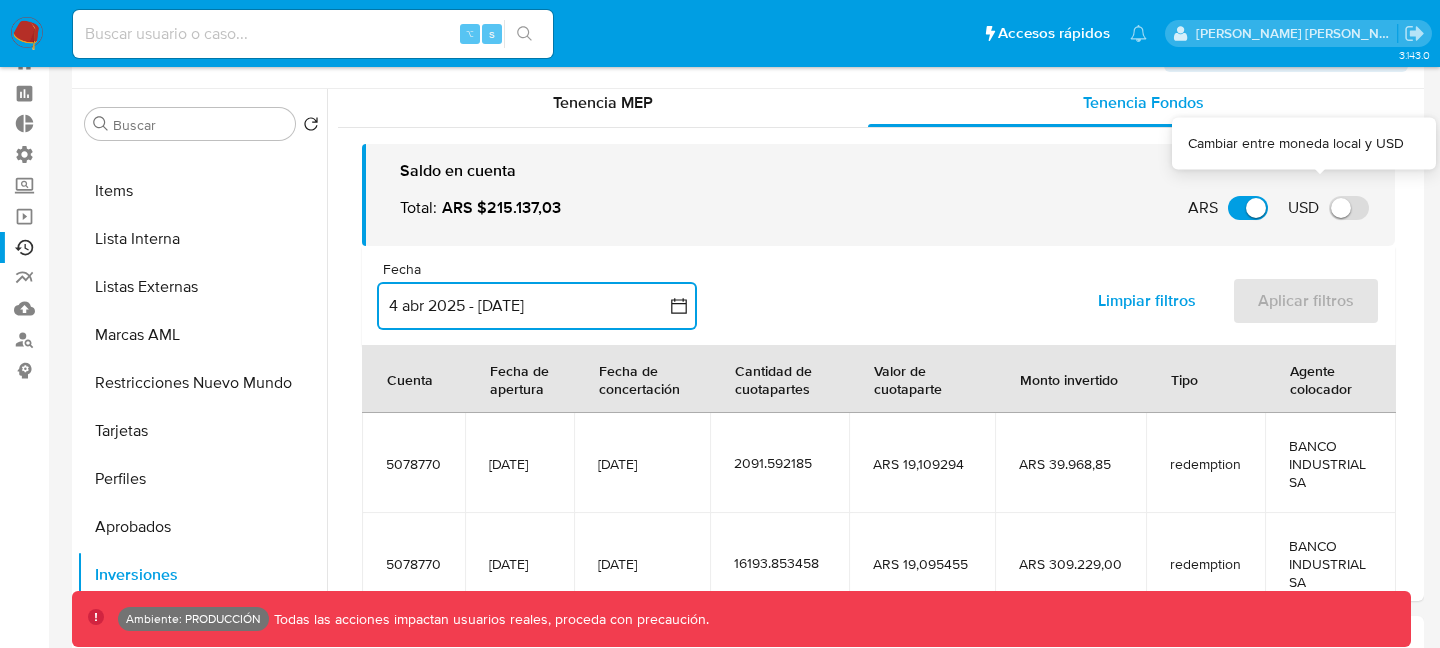 click on "USD" at bounding box center (1349, 208) 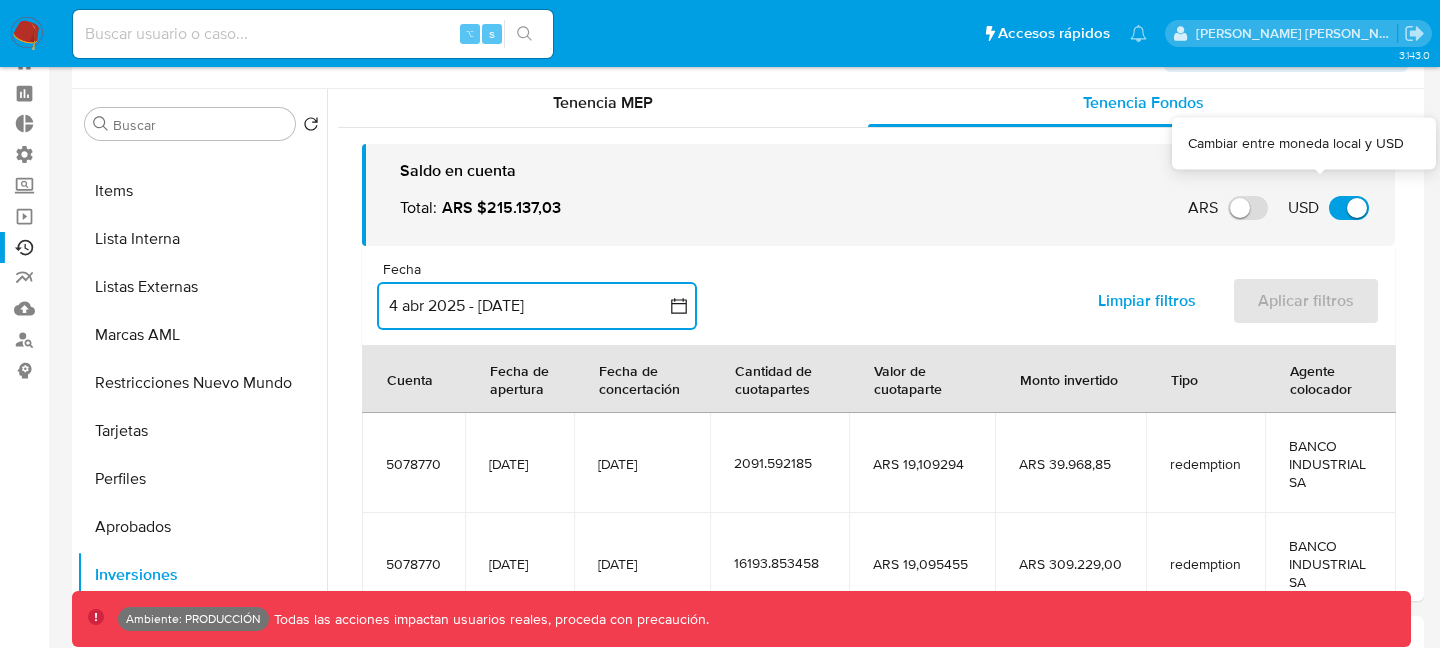 checkbox on "true" 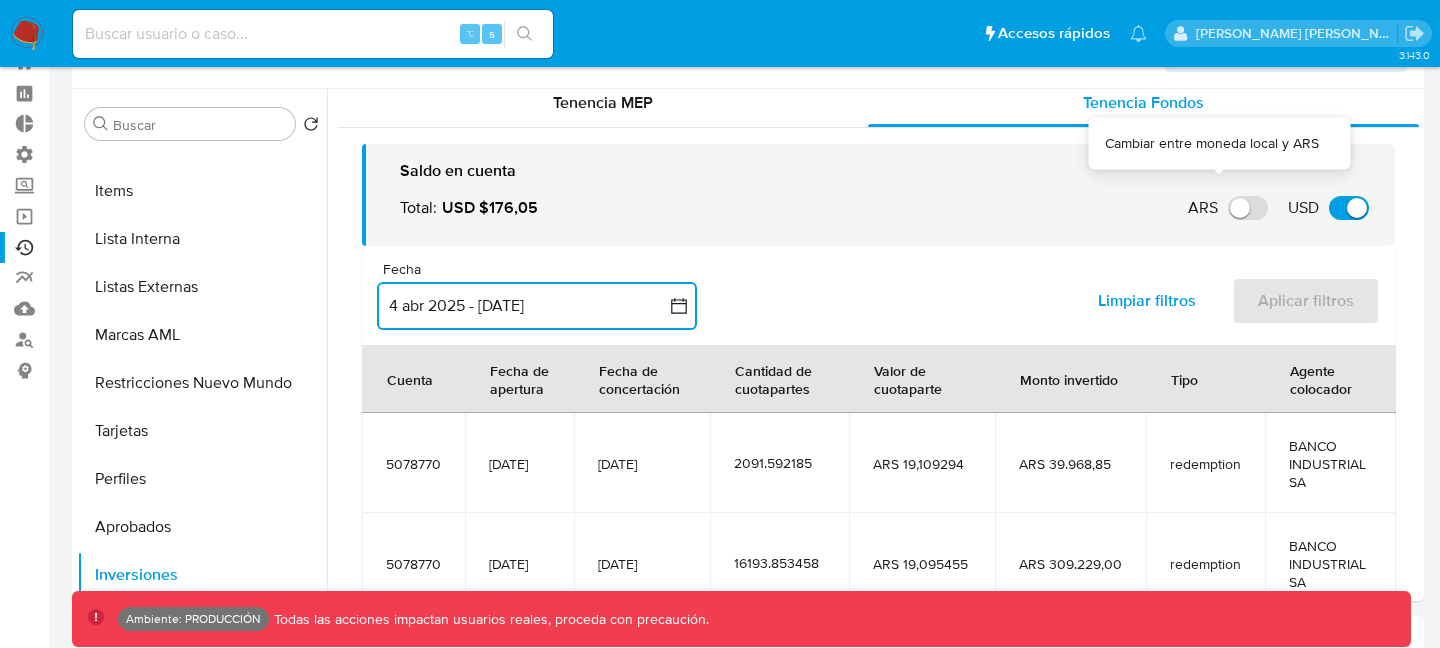 click on "ARS" at bounding box center [1248, 208] 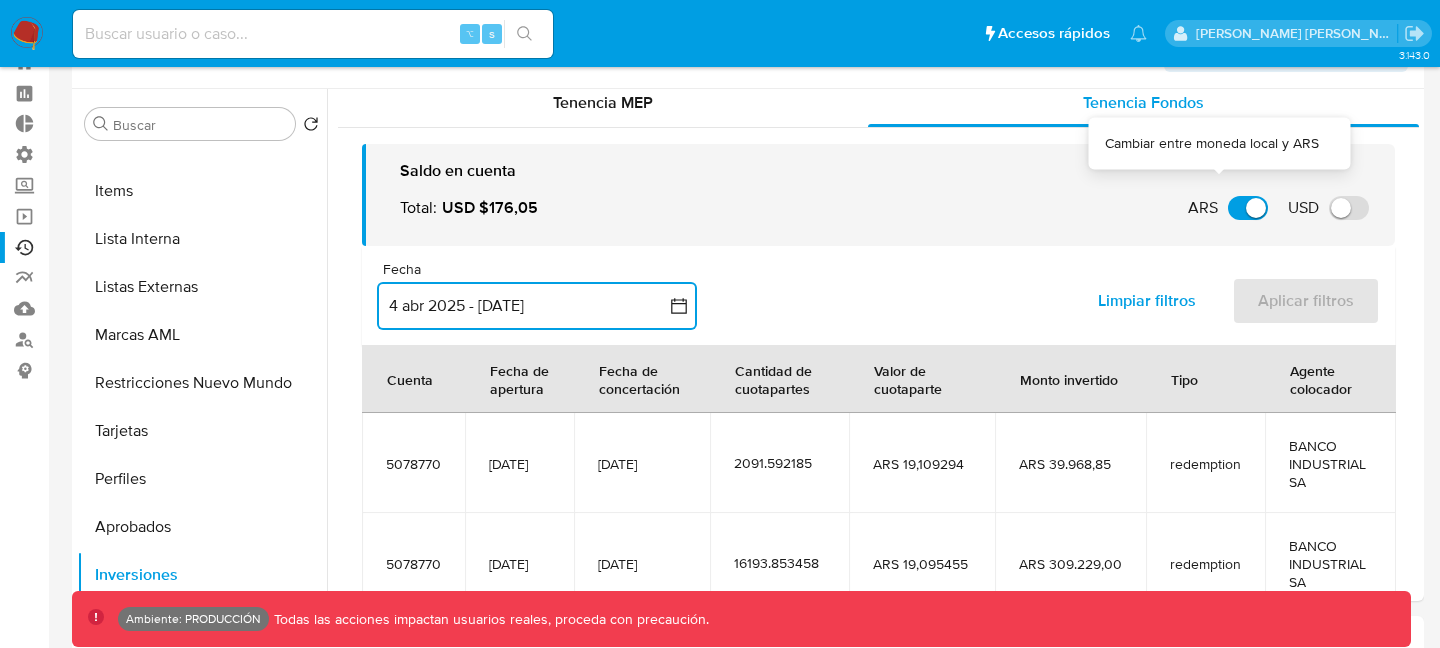 checkbox on "true" 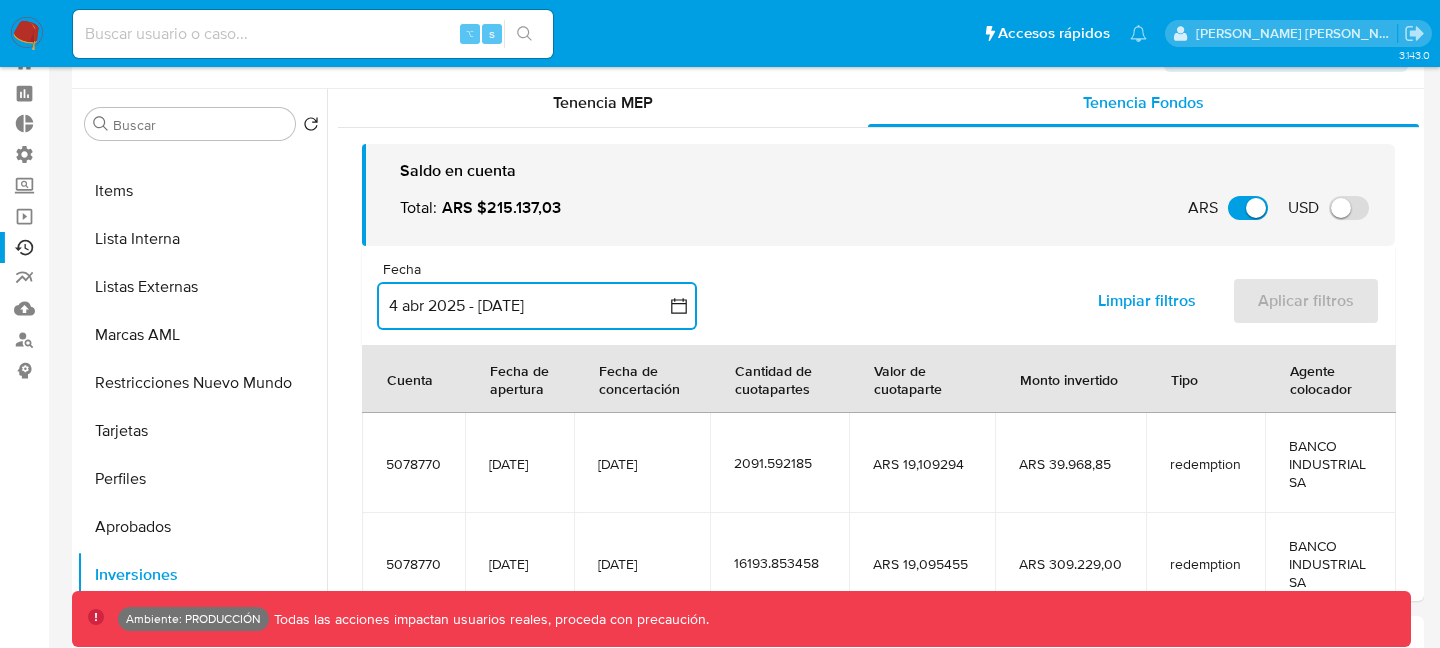 scroll, scrollTop: 443, scrollLeft: 0, axis: vertical 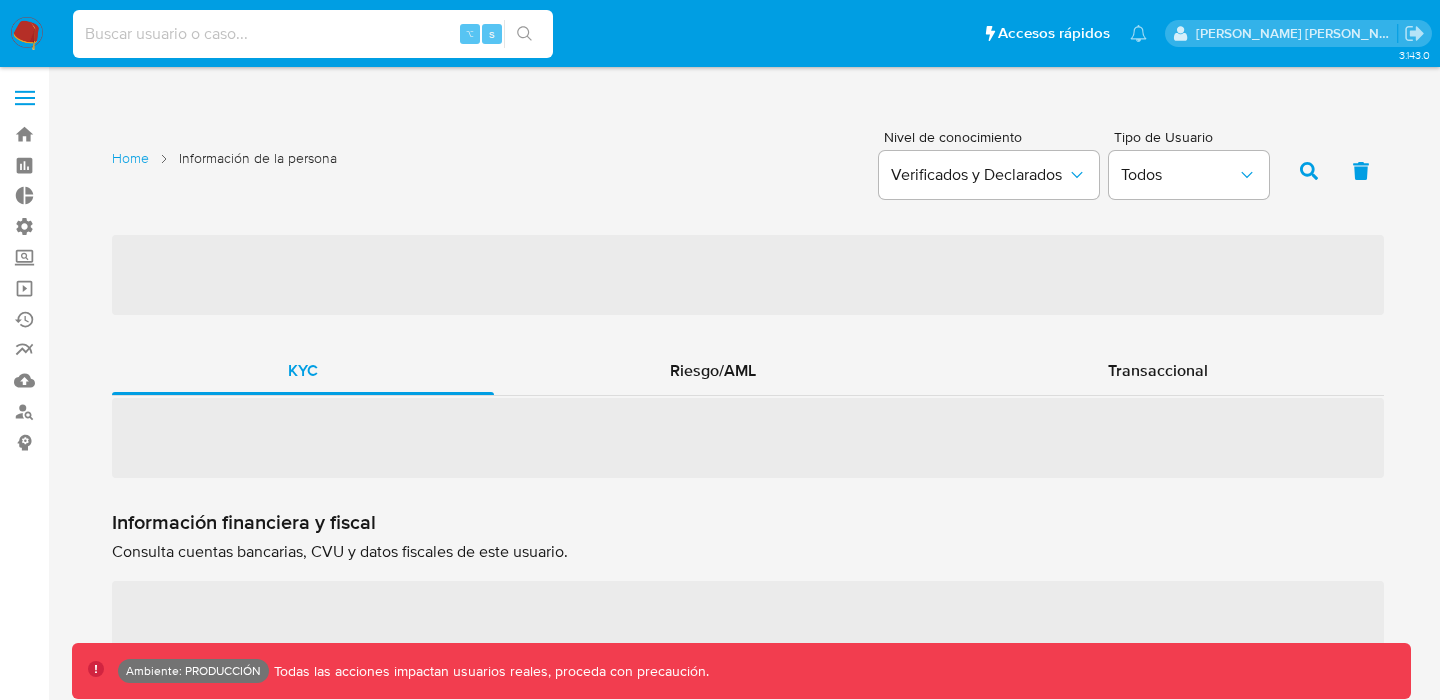click at bounding box center [313, 34] 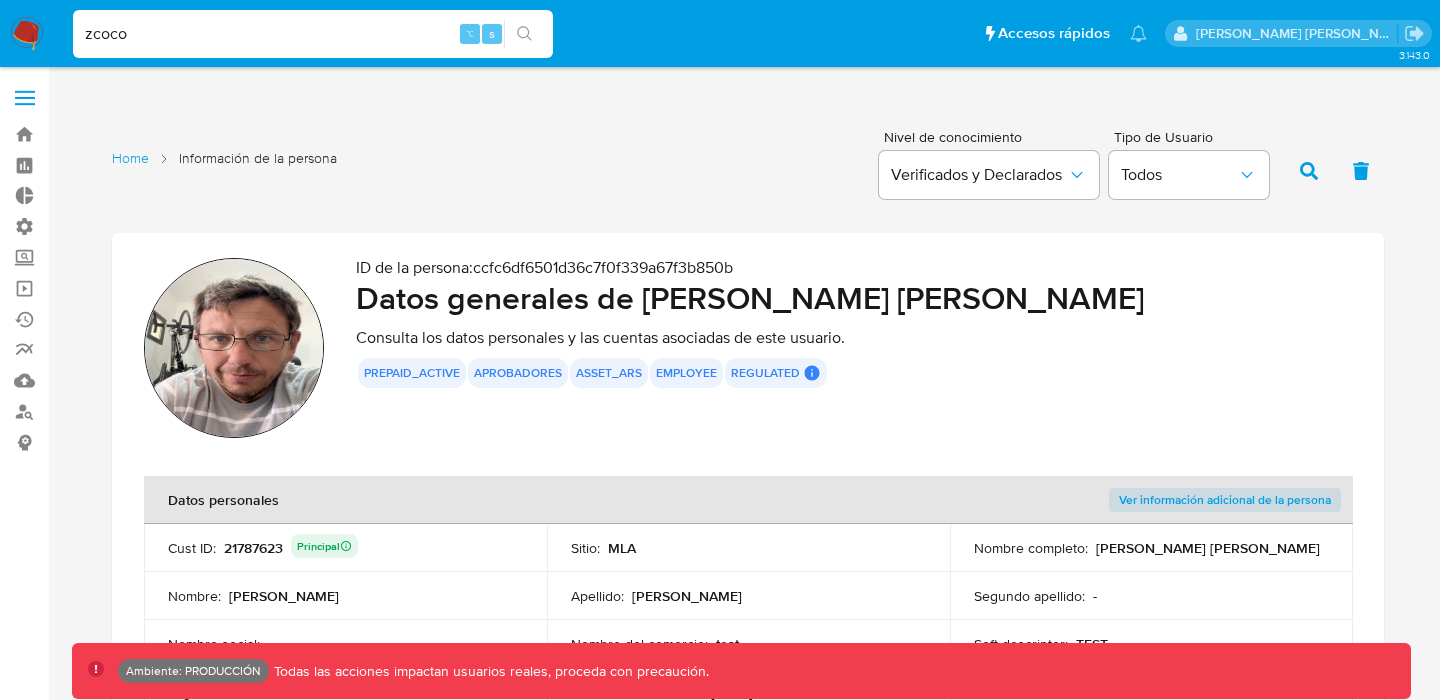 type on "zcoco" 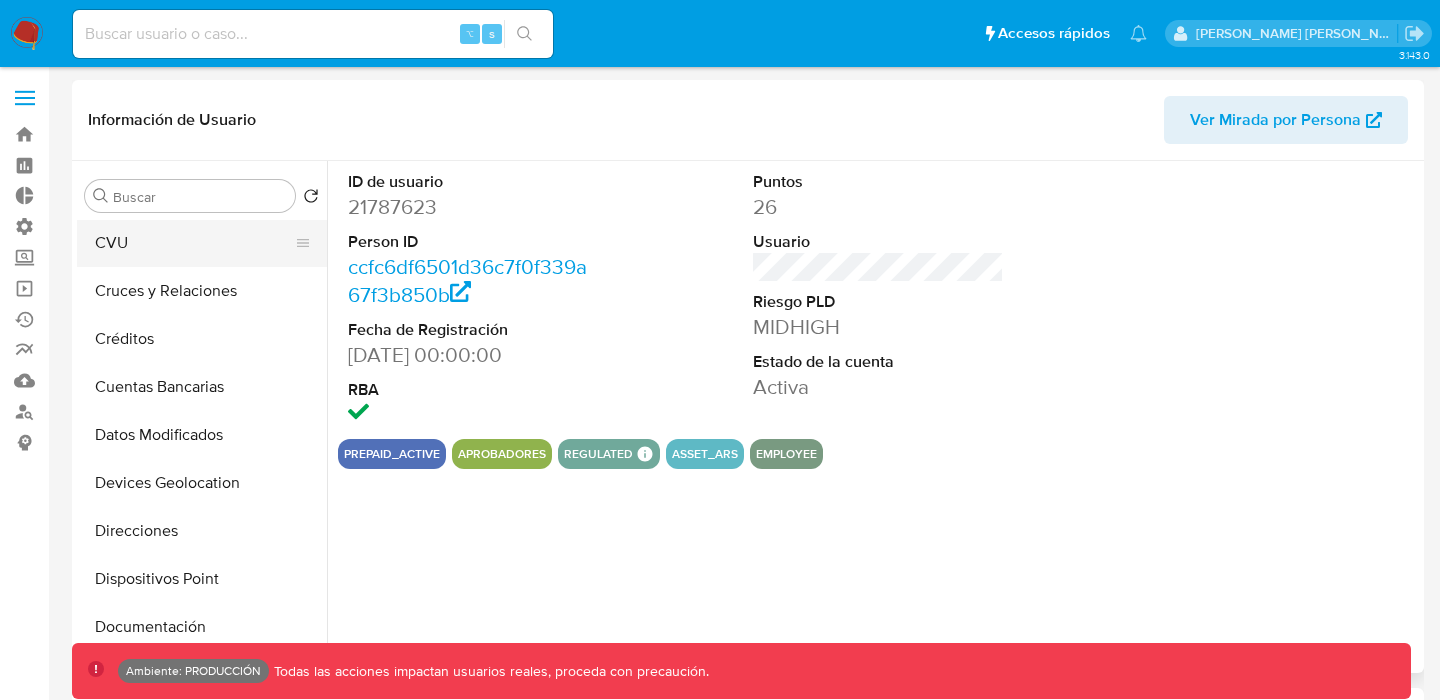 select on "10" 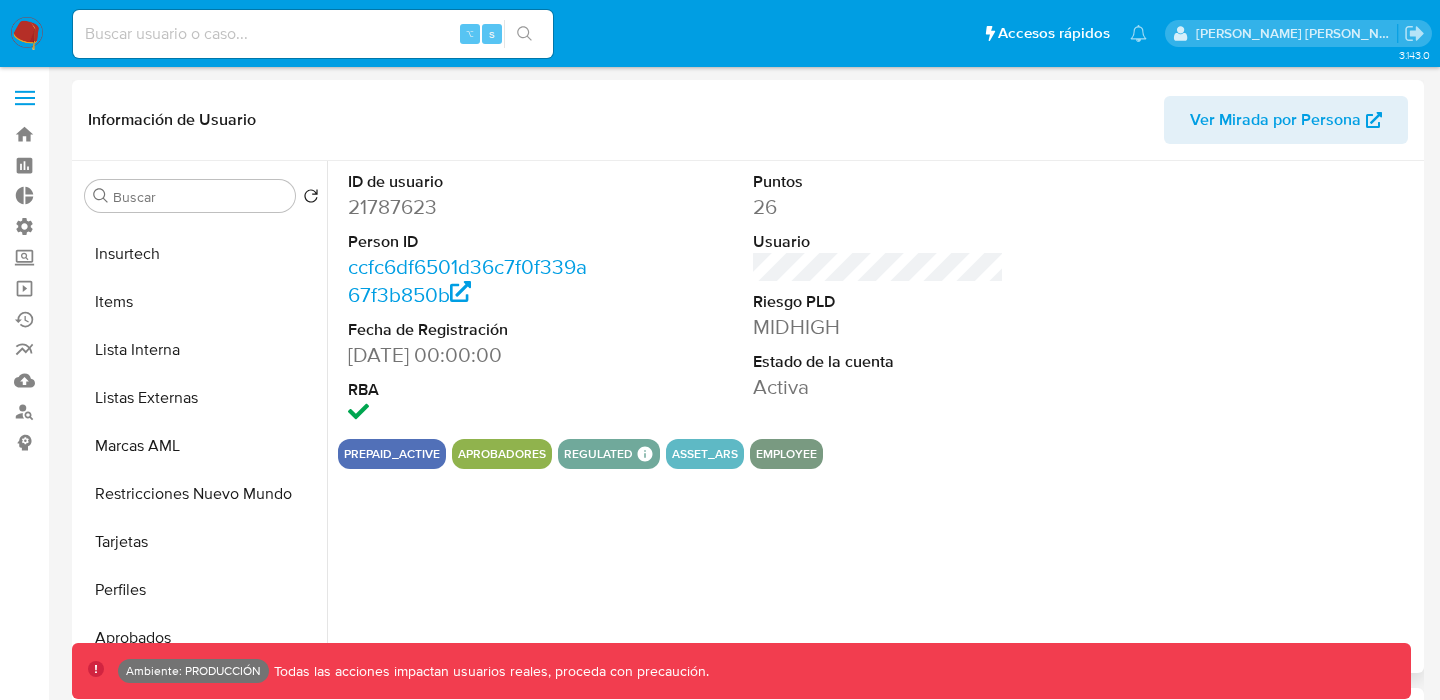 scroll, scrollTop: 941, scrollLeft: 0, axis: vertical 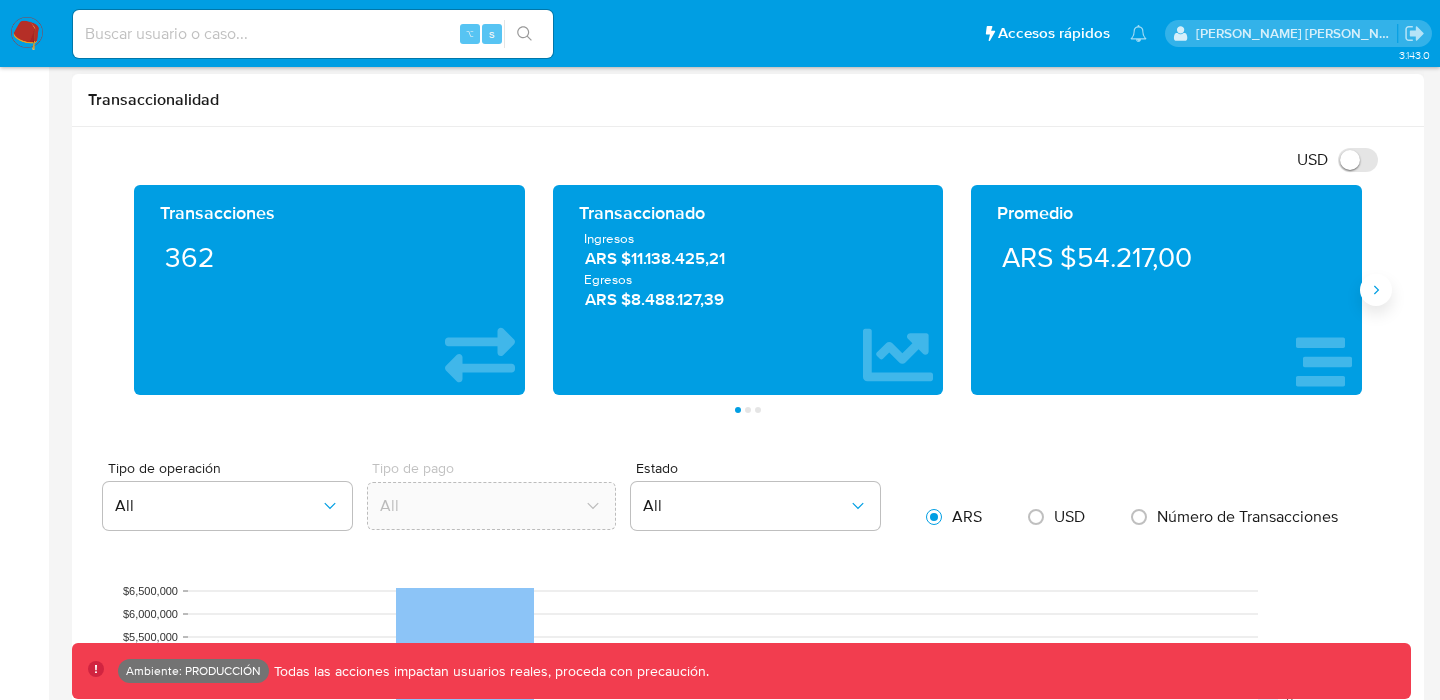 click at bounding box center (1376, 290) 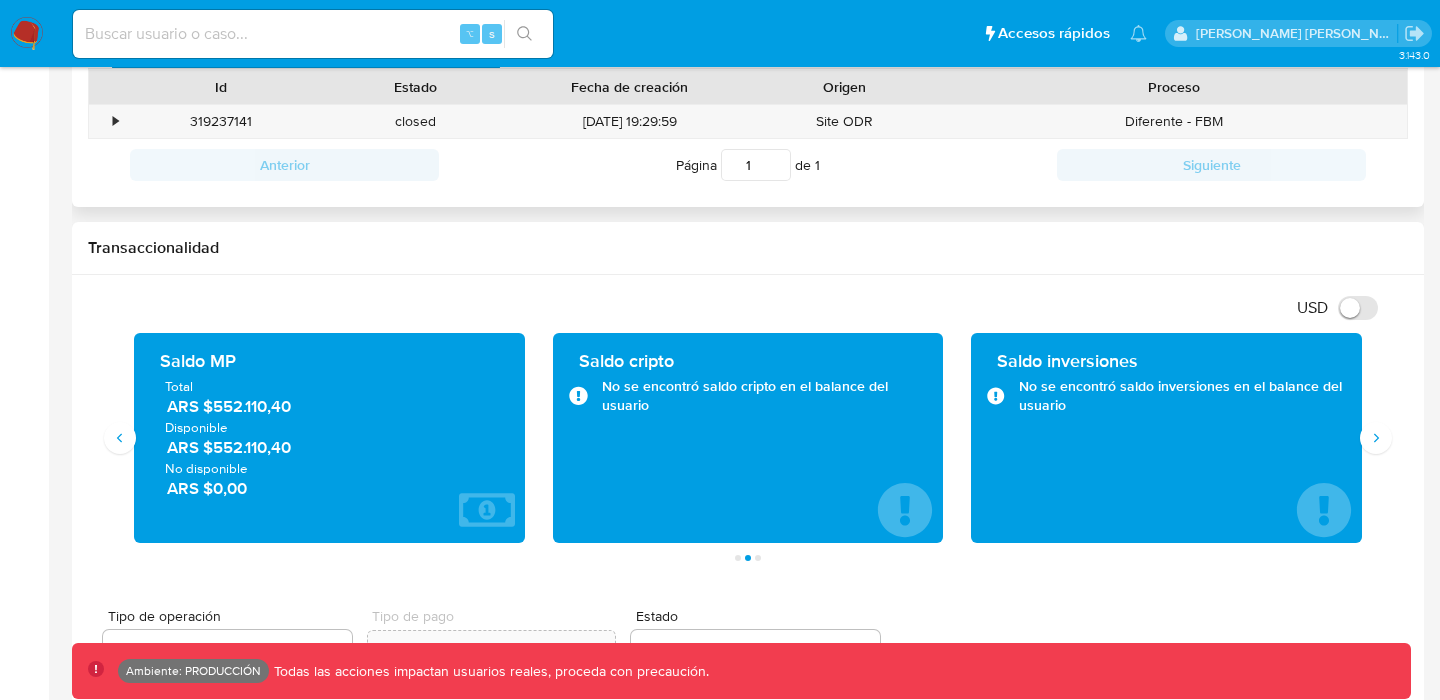 scroll, scrollTop: 738, scrollLeft: 0, axis: vertical 